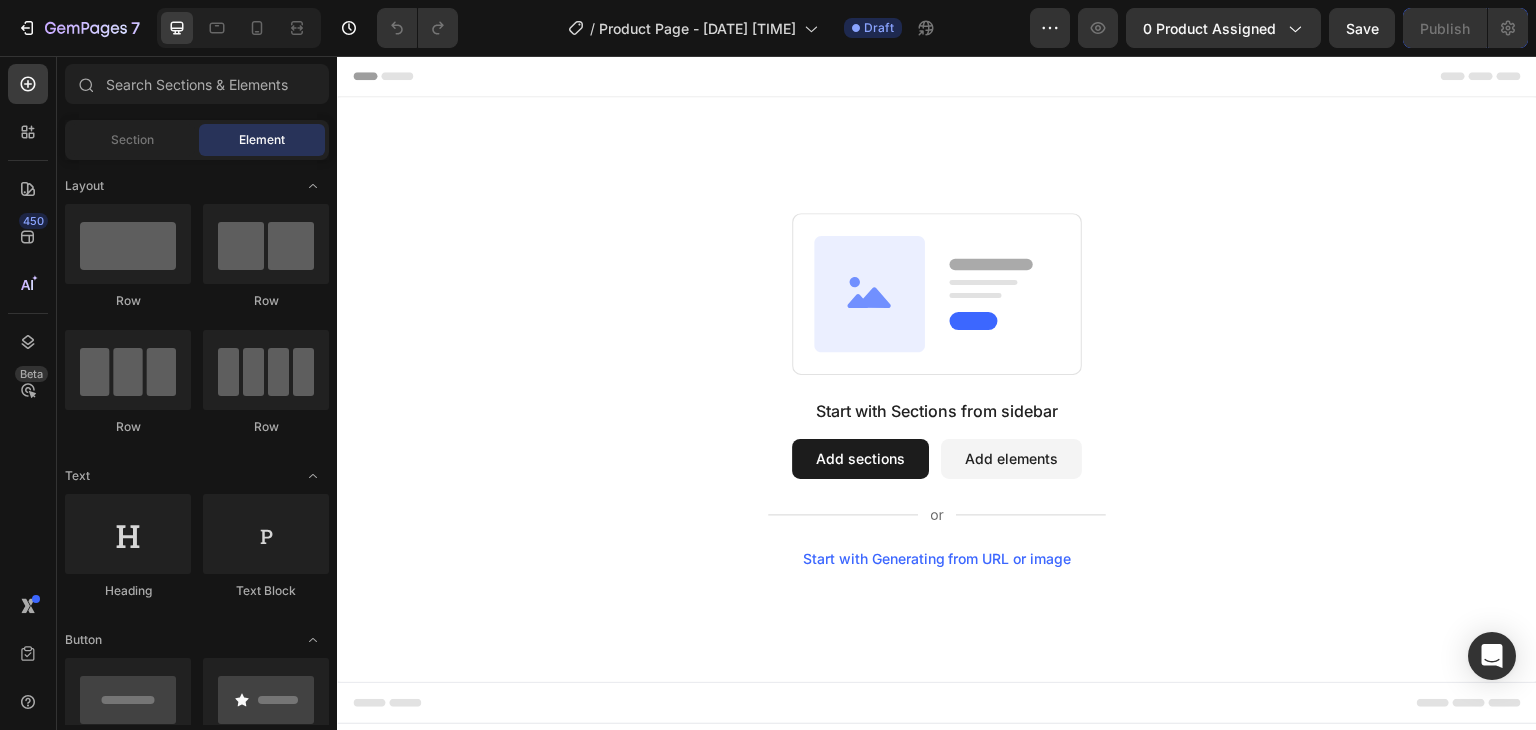 scroll, scrollTop: 0, scrollLeft: 0, axis: both 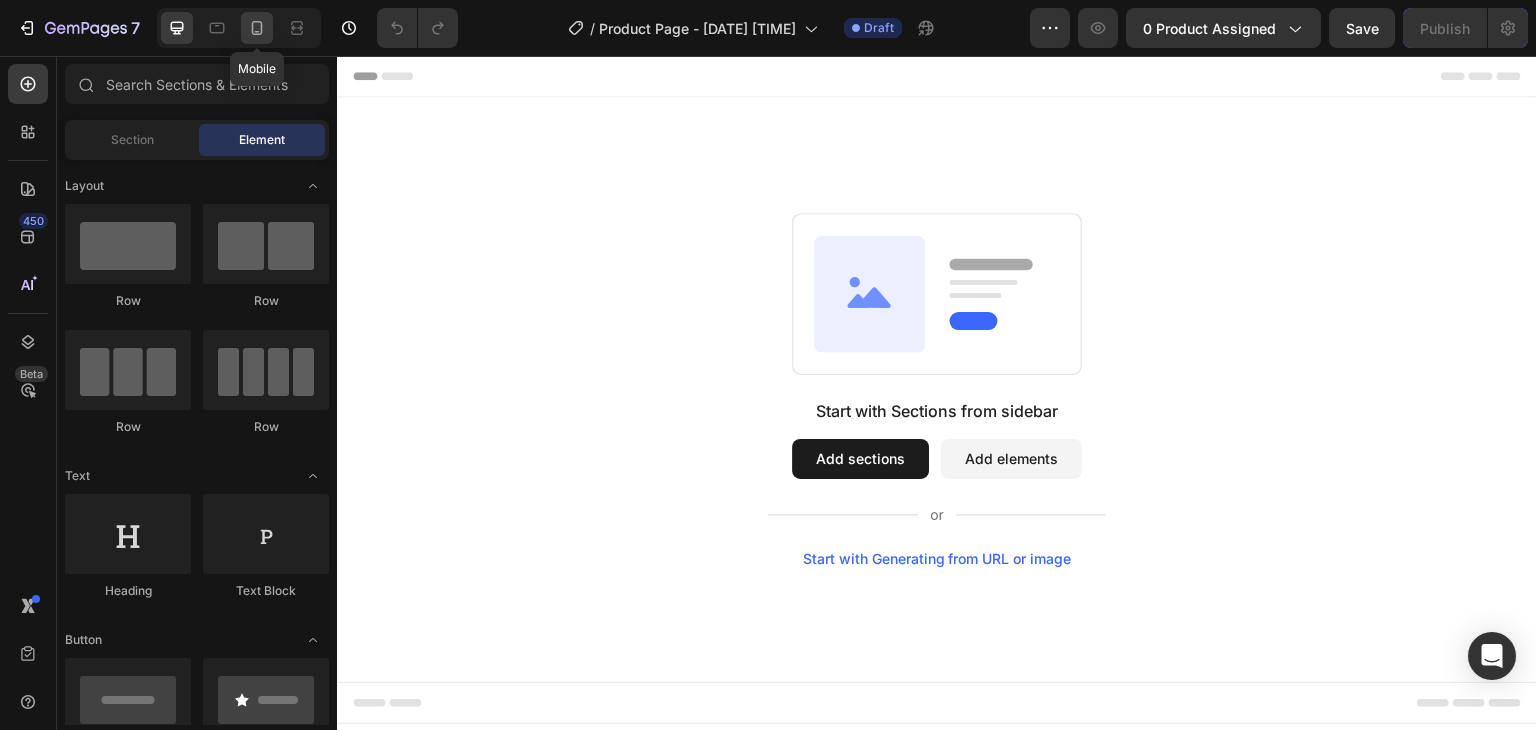 click 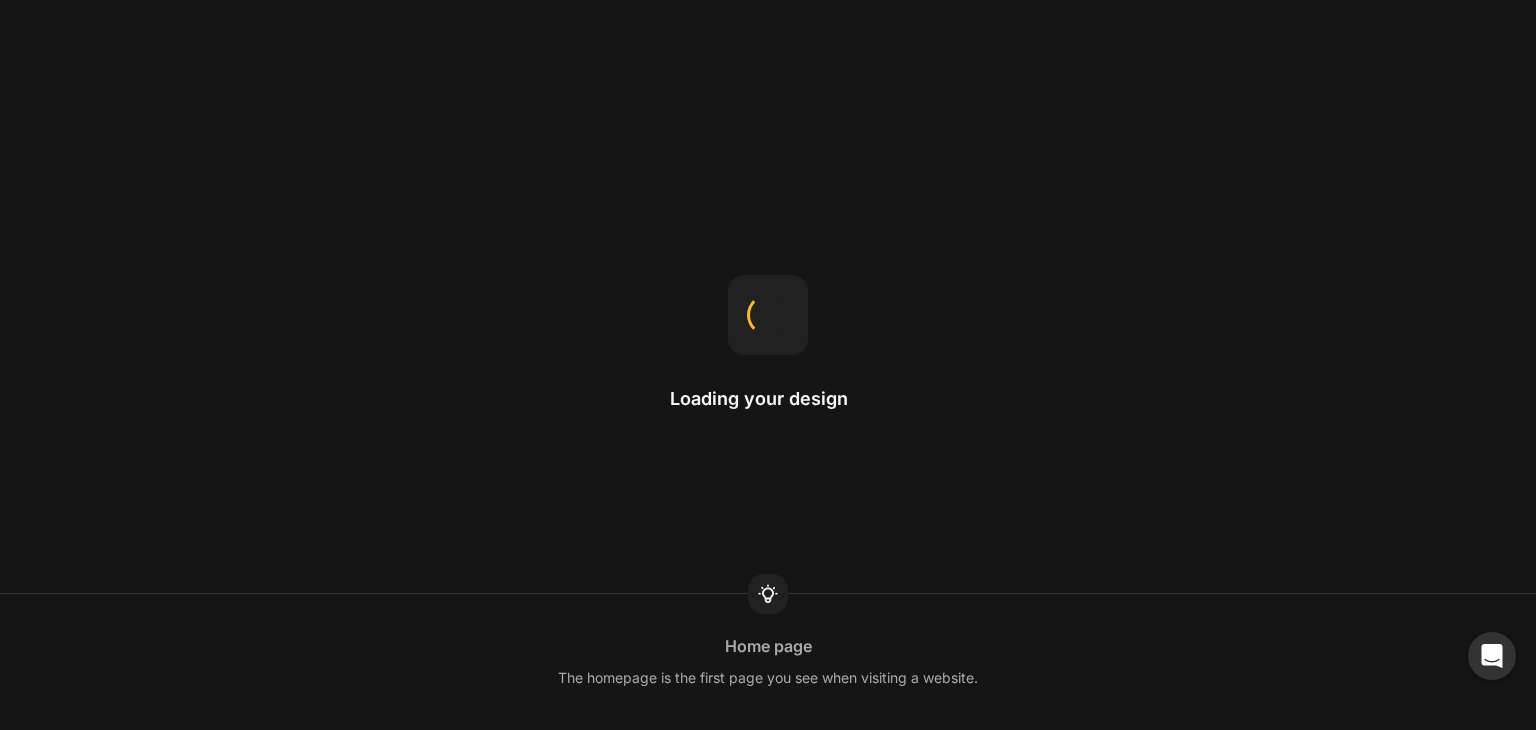 scroll, scrollTop: 0, scrollLeft: 0, axis: both 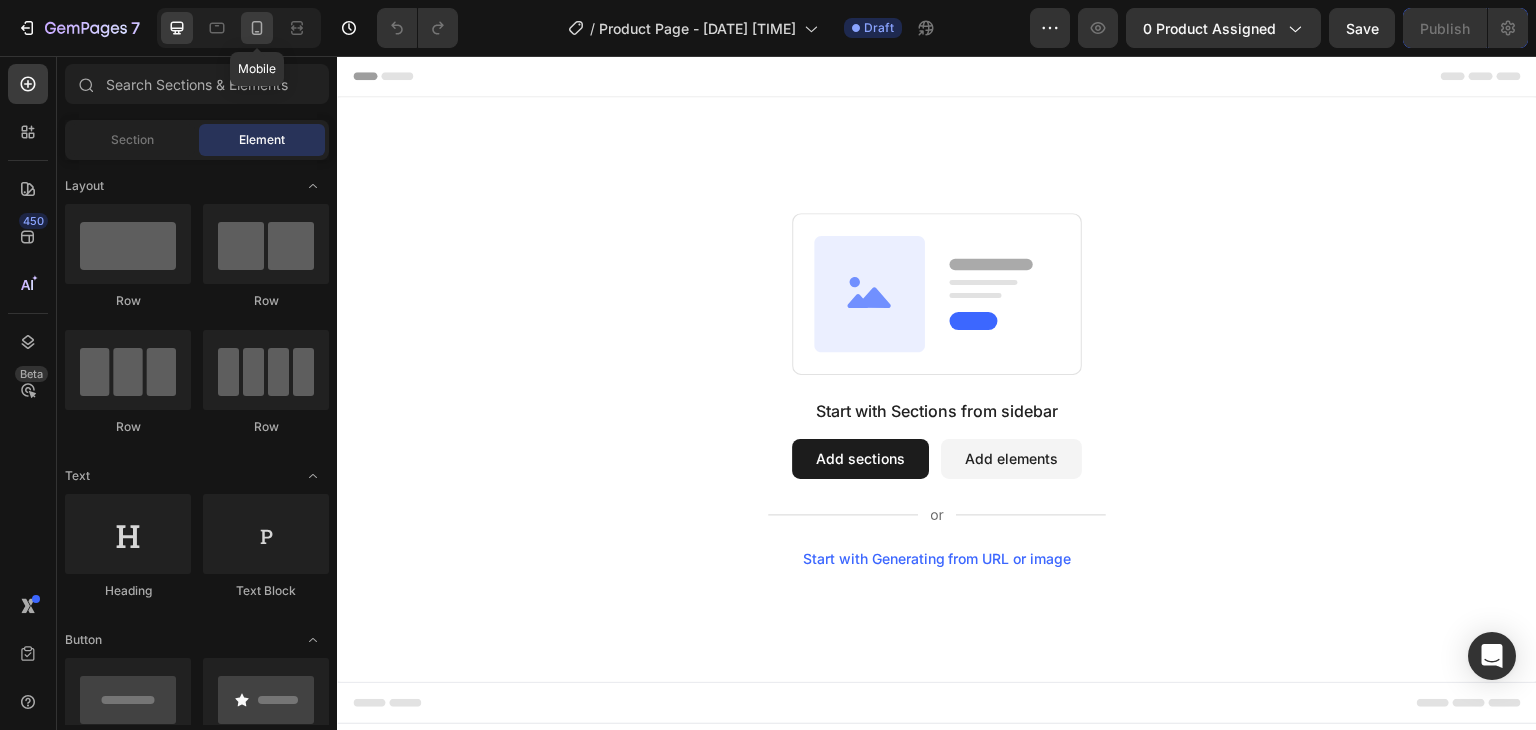 click 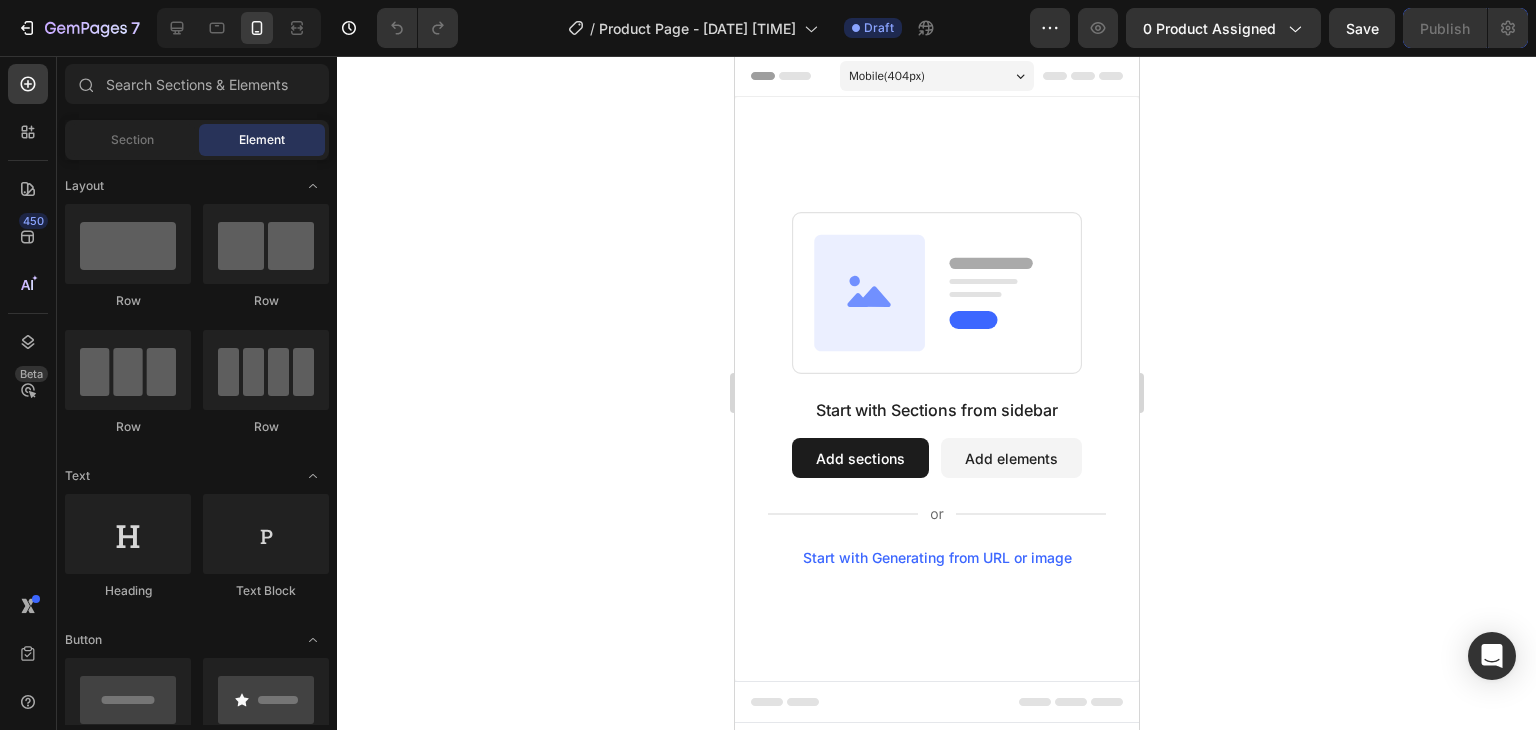 click on "Start with Sections from sidebar Add sections Add elements Start with Generating from URL or image" at bounding box center (936, 389) 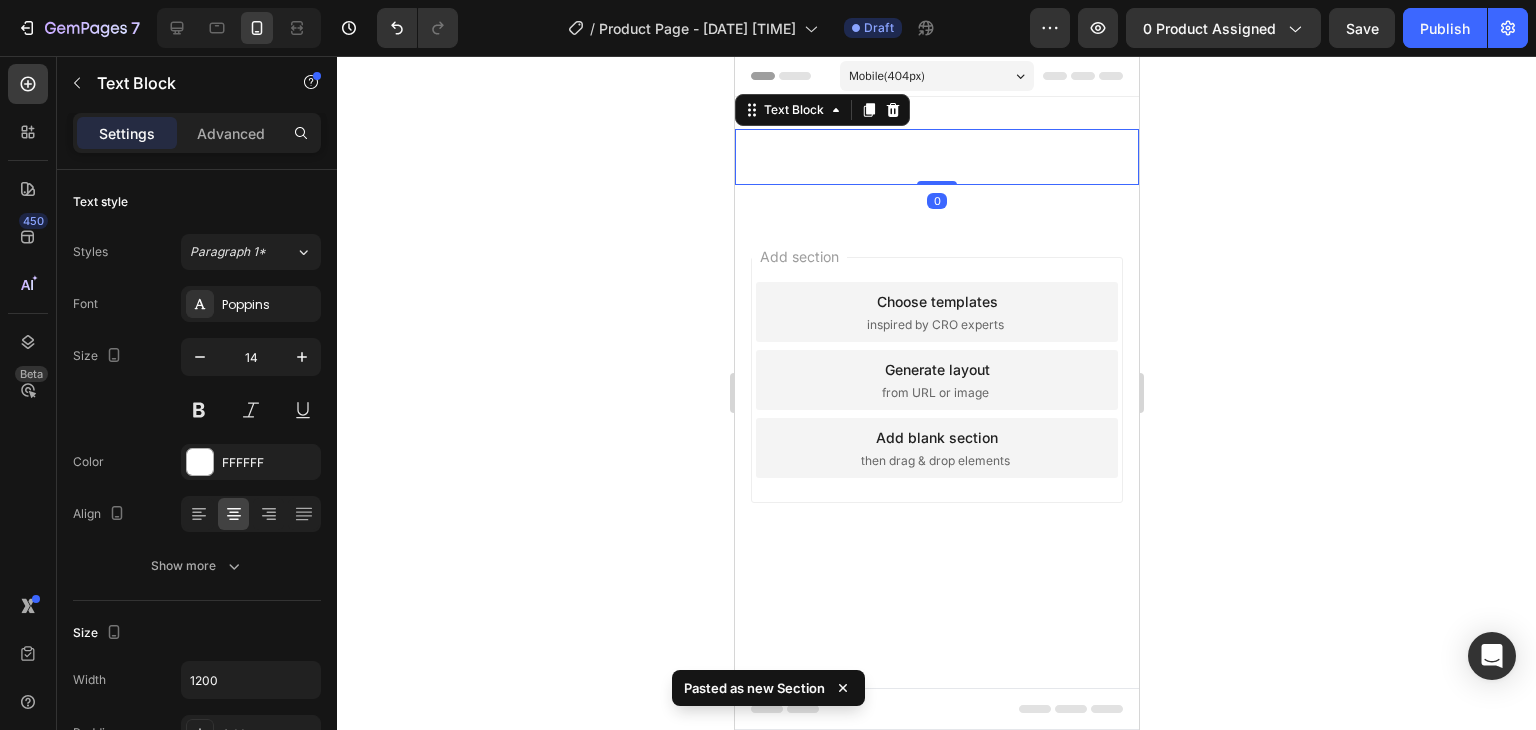 click on "Si no te sientes satisfecha, te devolvemos el 100% de tu dinero." at bounding box center (936, 157) 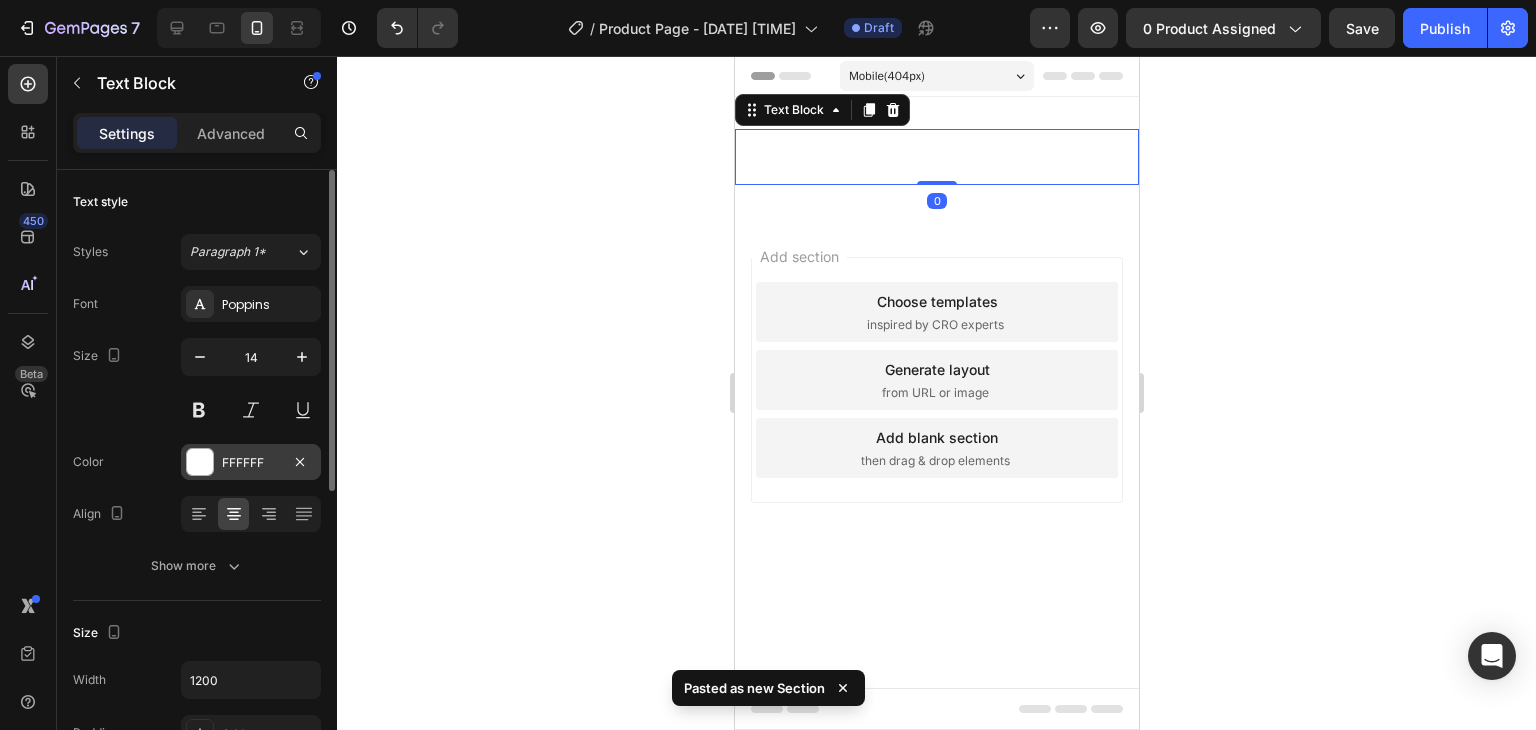 click at bounding box center [200, 462] 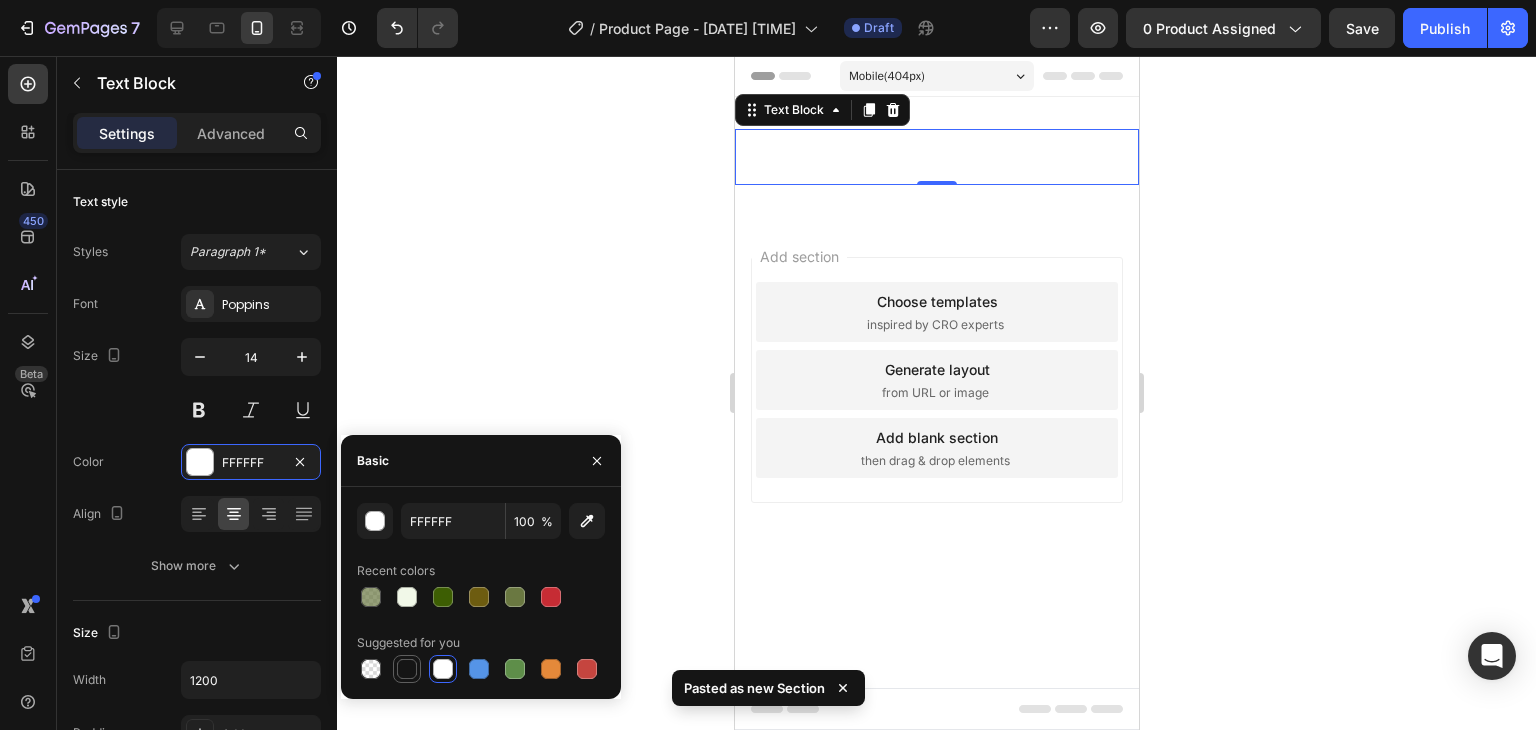 click at bounding box center [407, 669] 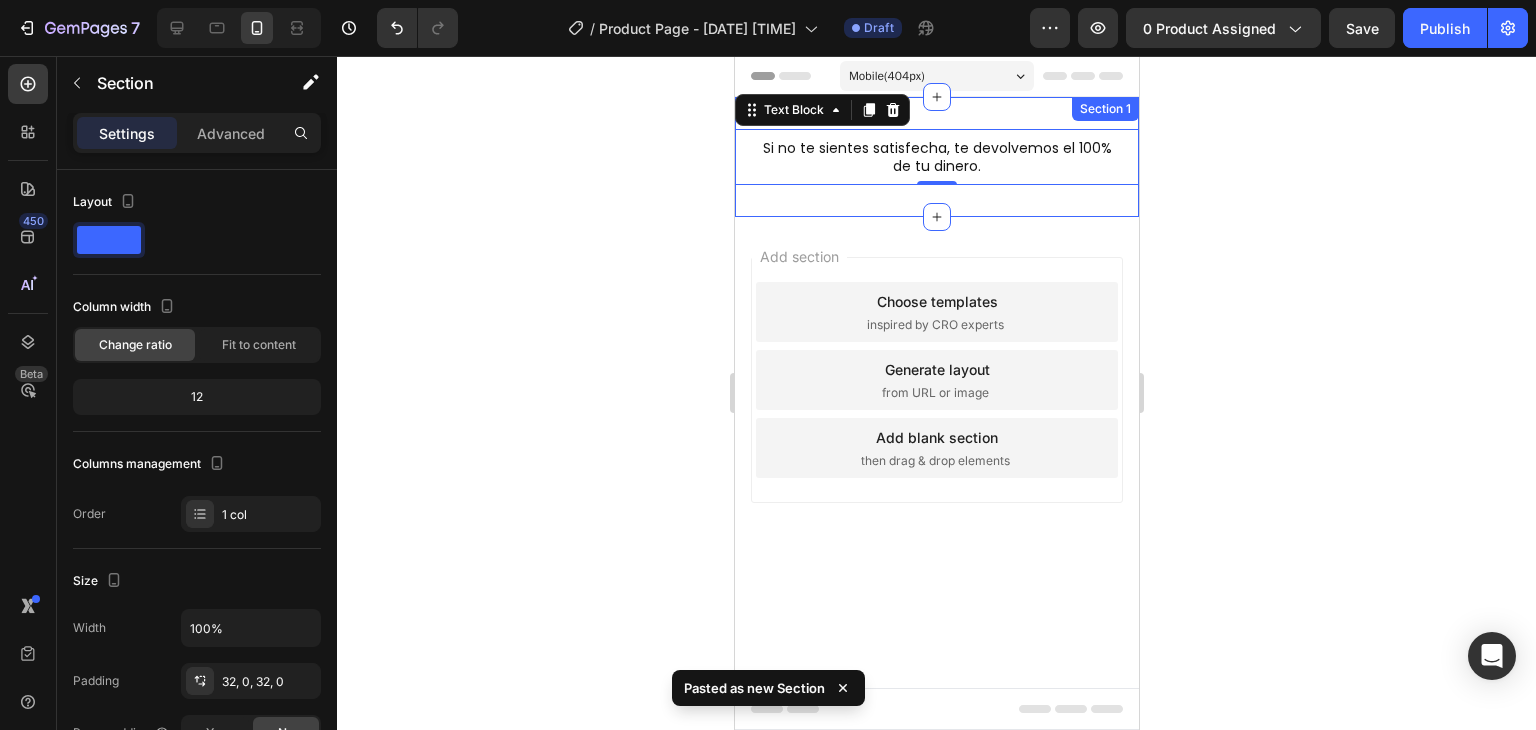 click on "Si no te sientes satisfecha, te devolvemos el 100% de tu dinero. Text Block   0 Section 1" at bounding box center (936, 157) 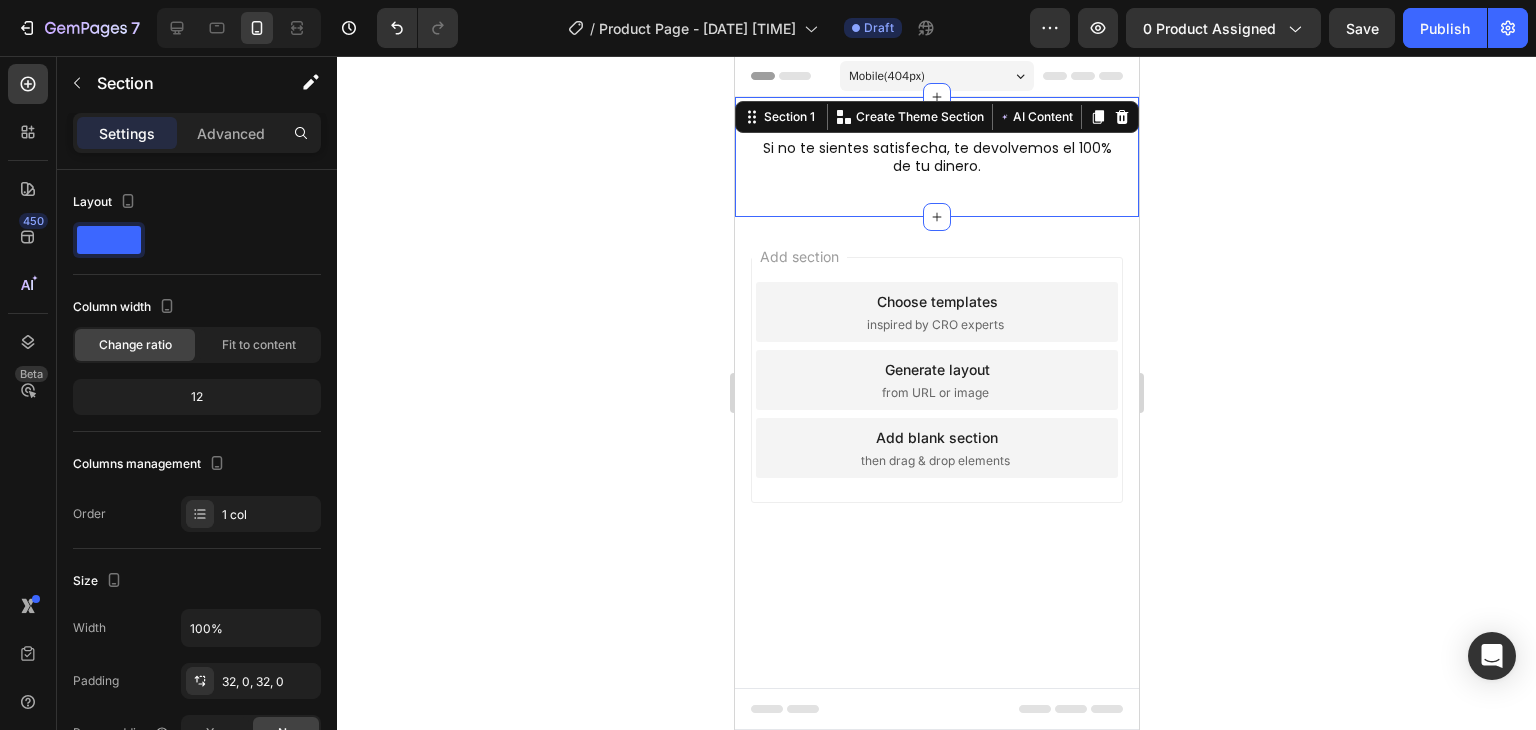 click 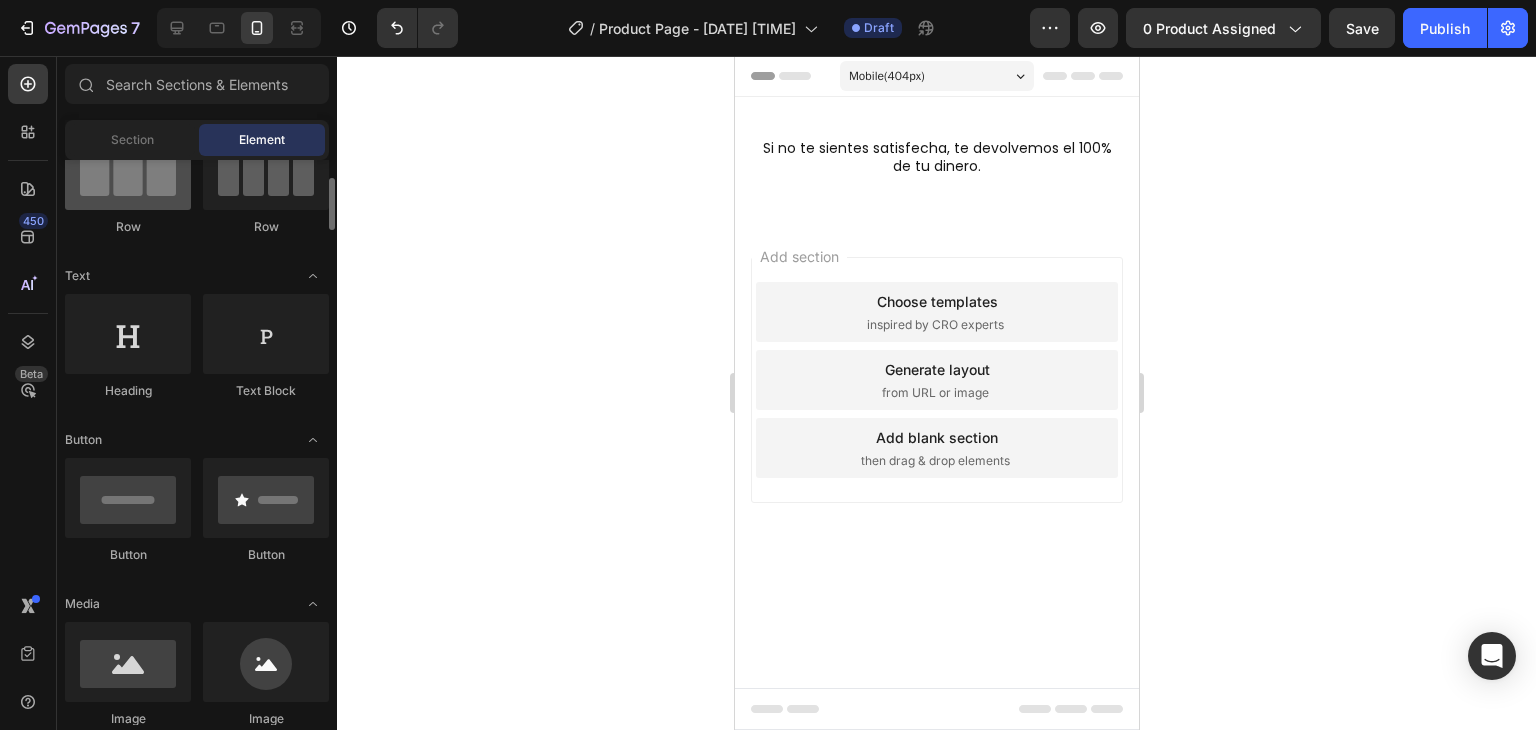 scroll, scrollTop: 500, scrollLeft: 0, axis: vertical 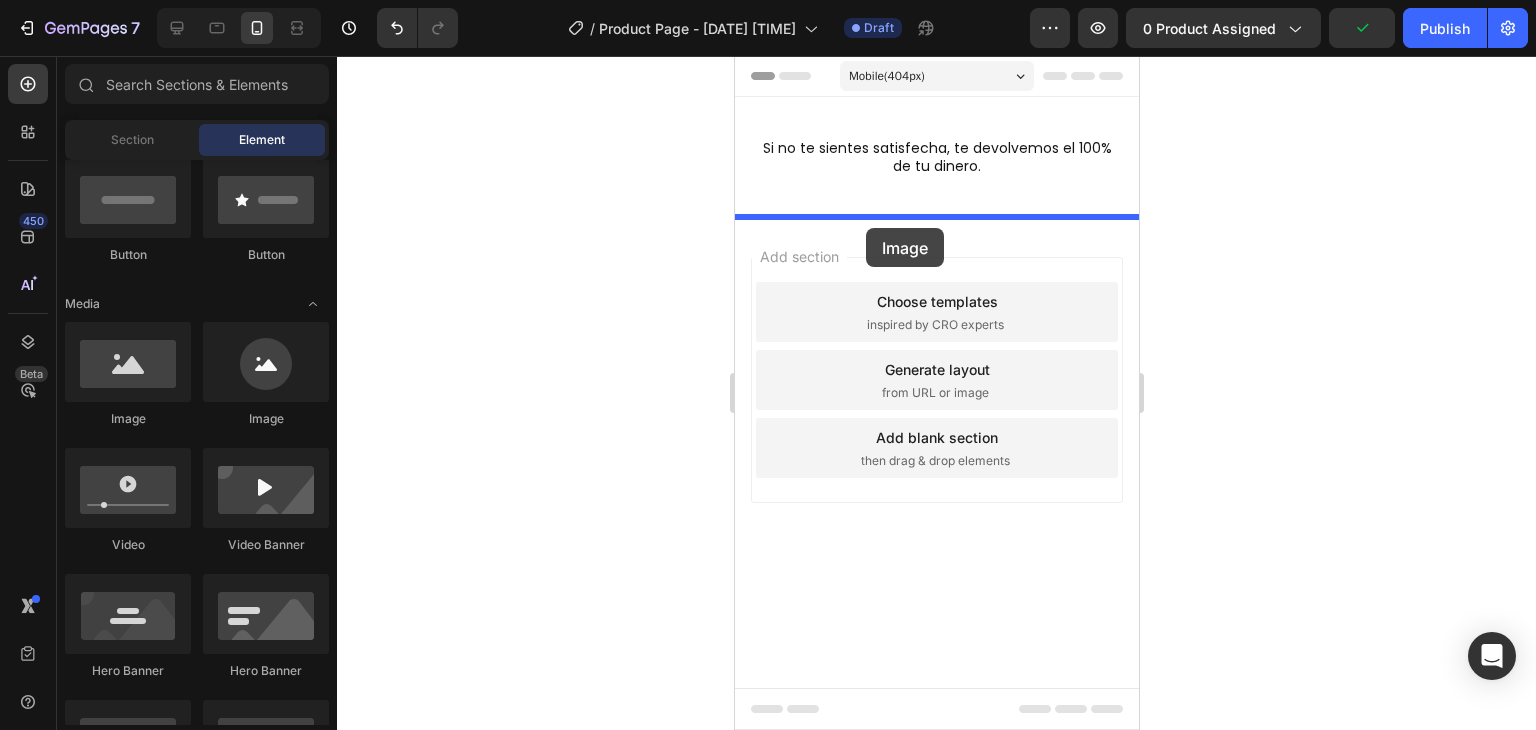 drag, startPoint x: 858, startPoint y: 437, endPoint x: 865, endPoint y: 228, distance: 209.11719 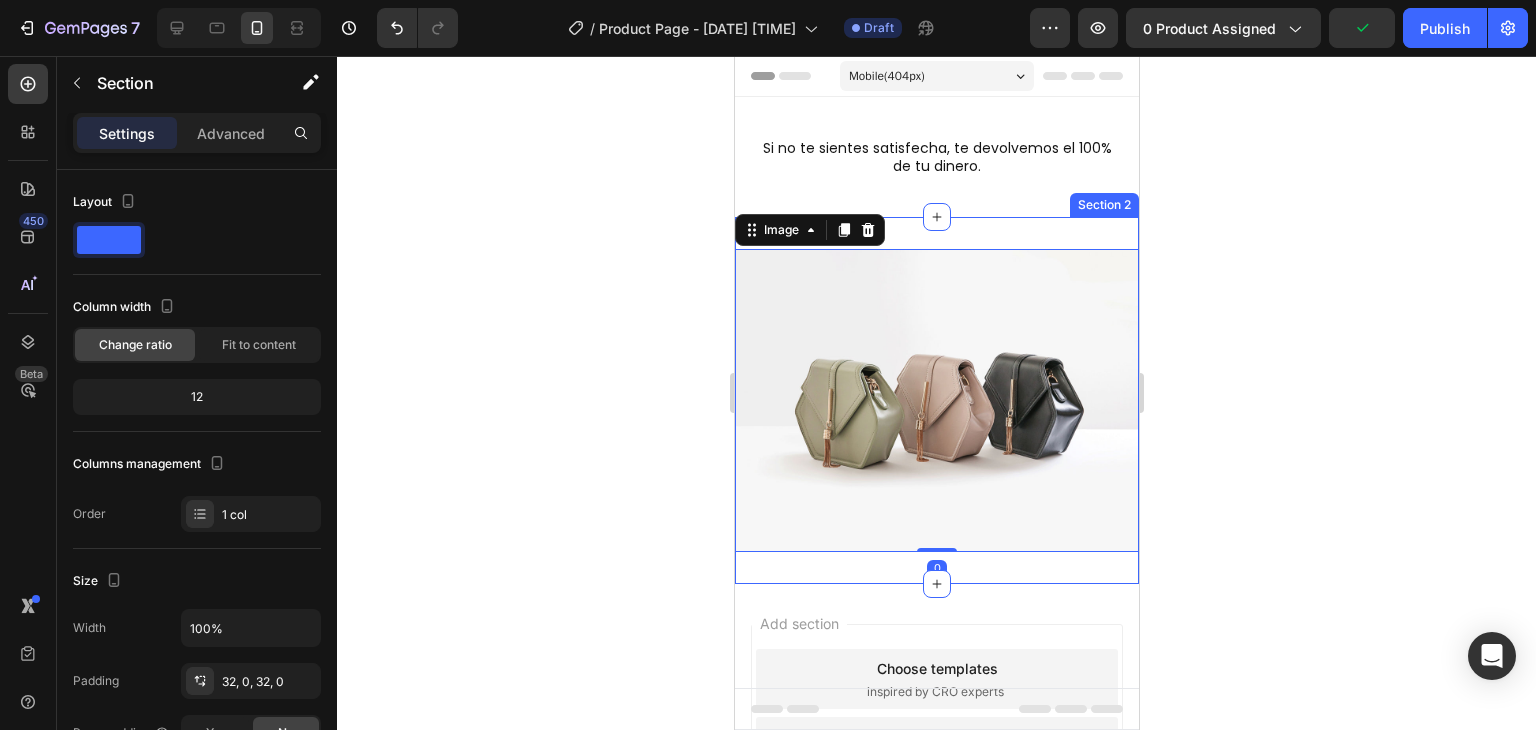 click on "Image   0 Section 2" at bounding box center [936, 400] 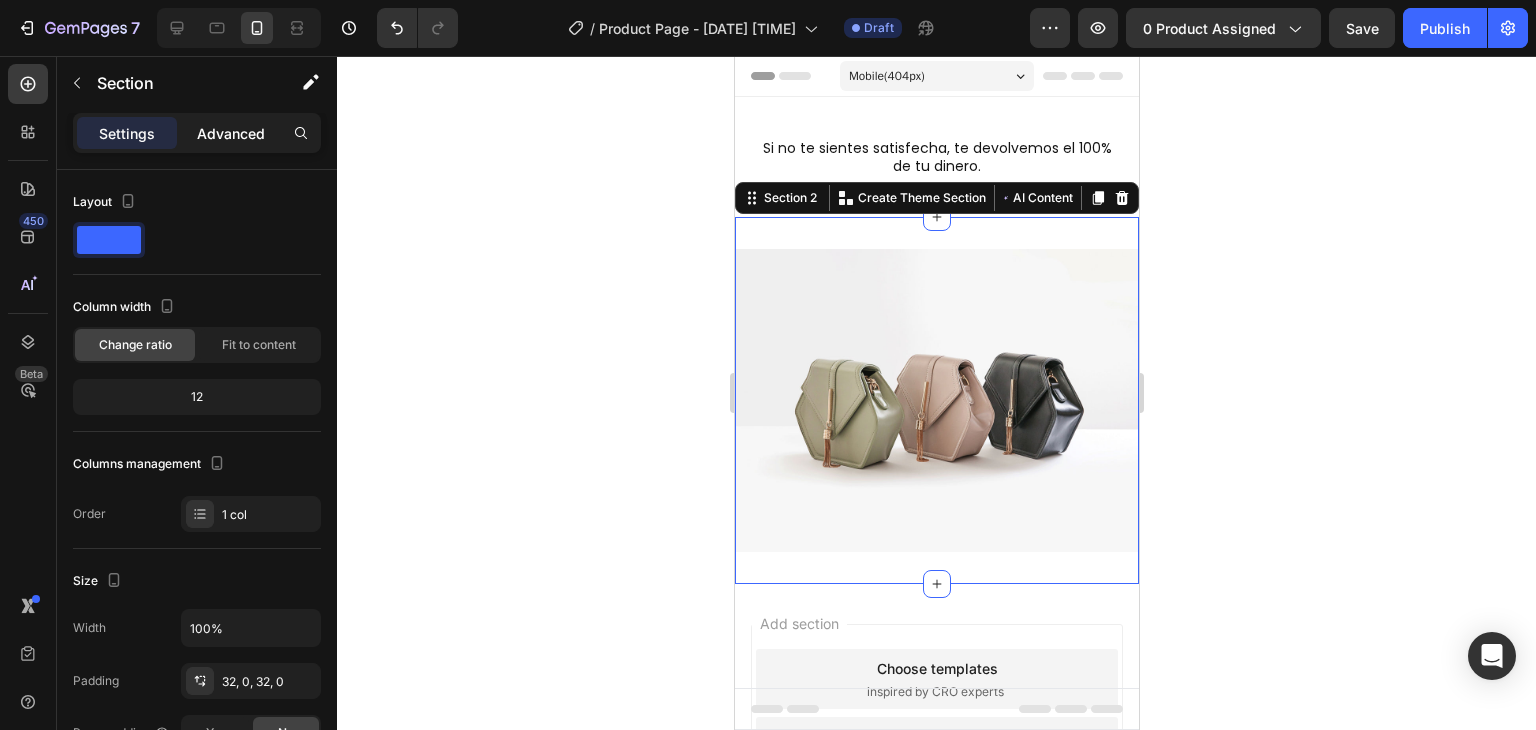 click on "Advanced" at bounding box center (231, 133) 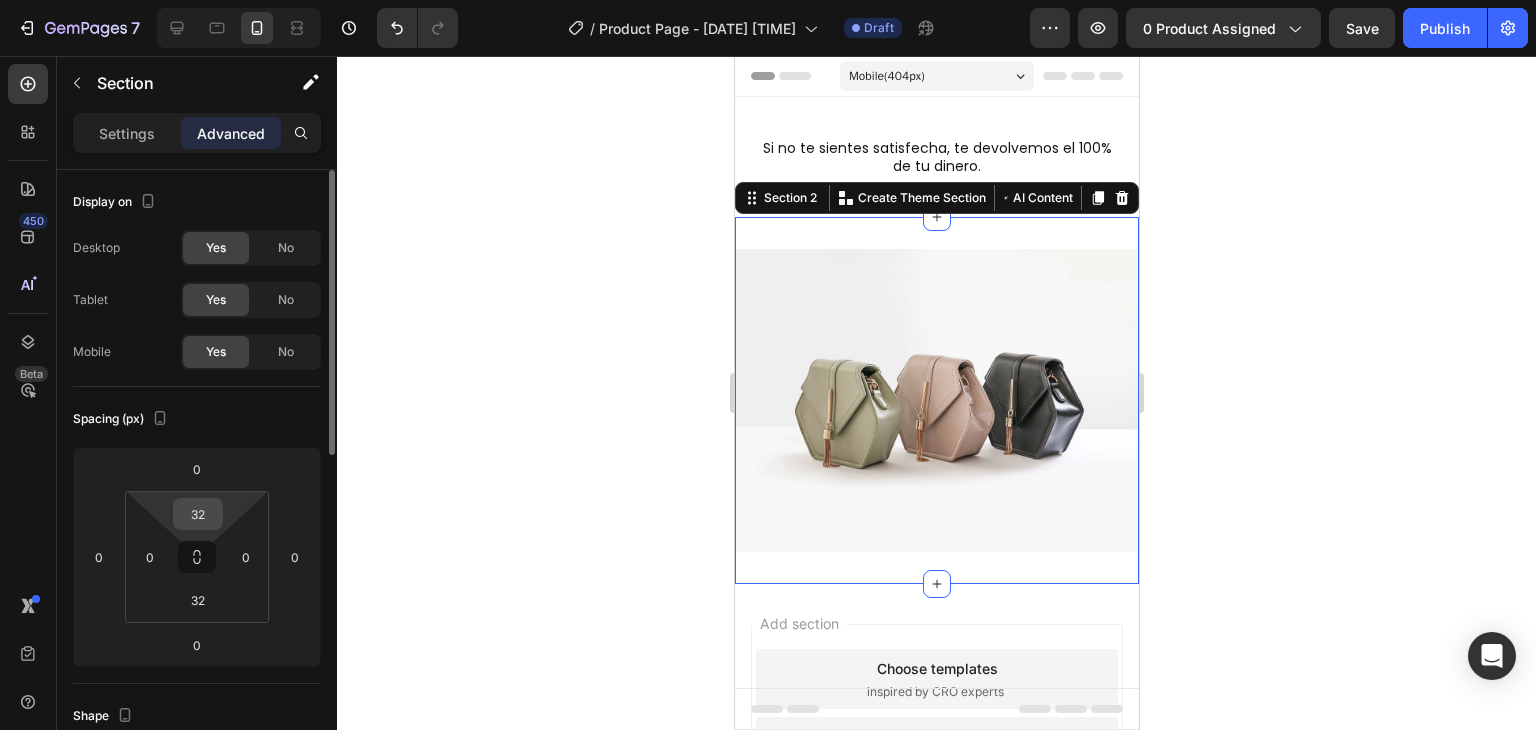 click on "32" at bounding box center [198, 514] 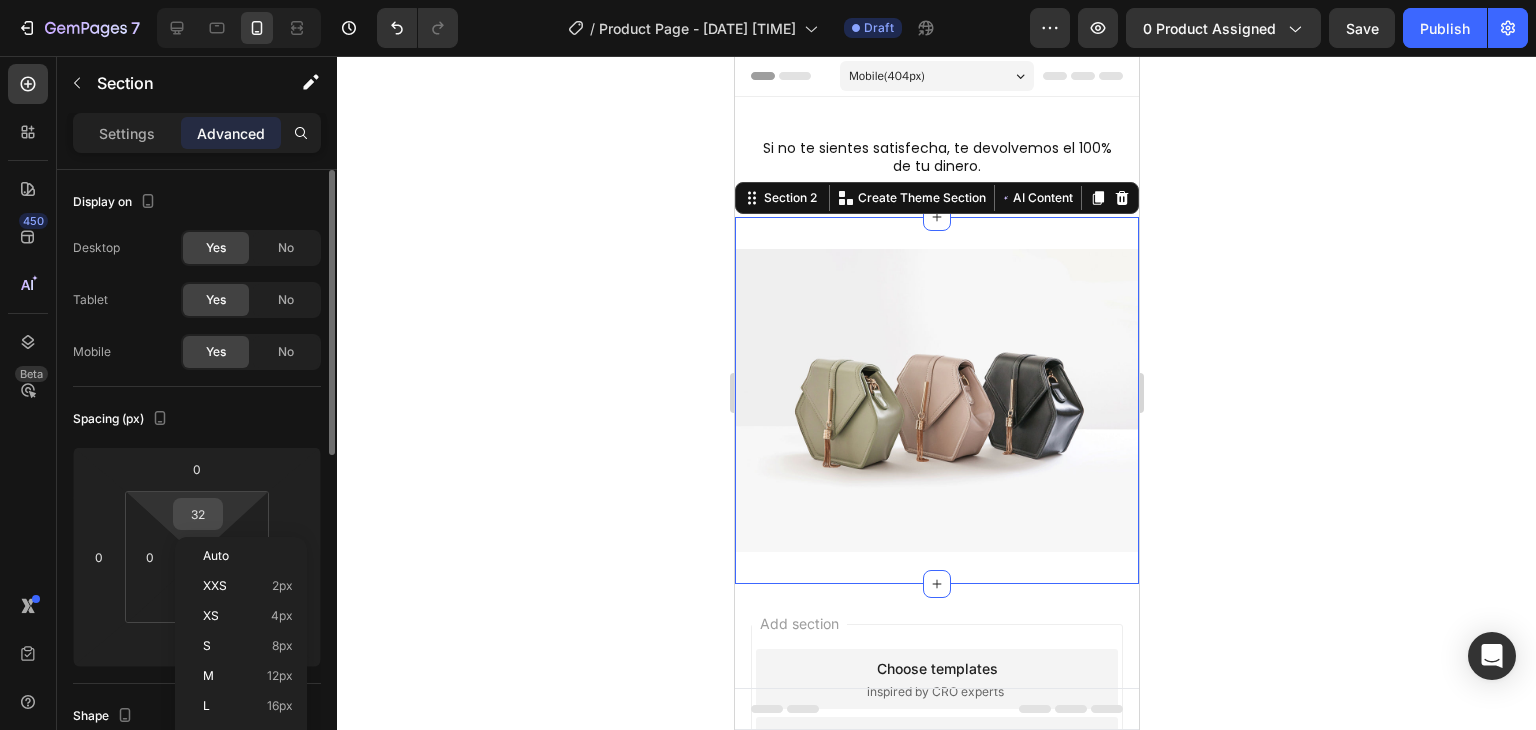 click on "32" at bounding box center (198, 514) 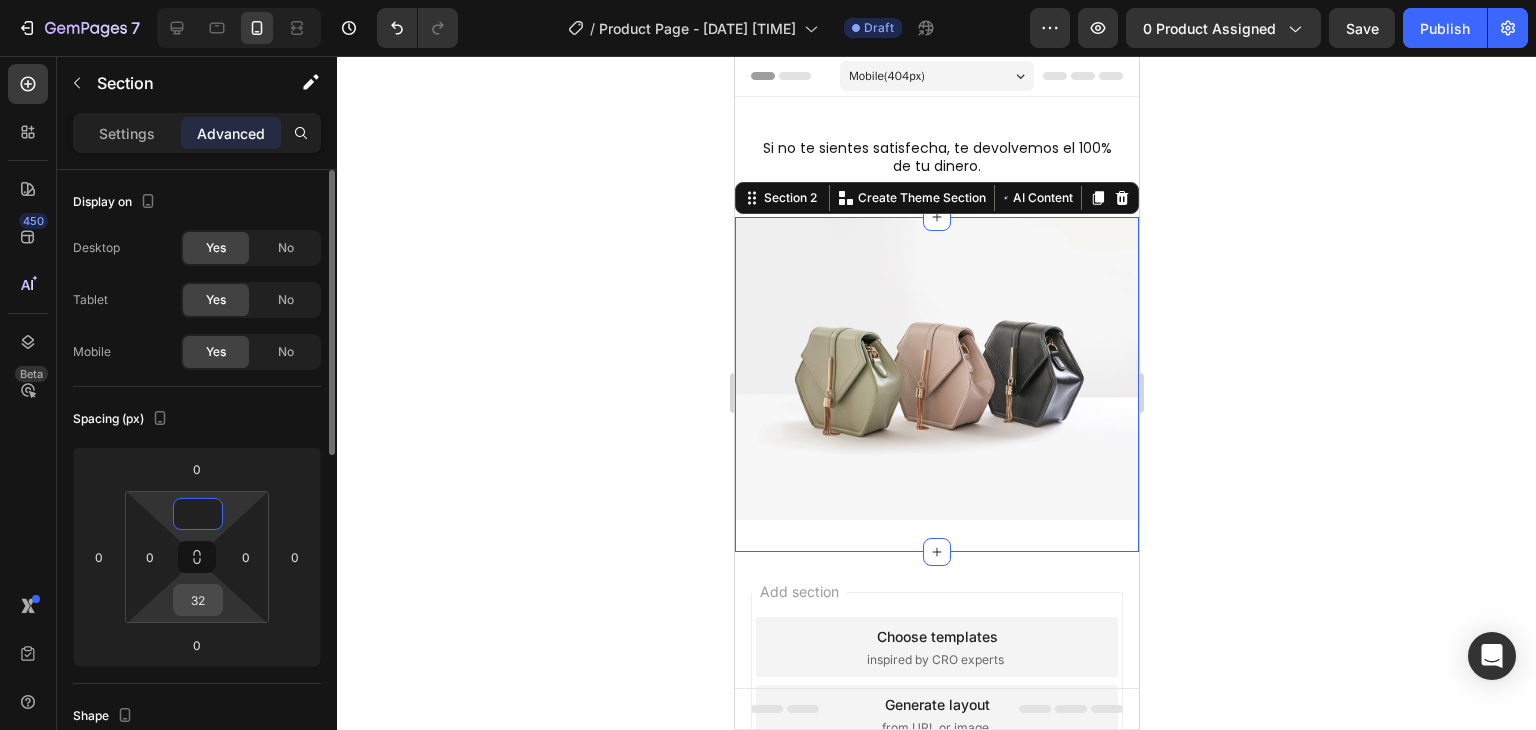 type on "0" 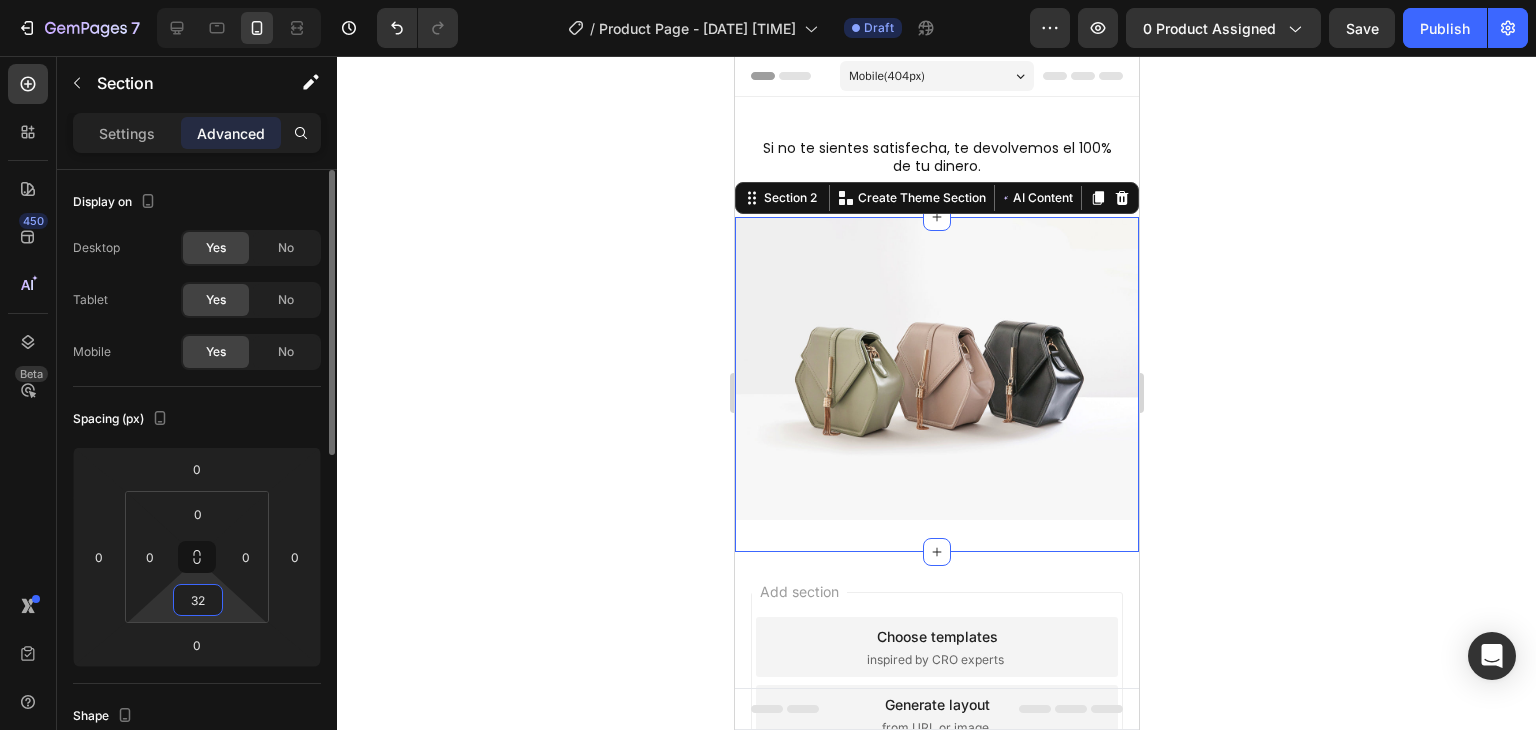 click on "32" at bounding box center (198, 600) 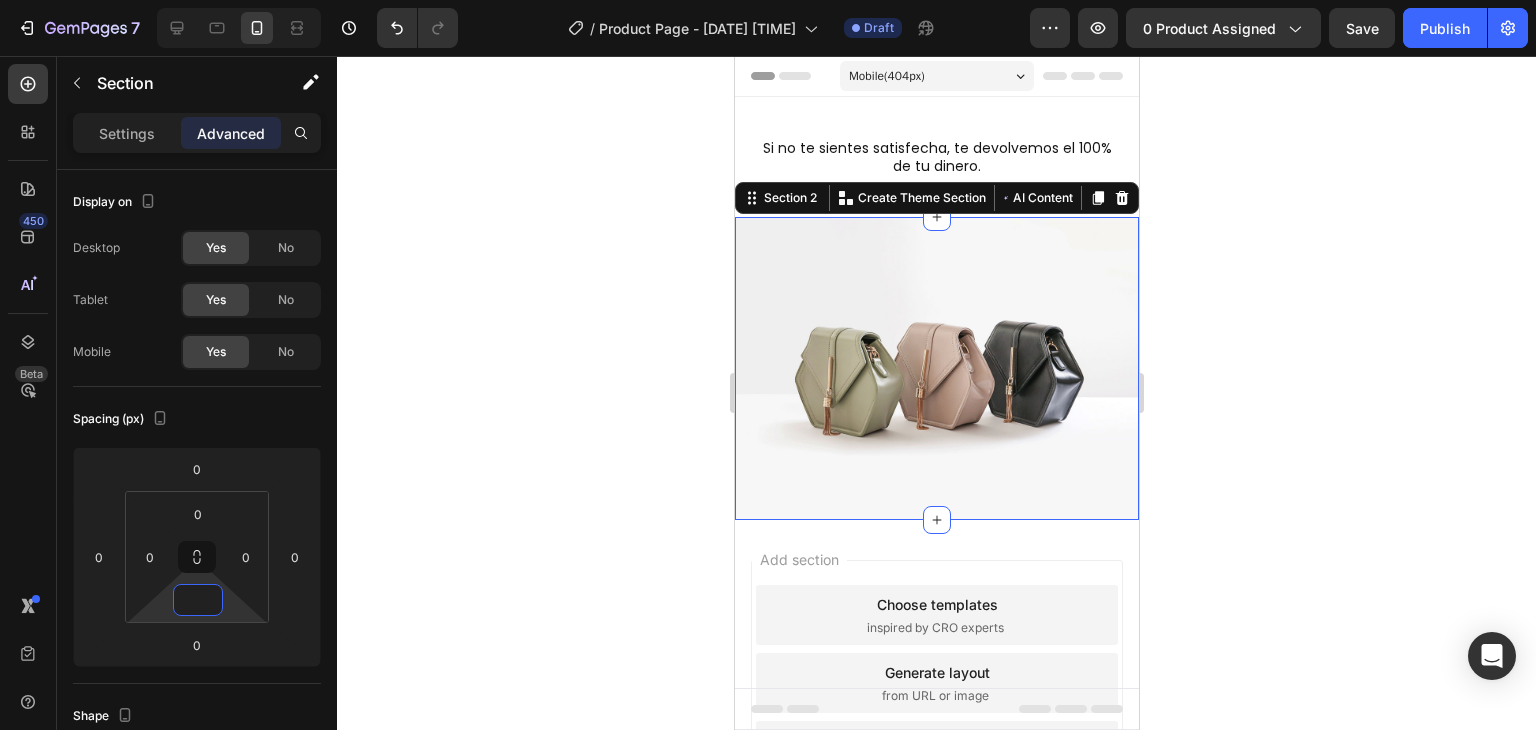 type 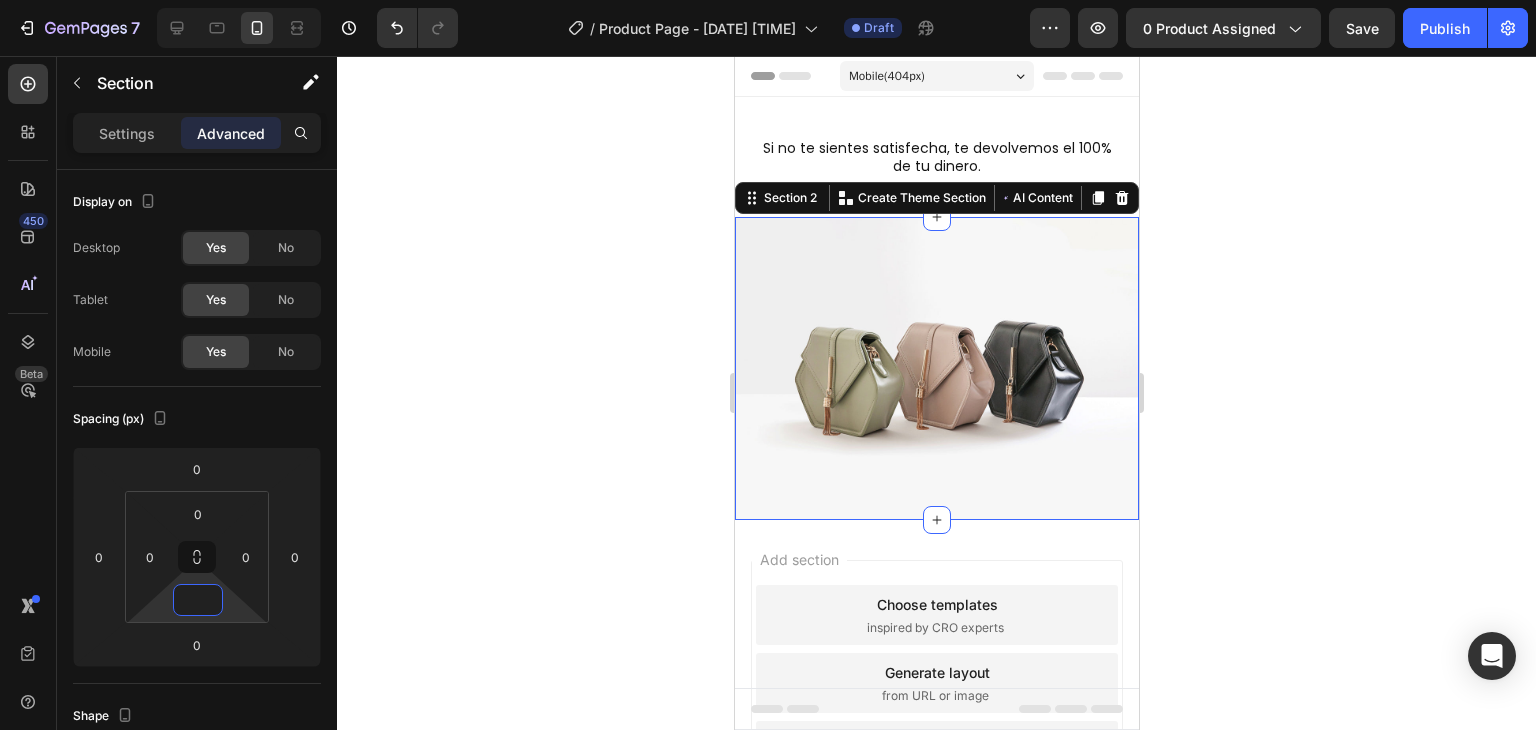 click on "Add section Choose templates inspired by CRO experts Generate layout from URL or image Add blank section then drag & drop elements" at bounding box center [936, 711] 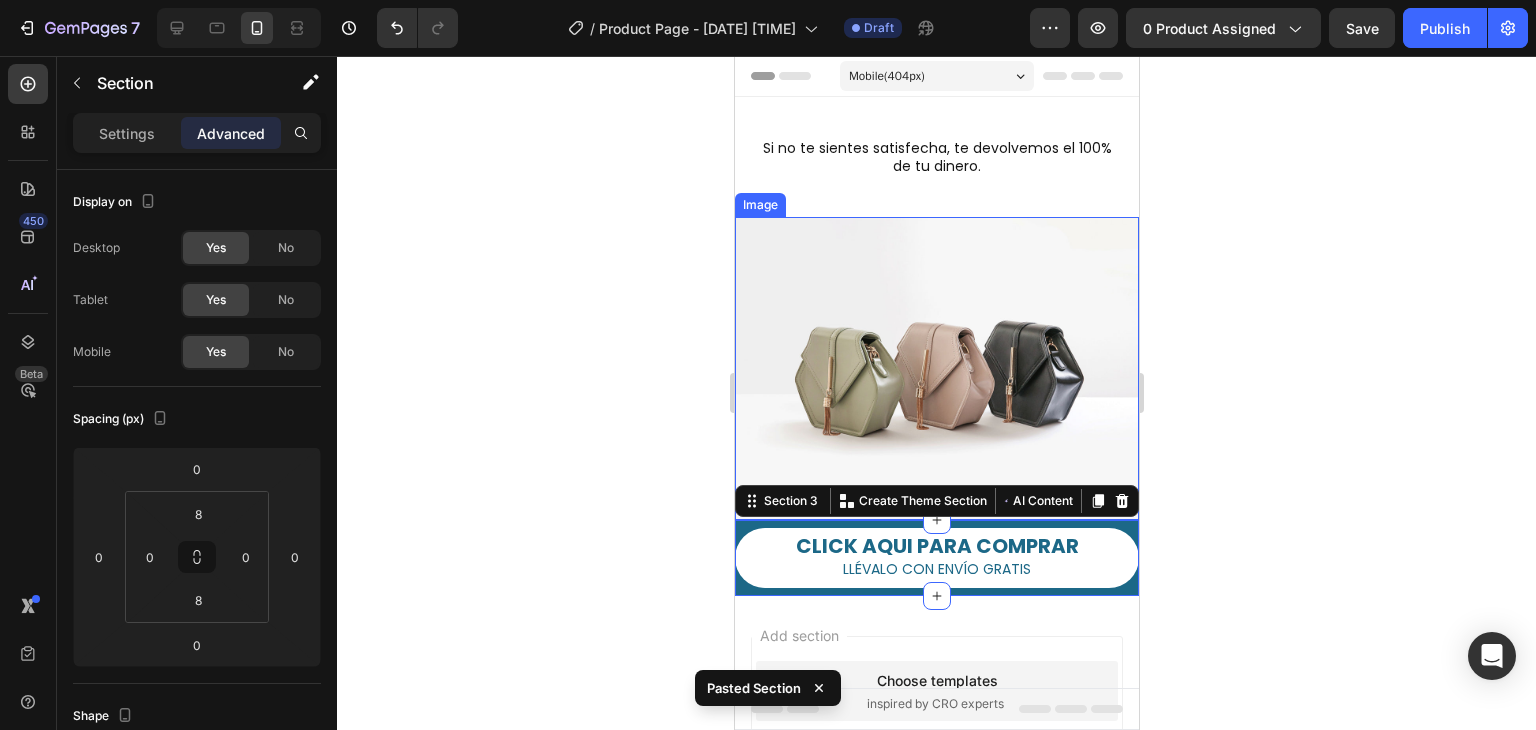 click at bounding box center [936, 368] 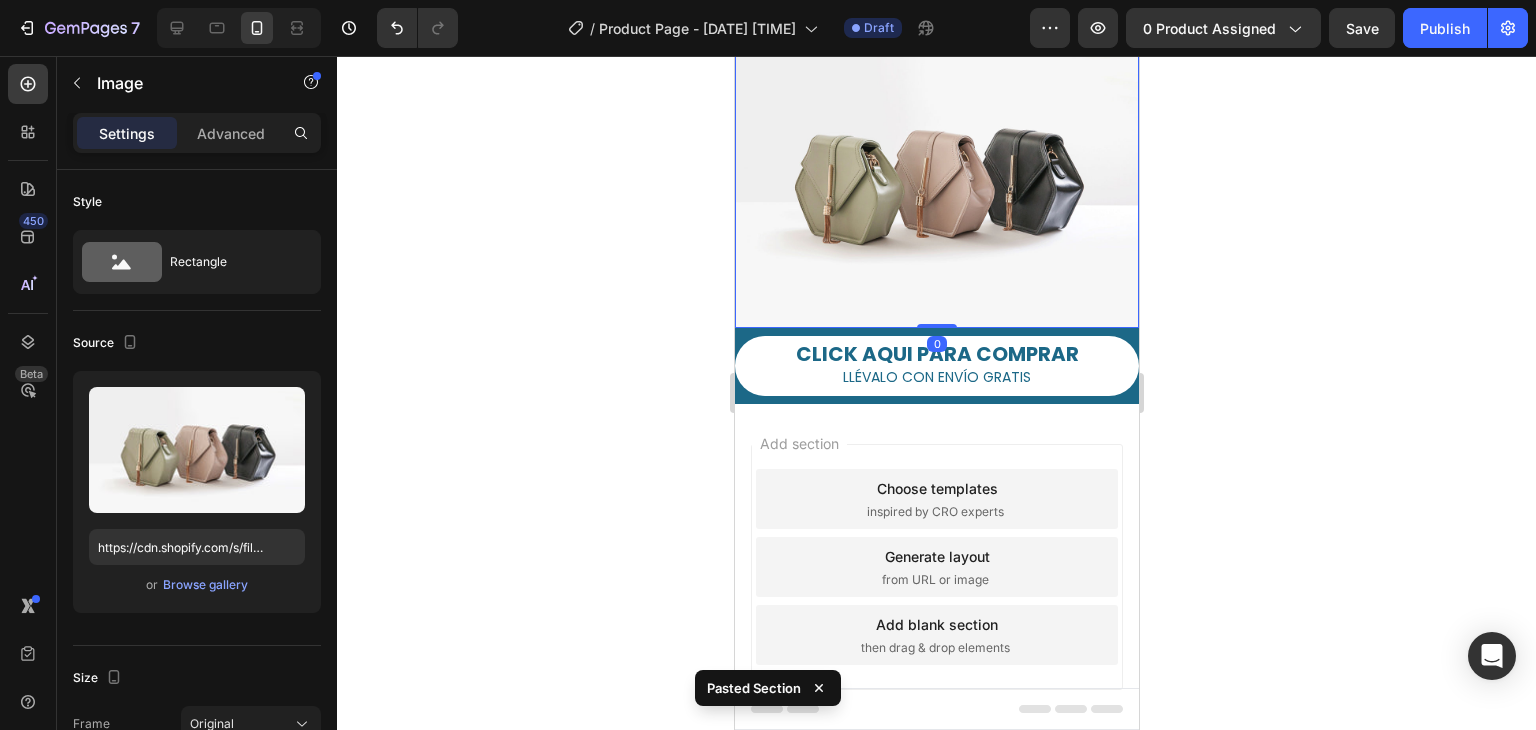 scroll, scrollTop: 200, scrollLeft: 0, axis: vertical 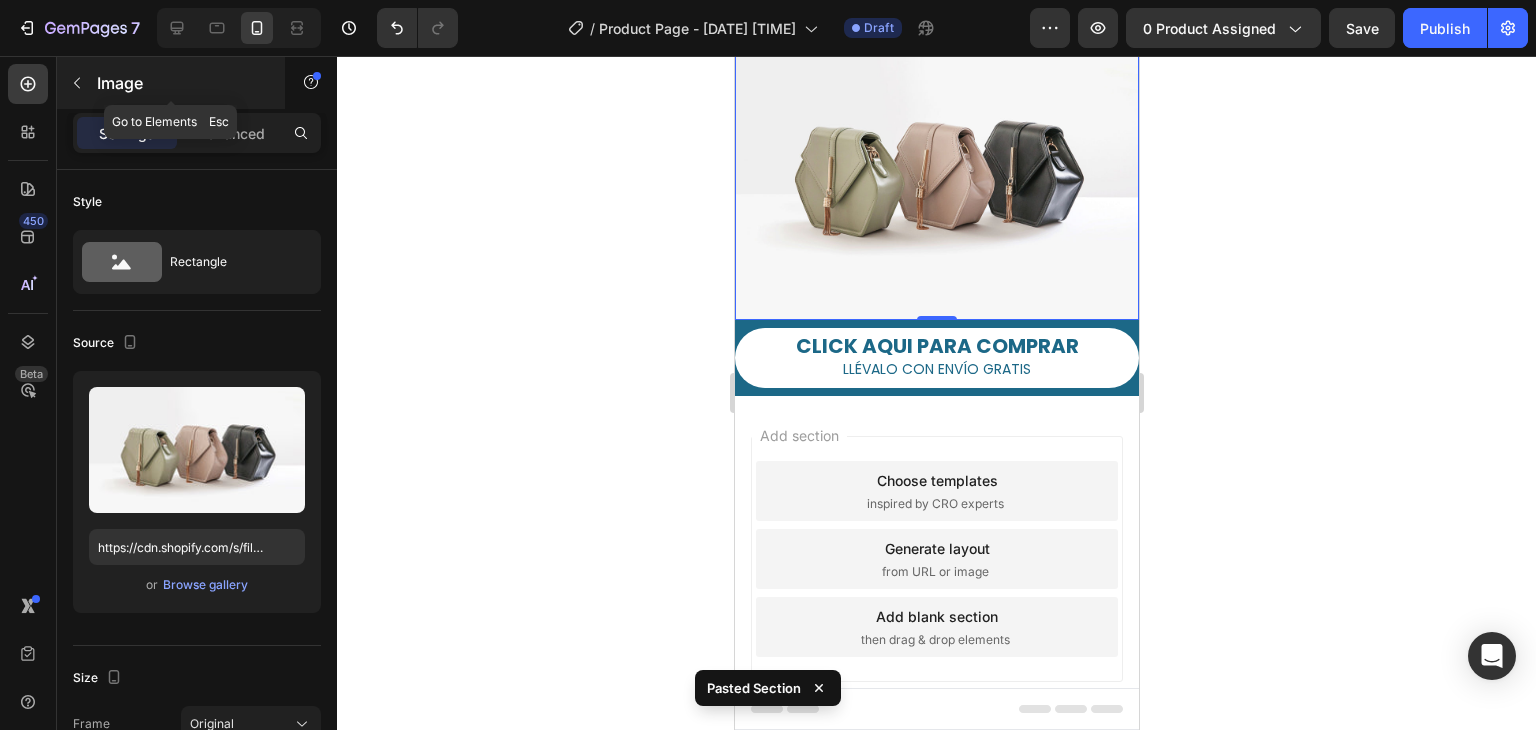 click 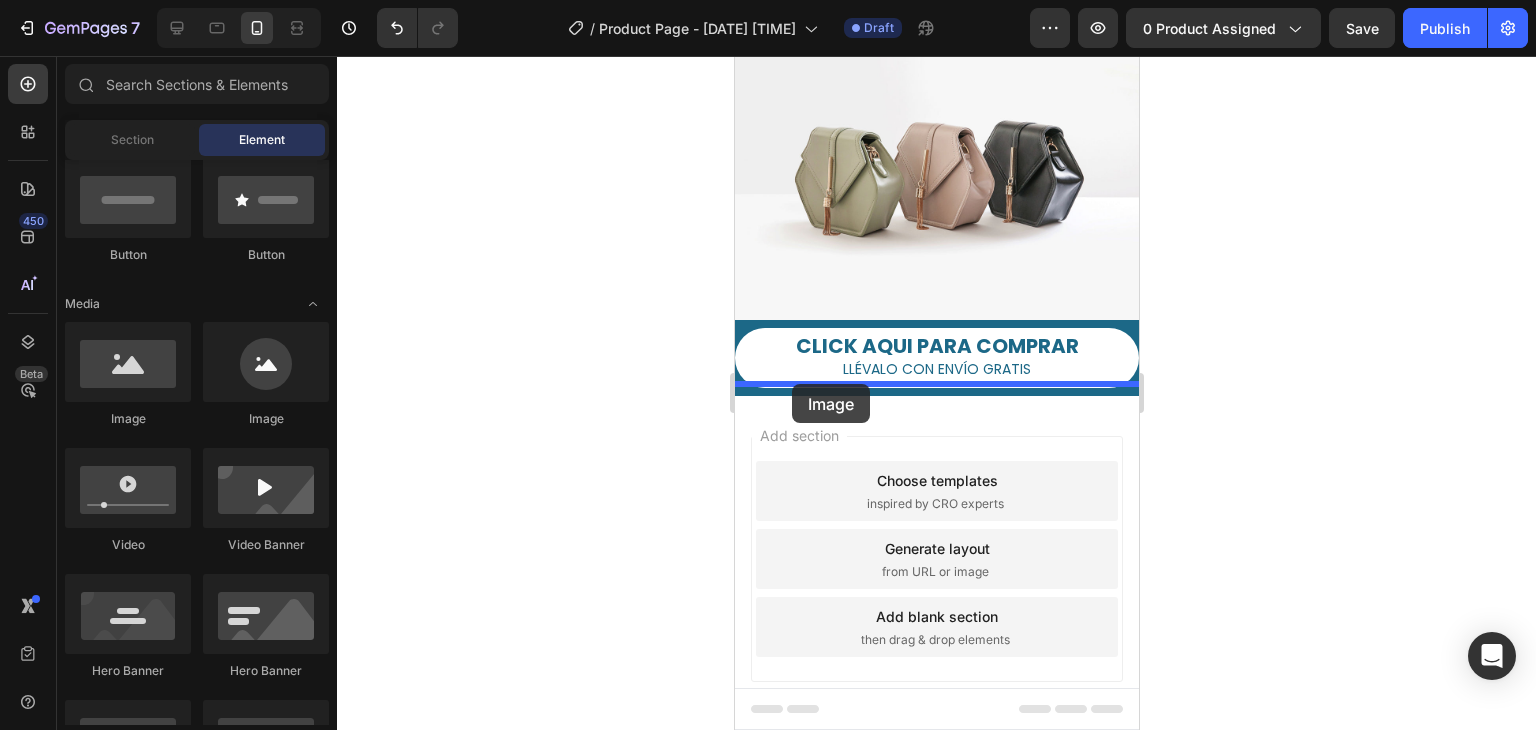 drag, startPoint x: 874, startPoint y: 444, endPoint x: 791, endPoint y: 384, distance: 102.41582 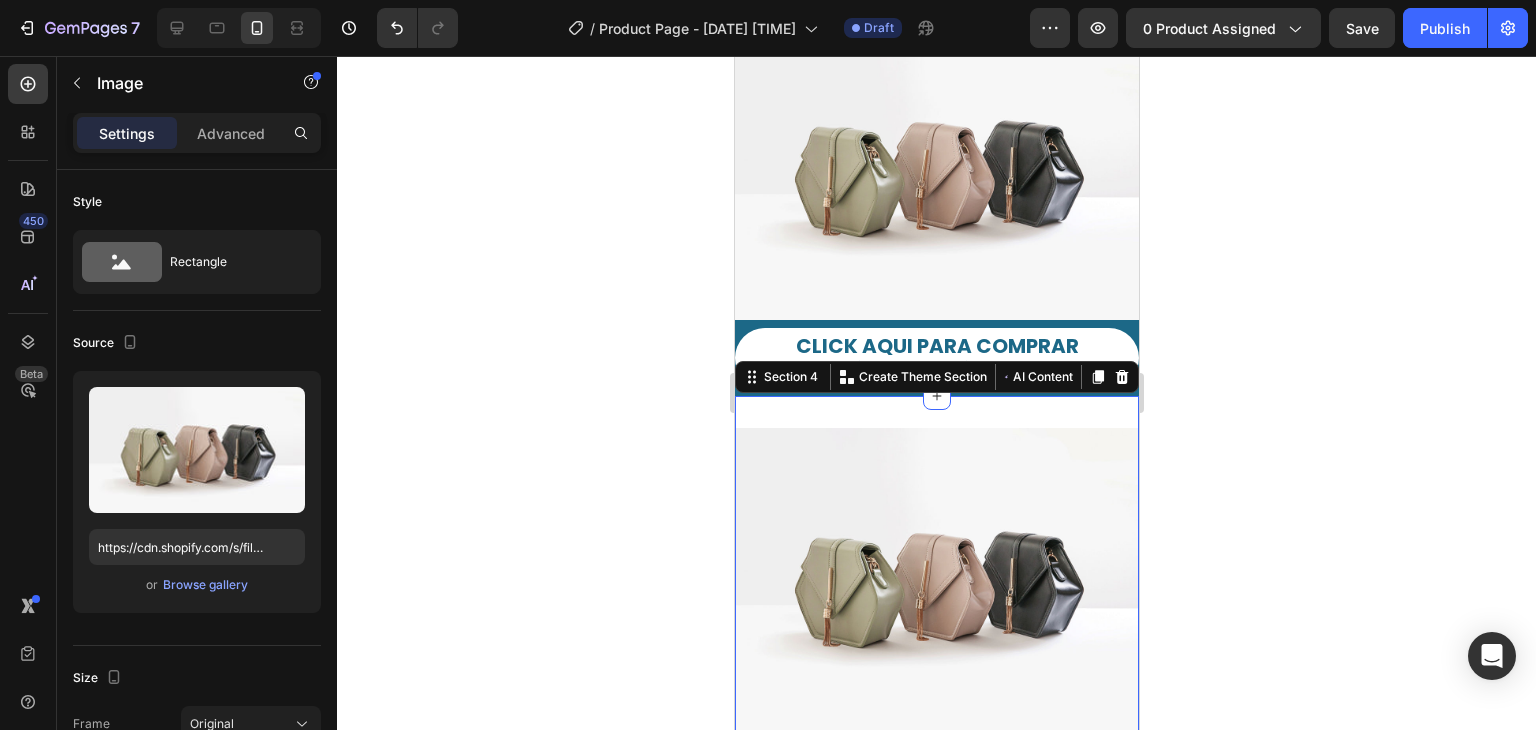 click on "Image Section 4   Create Theme Section AI Content Write with GemAI What would you like to describe here? Tone and Voice Persuasive Product mmm Show more Generate" at bounding box center [936, 579] 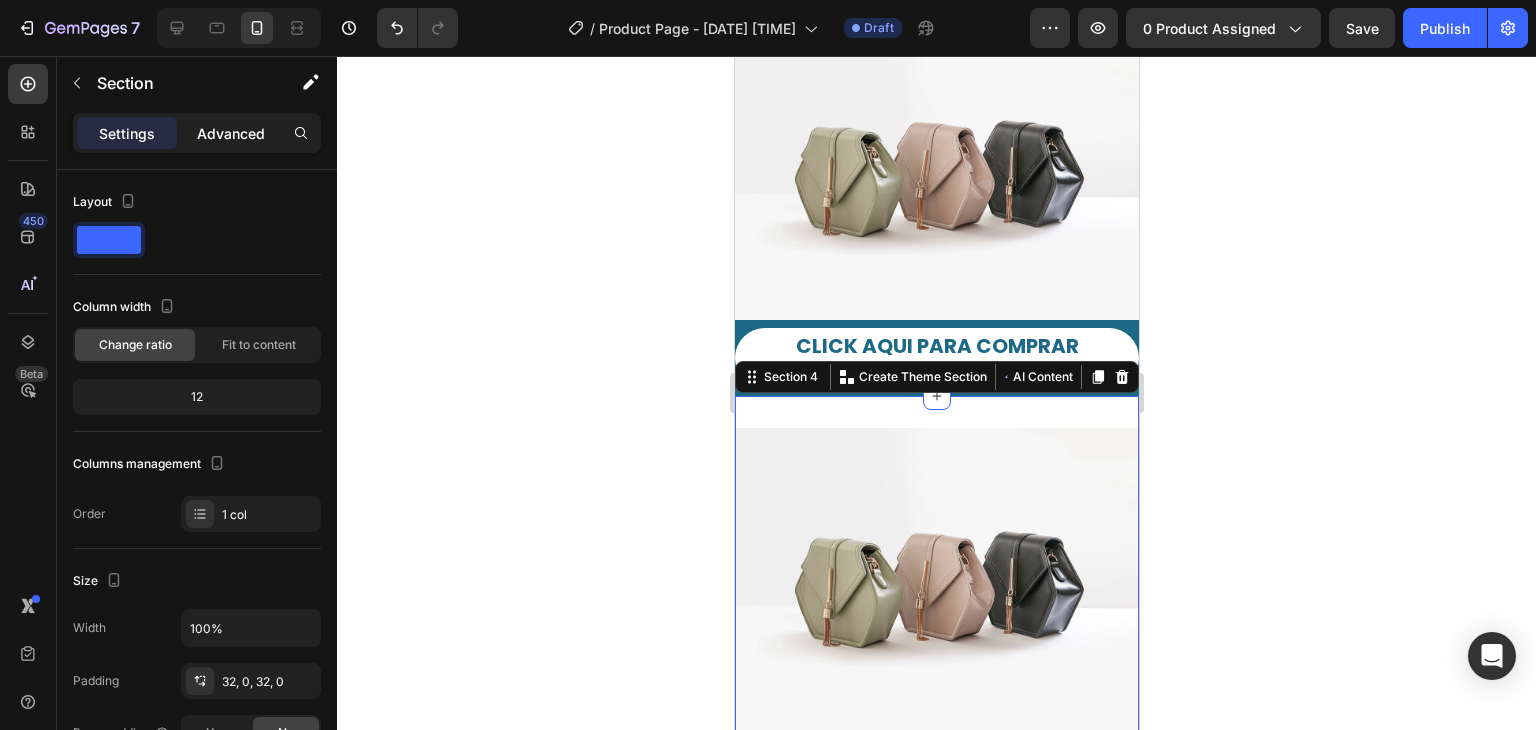 click on "Advanced" at bounding box center (231, 133) 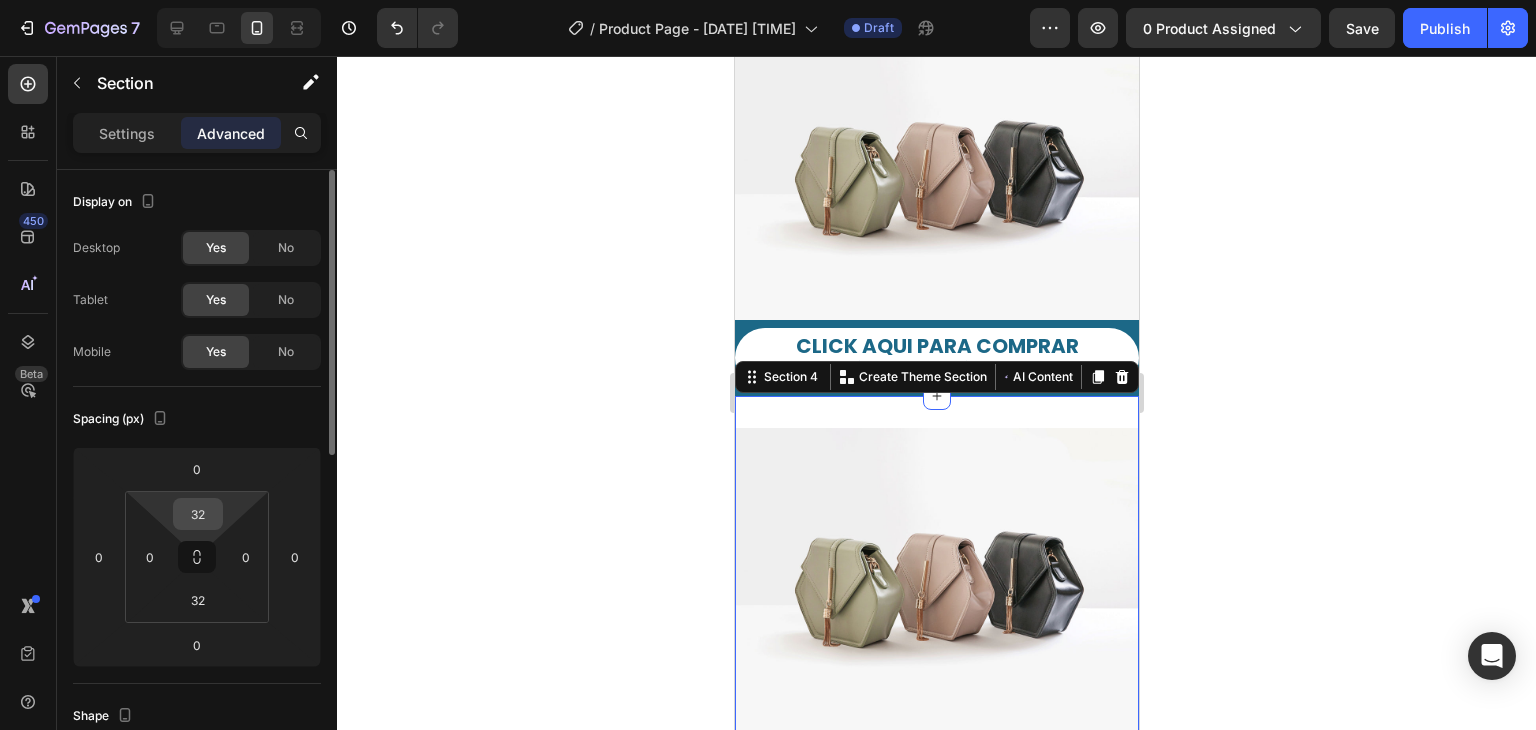 click on "32" at bounding box center [198, 514] 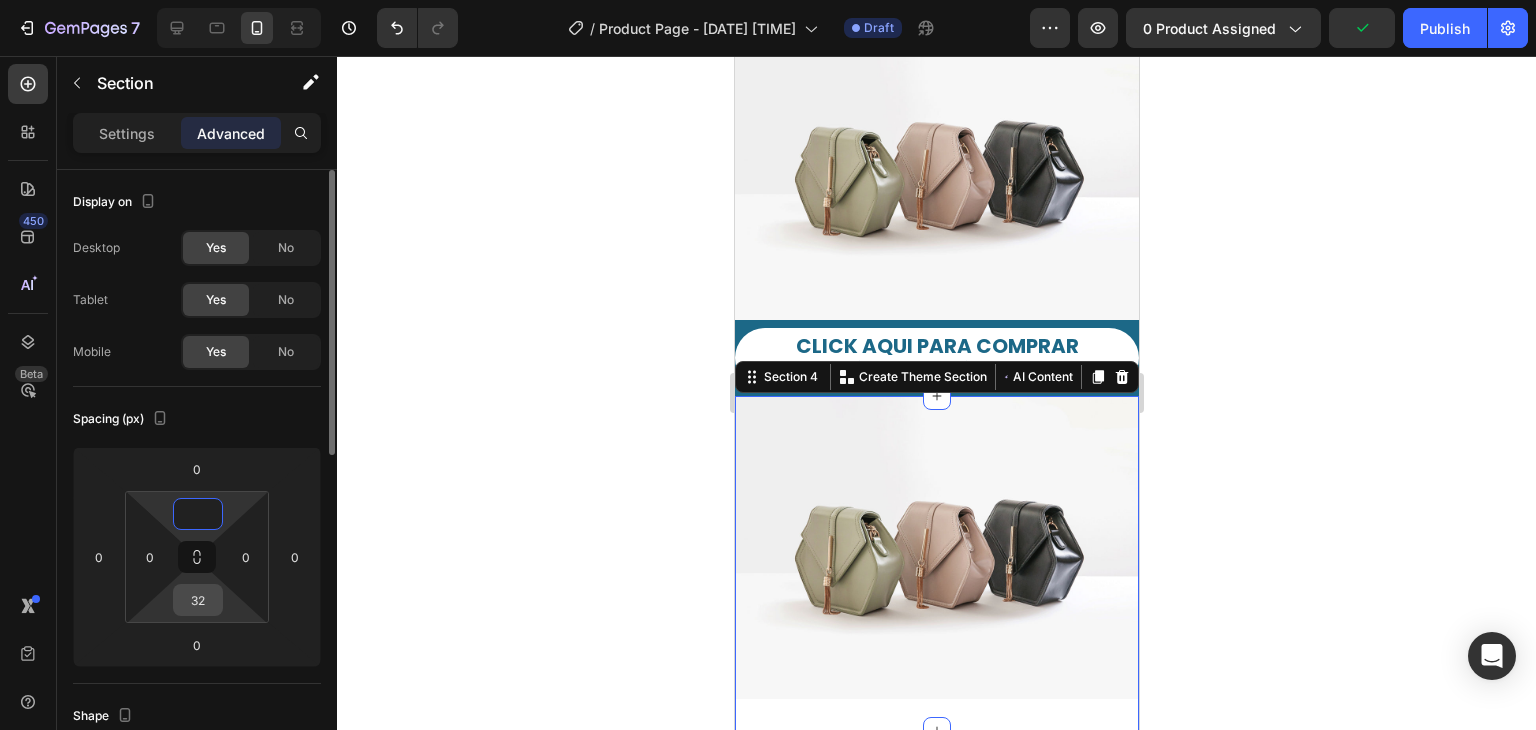 type on "0" 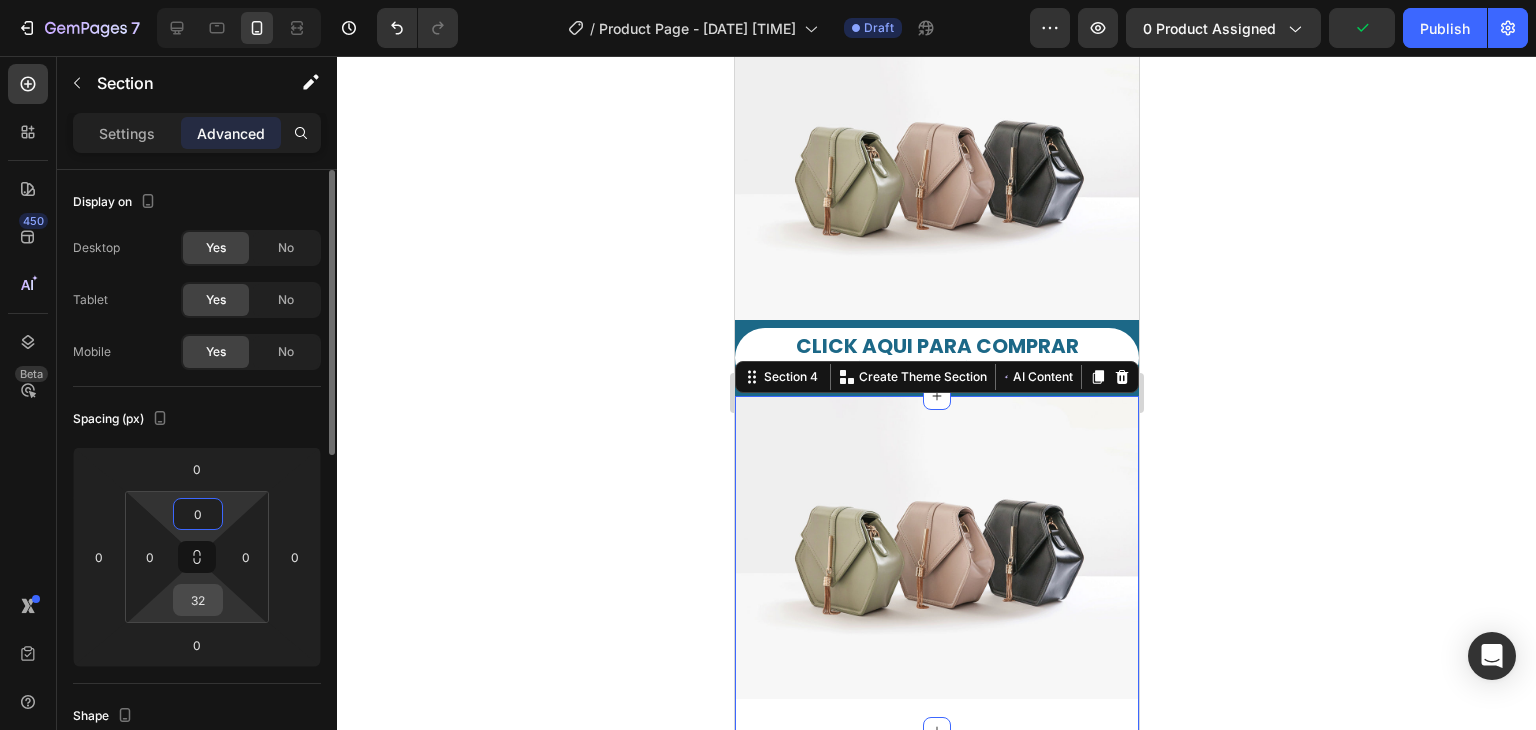 click on "32" at bounding box center (198, 600) 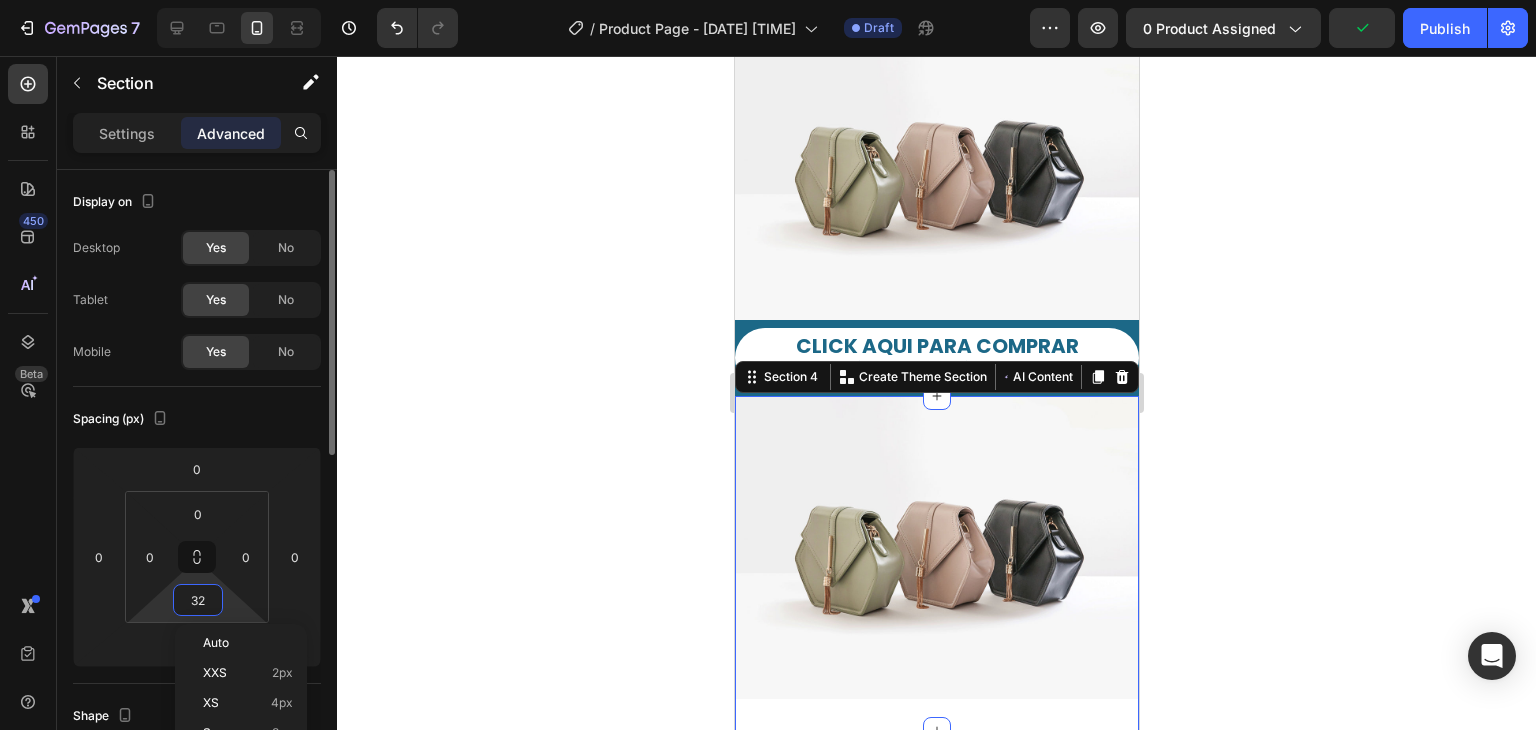 type 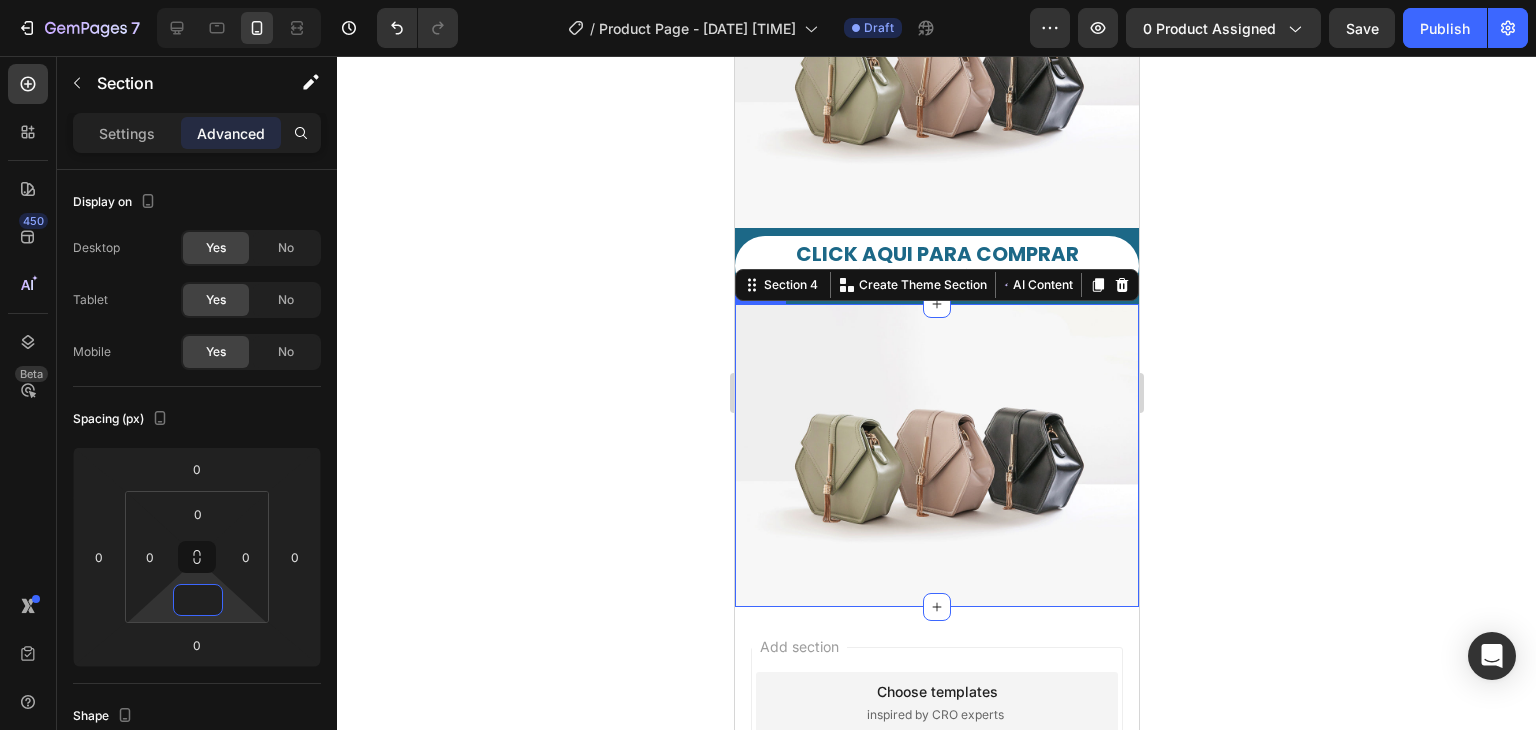 scroll, scrollTop: 400, scrollLeft: 0, axis: vertical 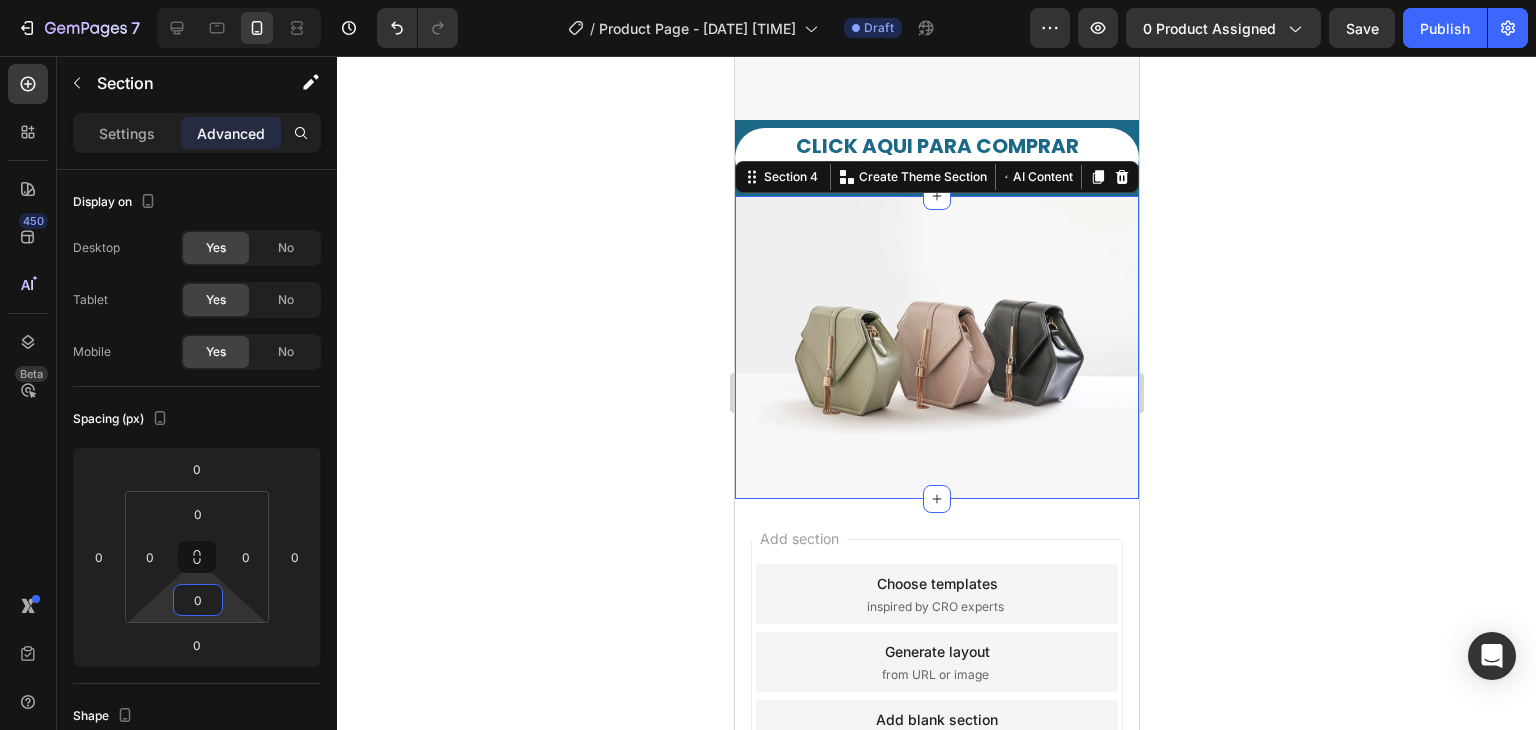 click on "Add section Choose templates inspired by CRO experts Generate layout from URL or image Add blank section then drag & drop elements" at bounding box center [936, 690] 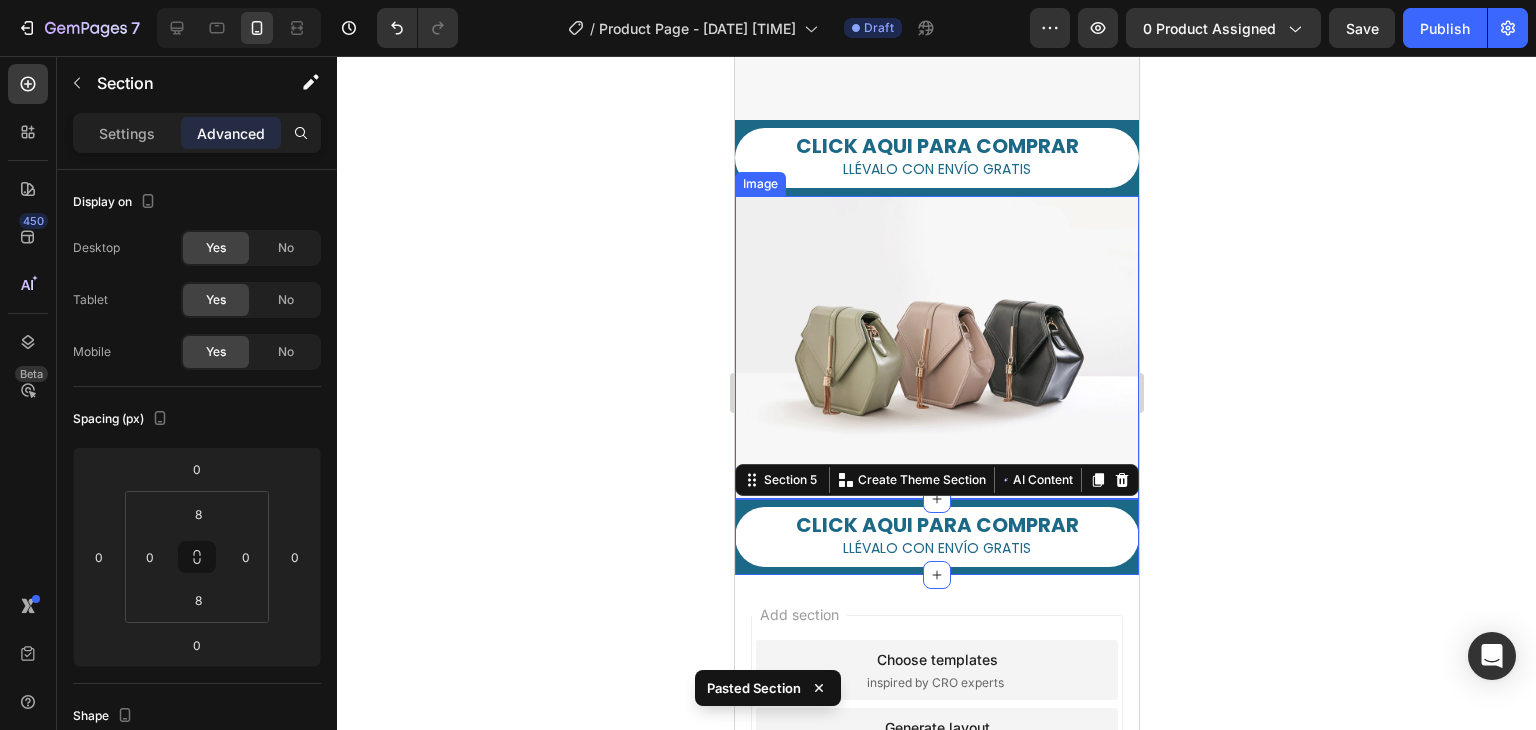 click 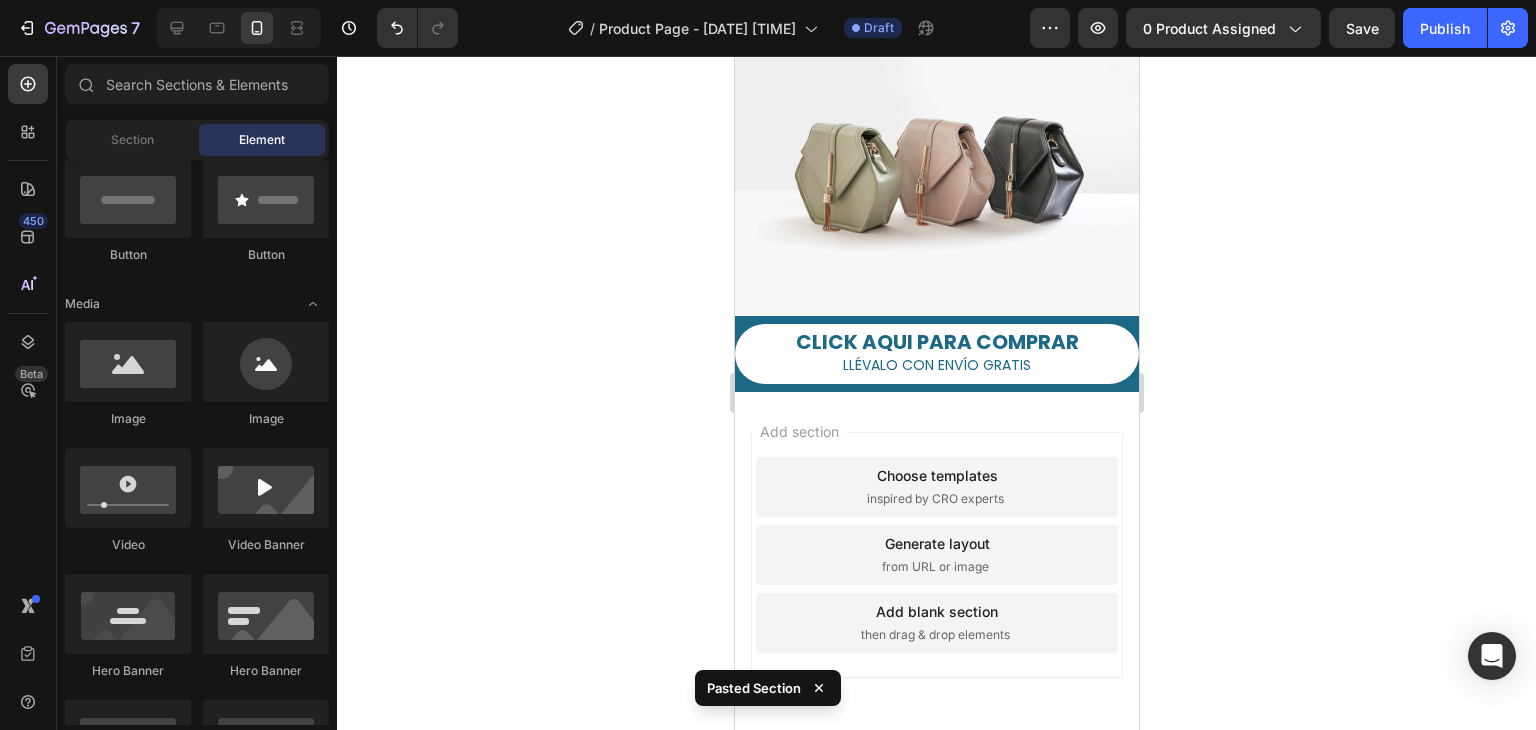 scroll, scrollTop: 600, scrollLeft: 0, axis: vertical 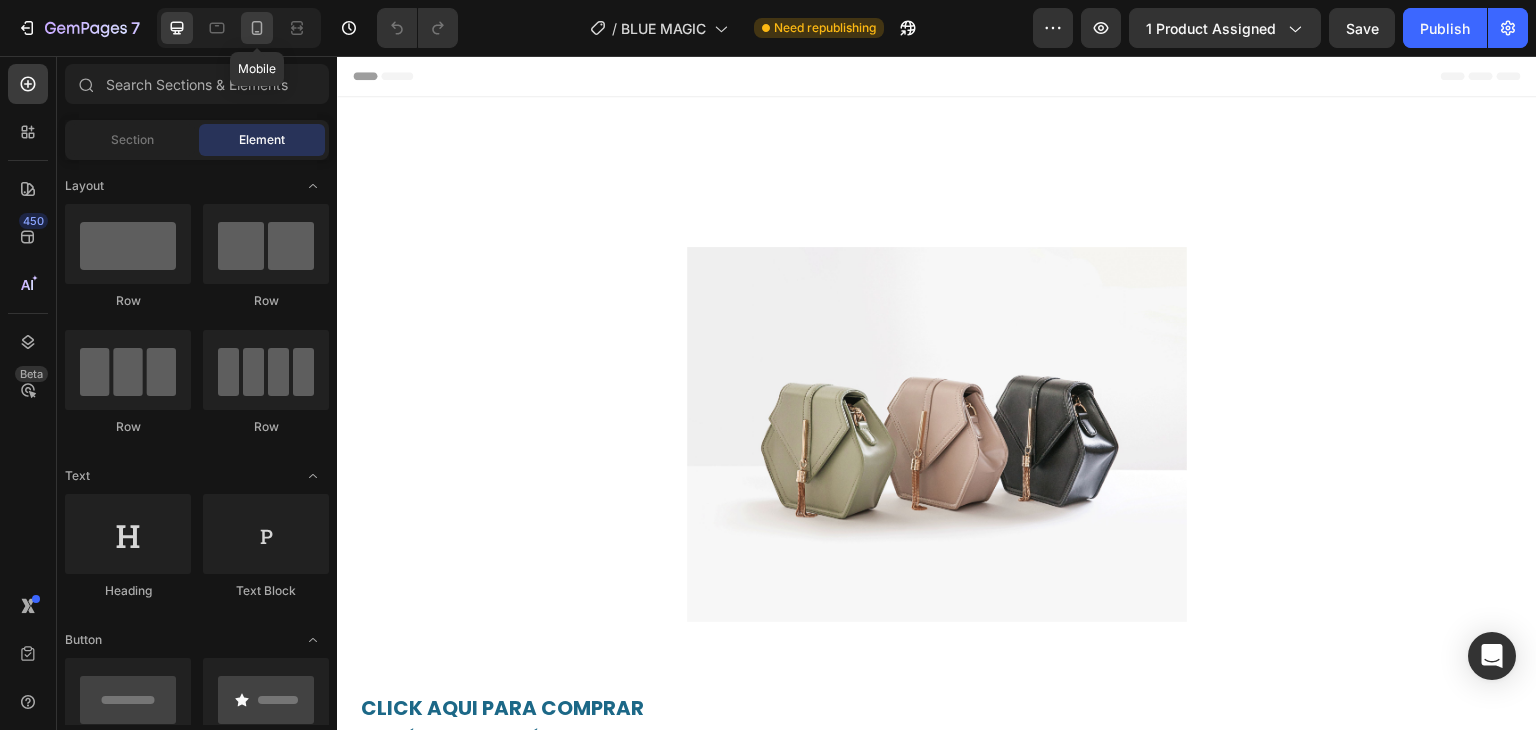 click 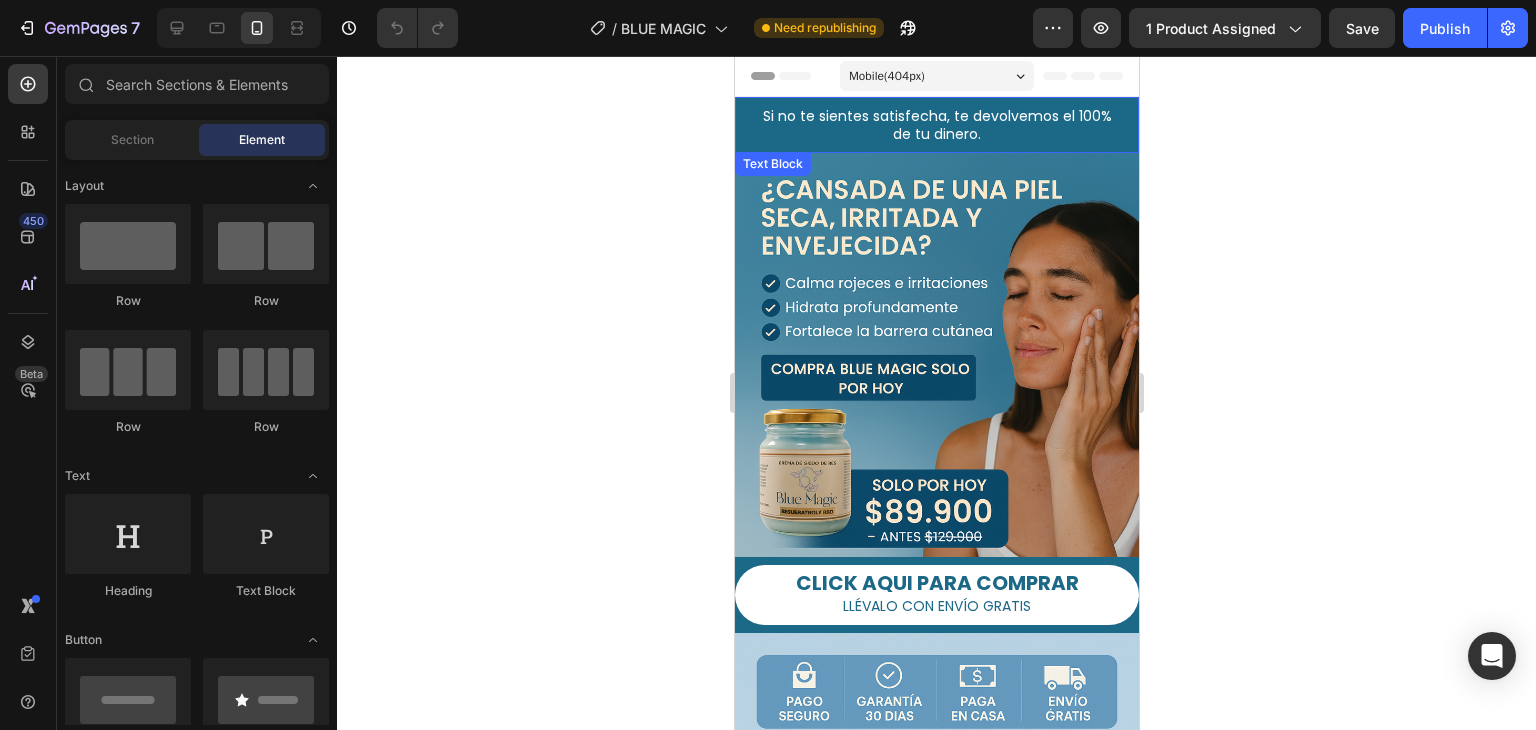 click on "Si no te sientes satisfecha, te devolvemos el 100% de tu dinero." at bounding box center [936, 125] 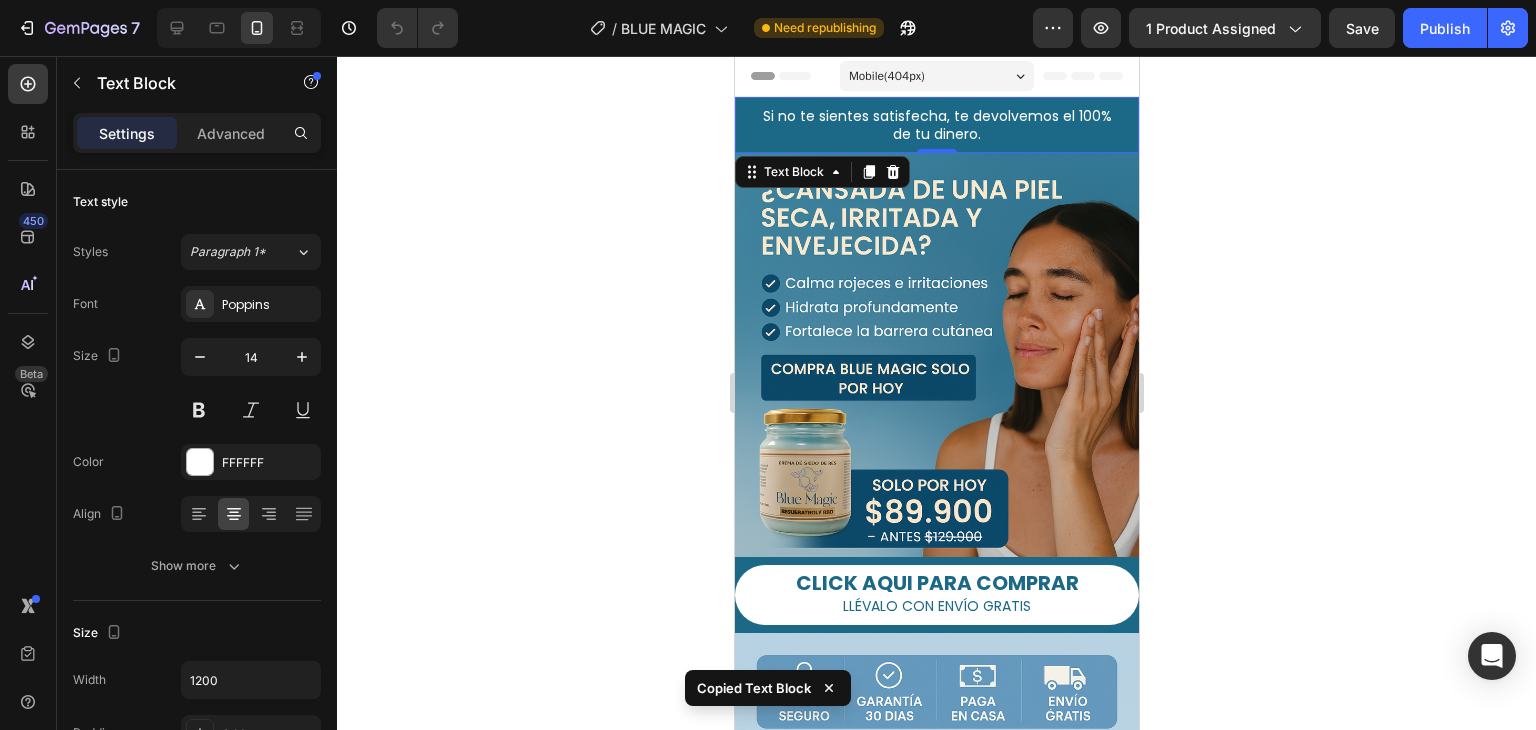 click 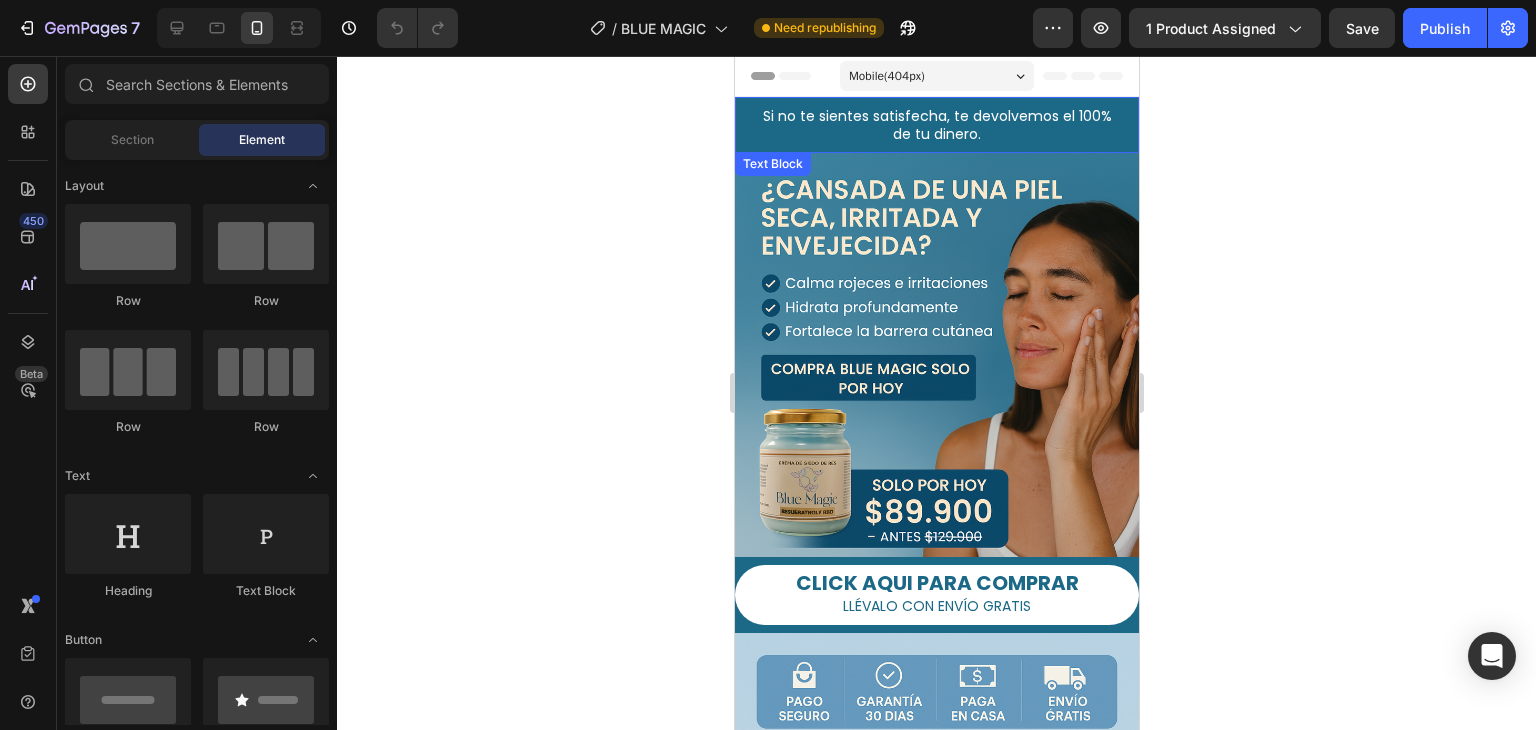 click on "Si no te sientes satisfecha, te devolvemos el 100% de tu dinero." at bounding box center (936, 125) 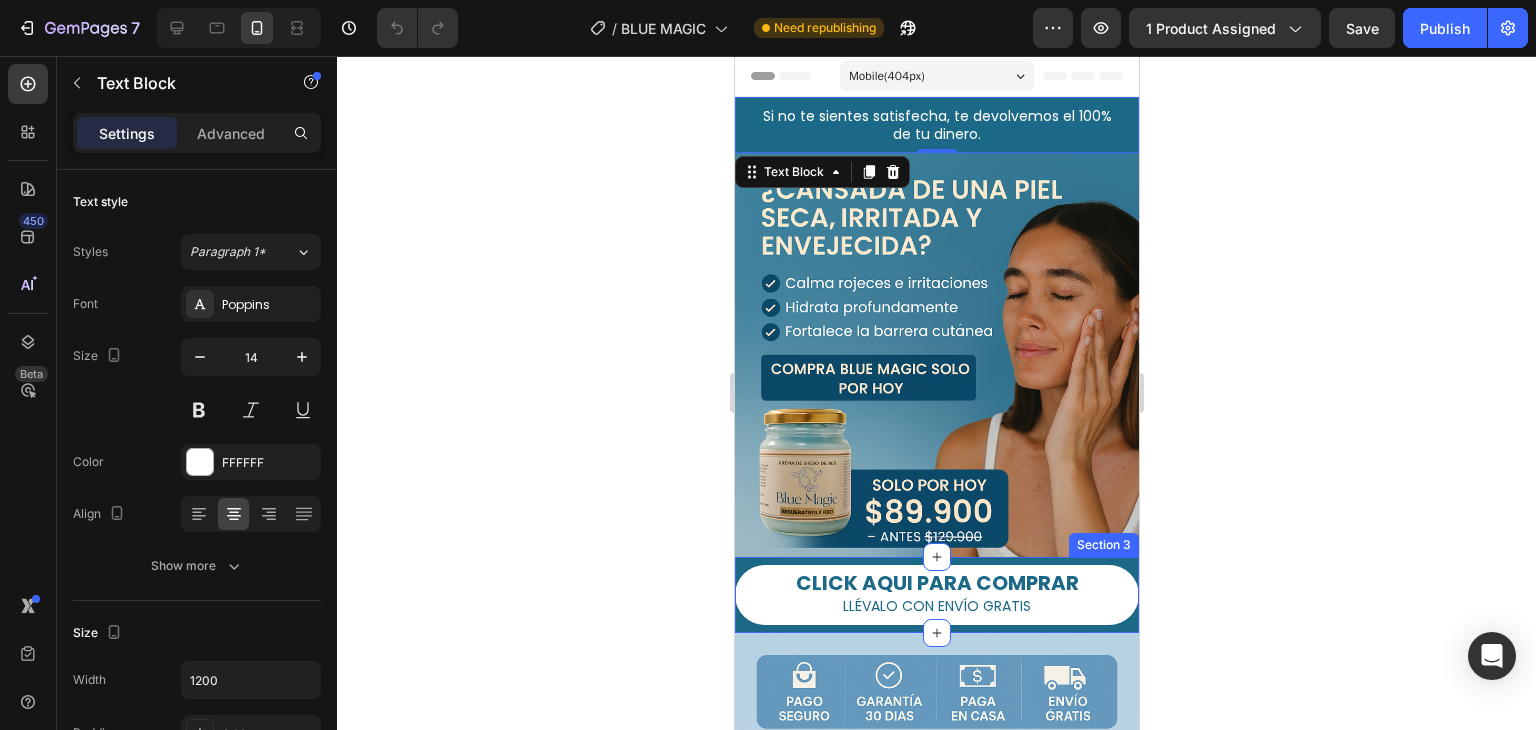 click on "CLICK AQUI PARA COMPRAR LLÉVALO CON ENVÍO GRATIS Button Section 3" at bounding box center [936, 595] 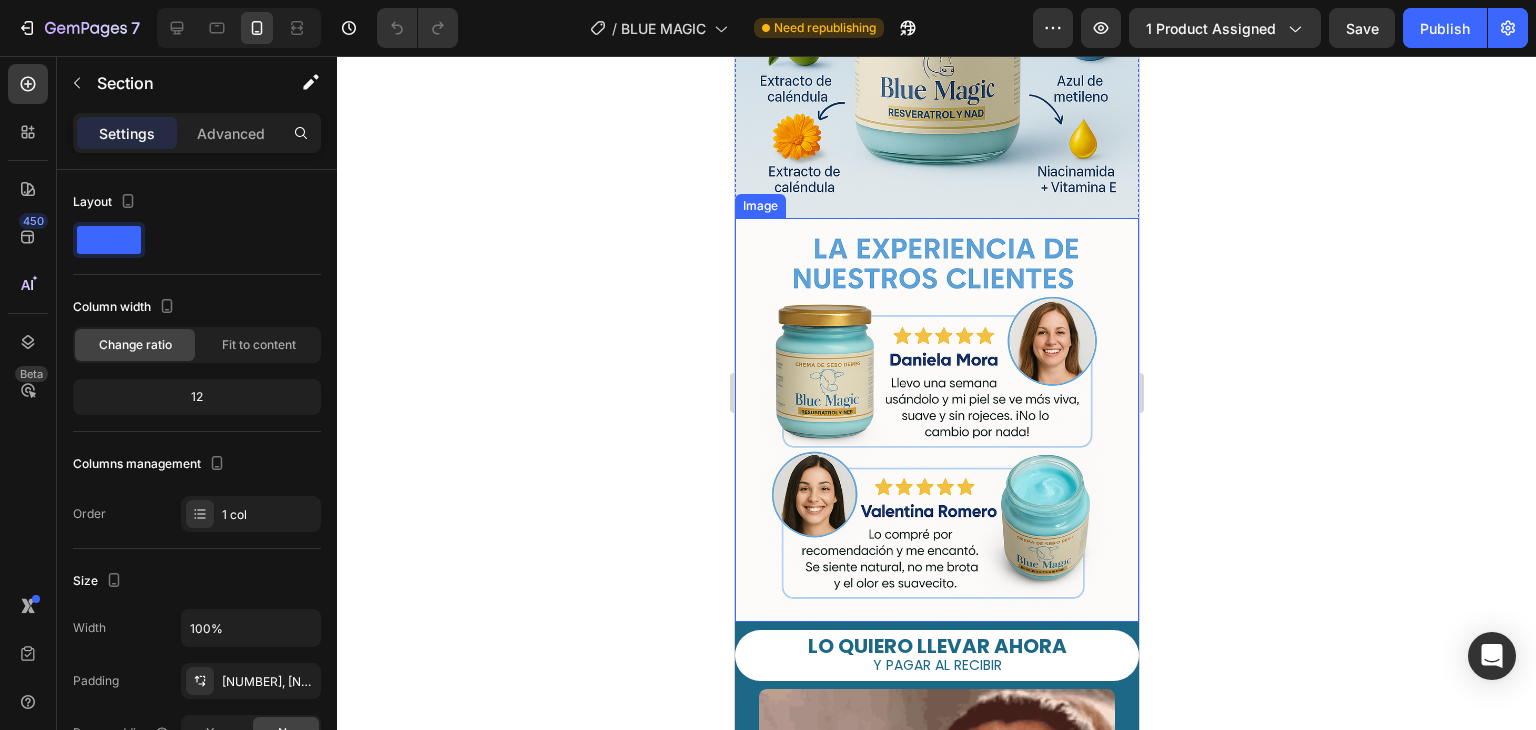 scroll, scrollTop: 800, scrollLeft: 0, axis: vertical 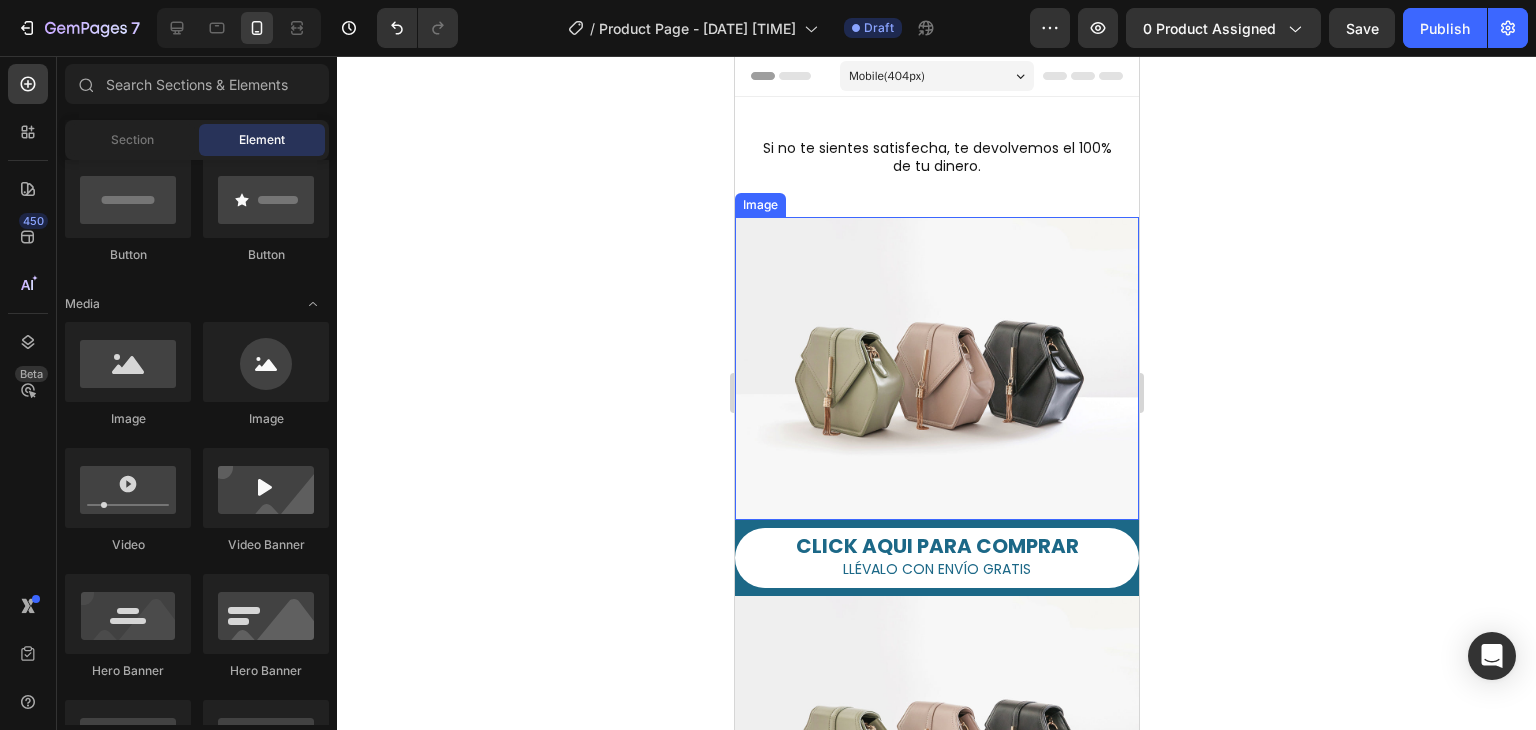 click at bounding box center [936, 368] 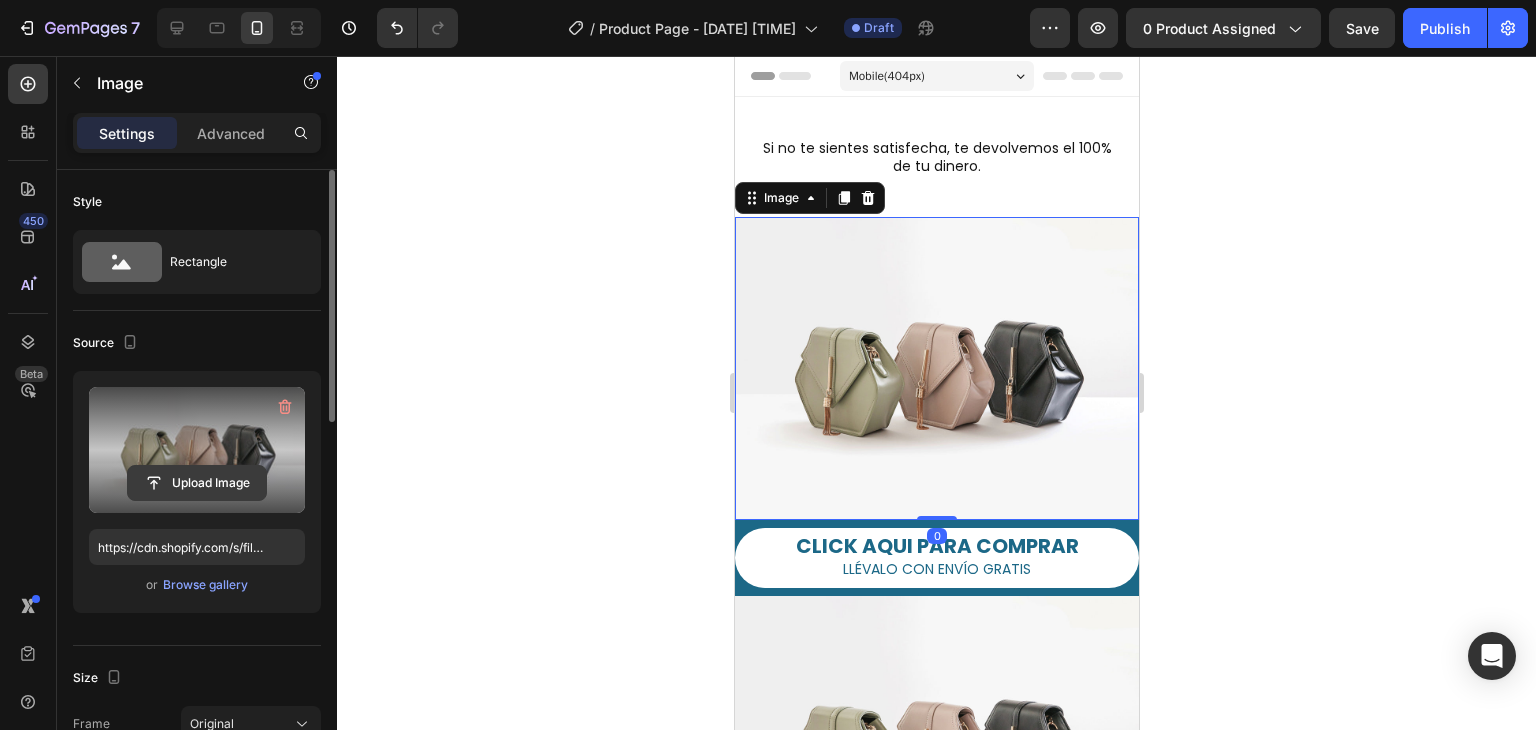 click 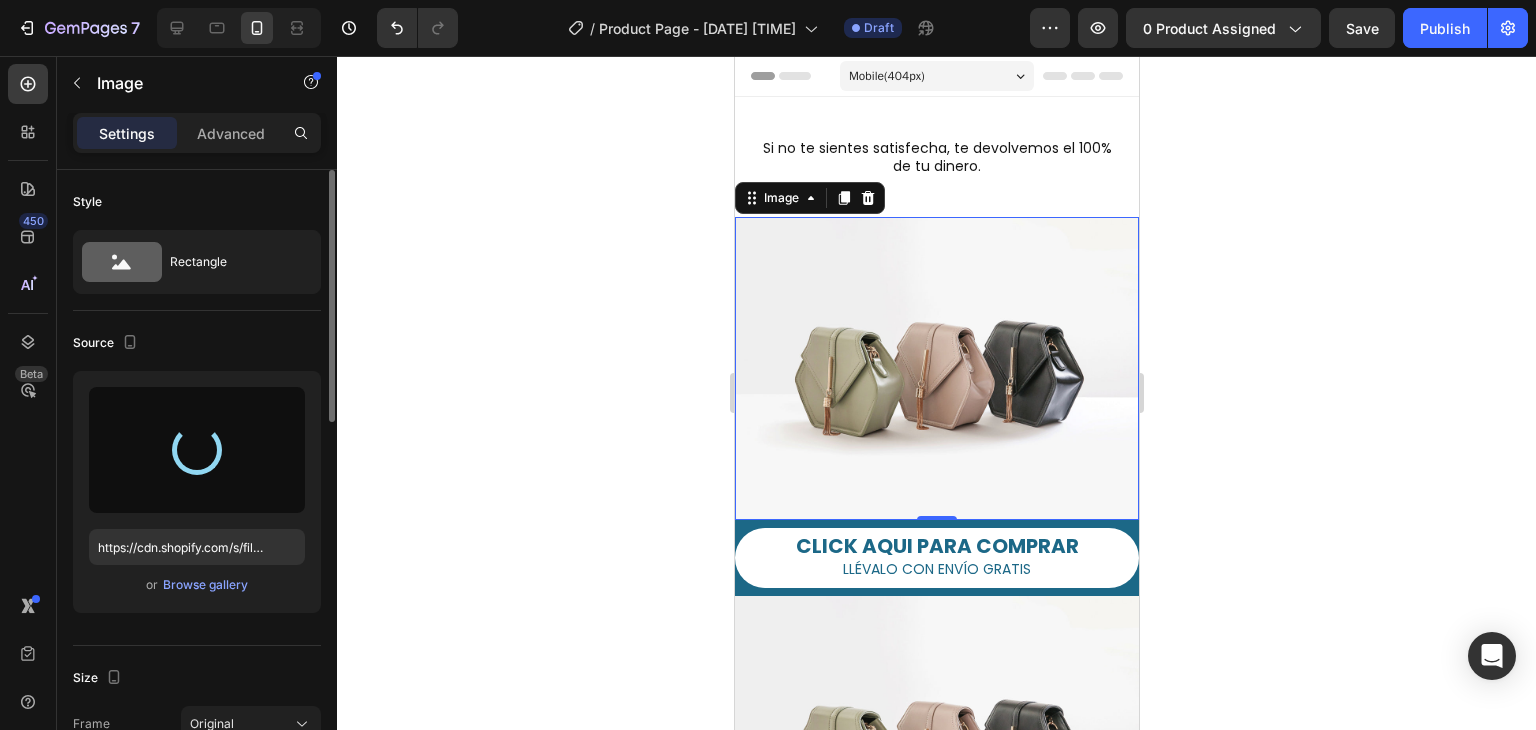 type on "https://cdn.shopify.com/s/files/1/0735/8598/3774/files/gempages_474026245059773383-077509f8-c8f4-49ea-9f53-86b56bd0b84f.jpg" 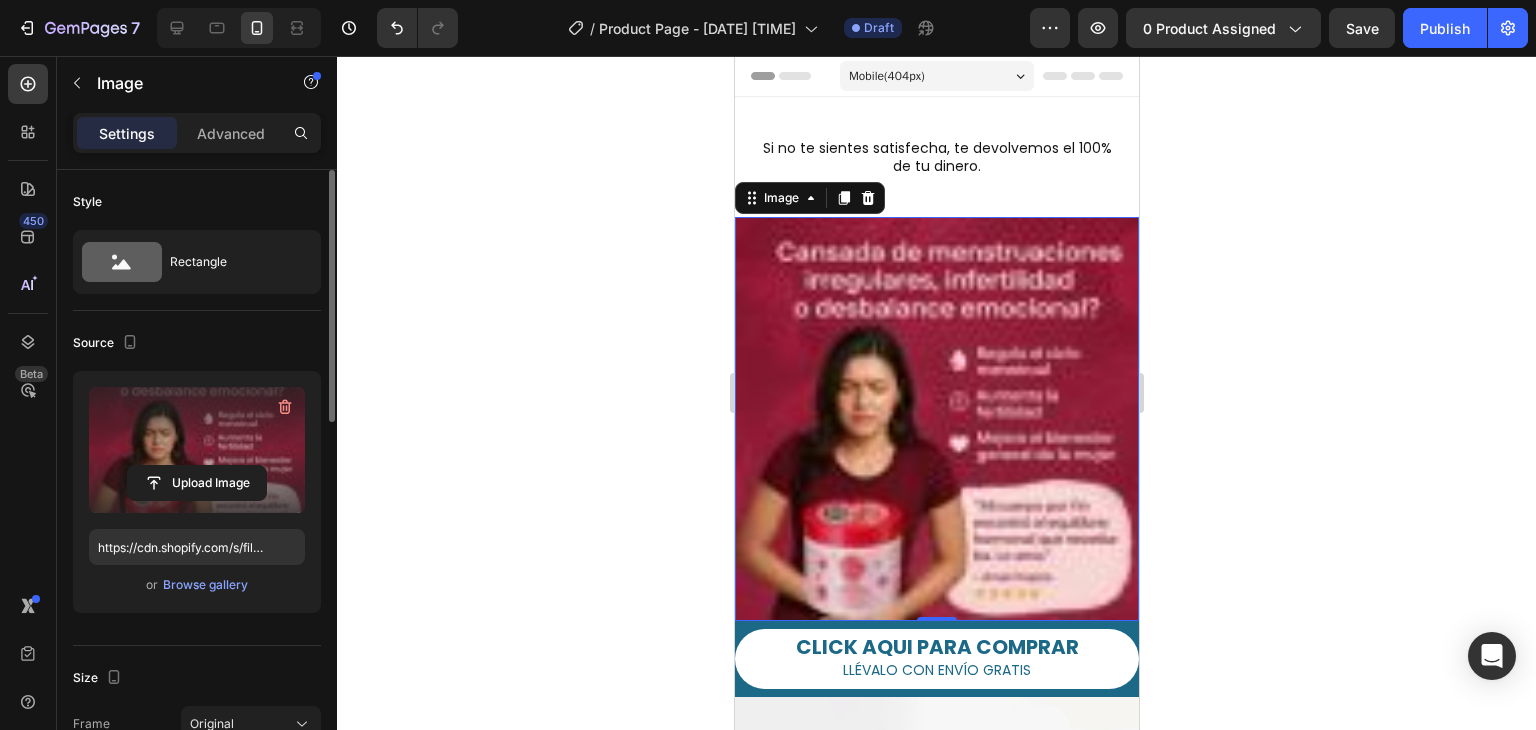 click 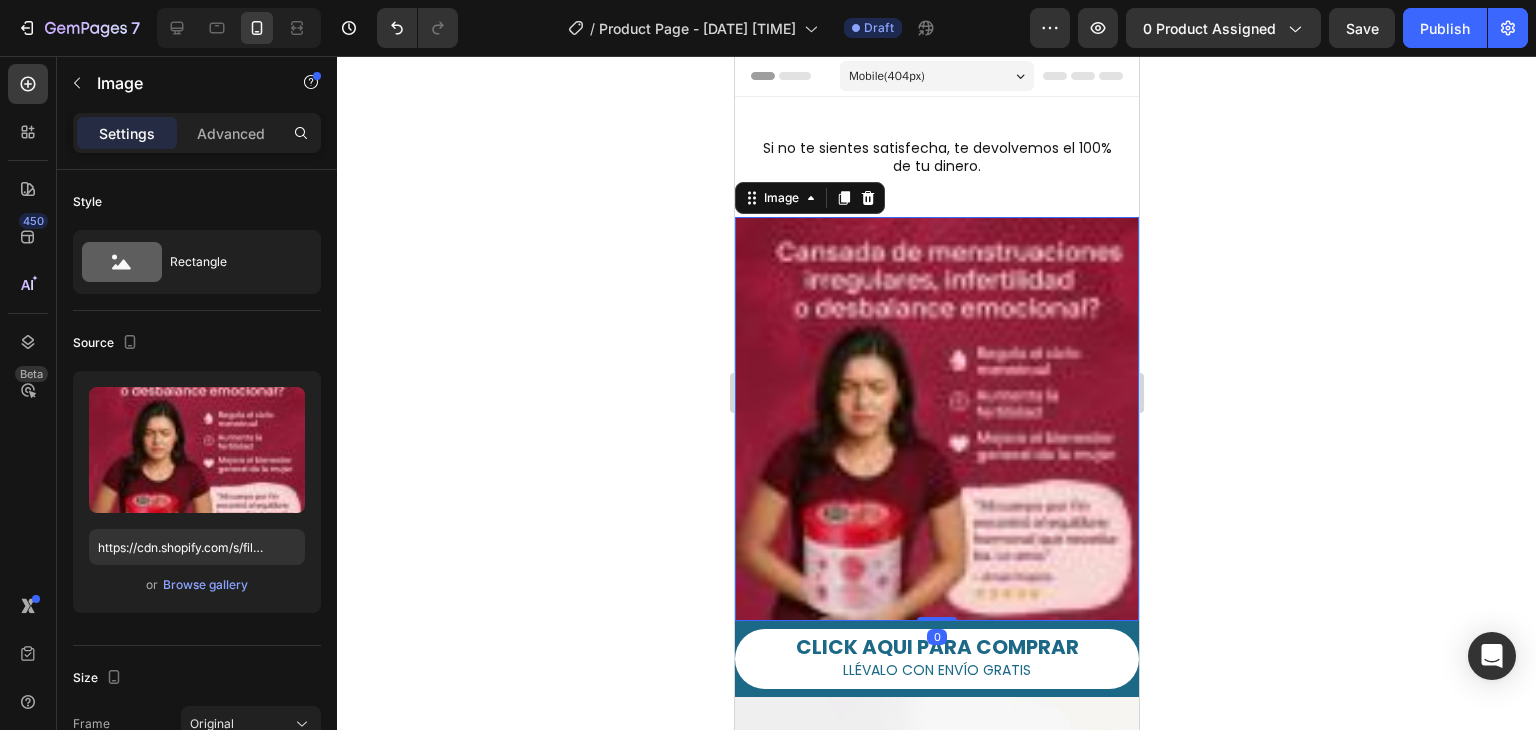 click at bounding box center [936, 419] 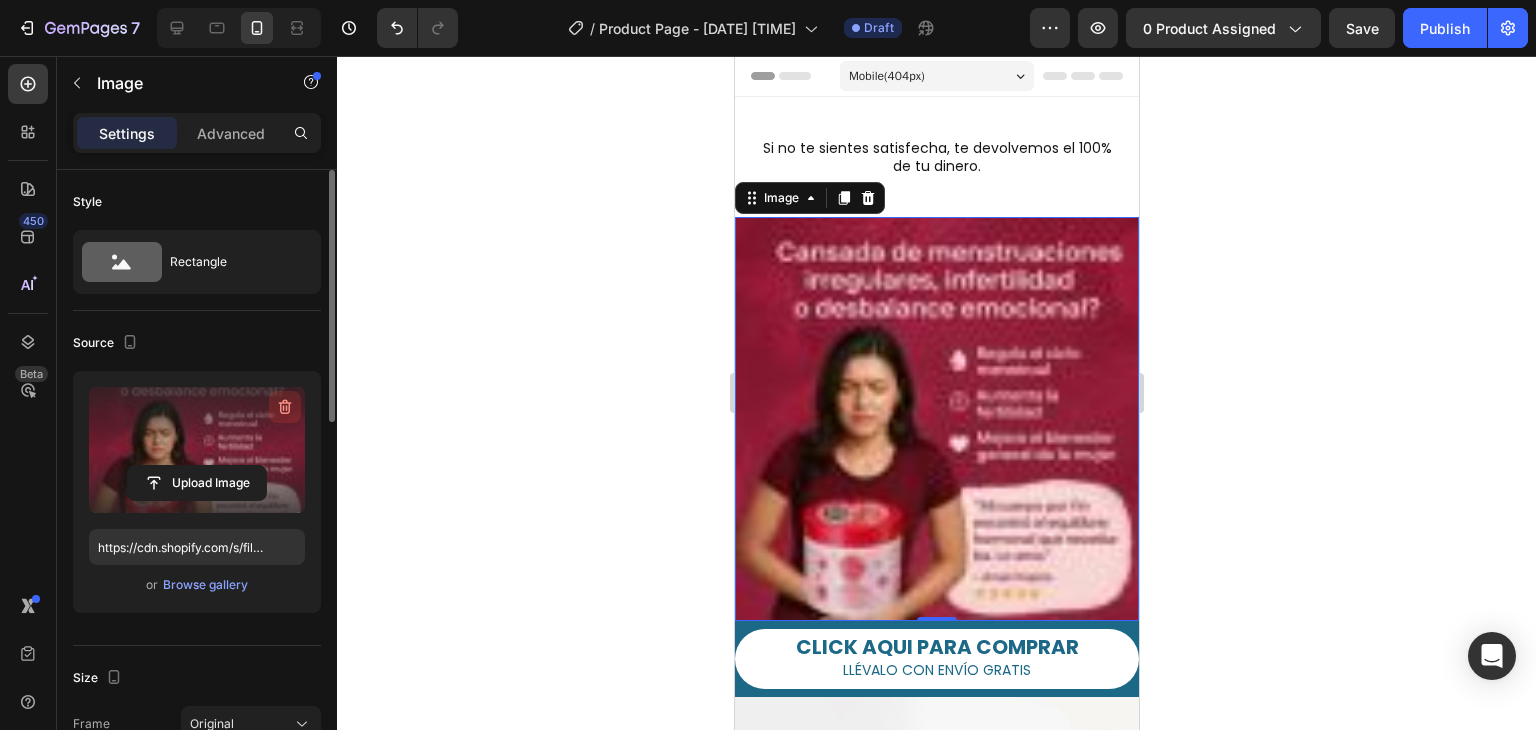 click 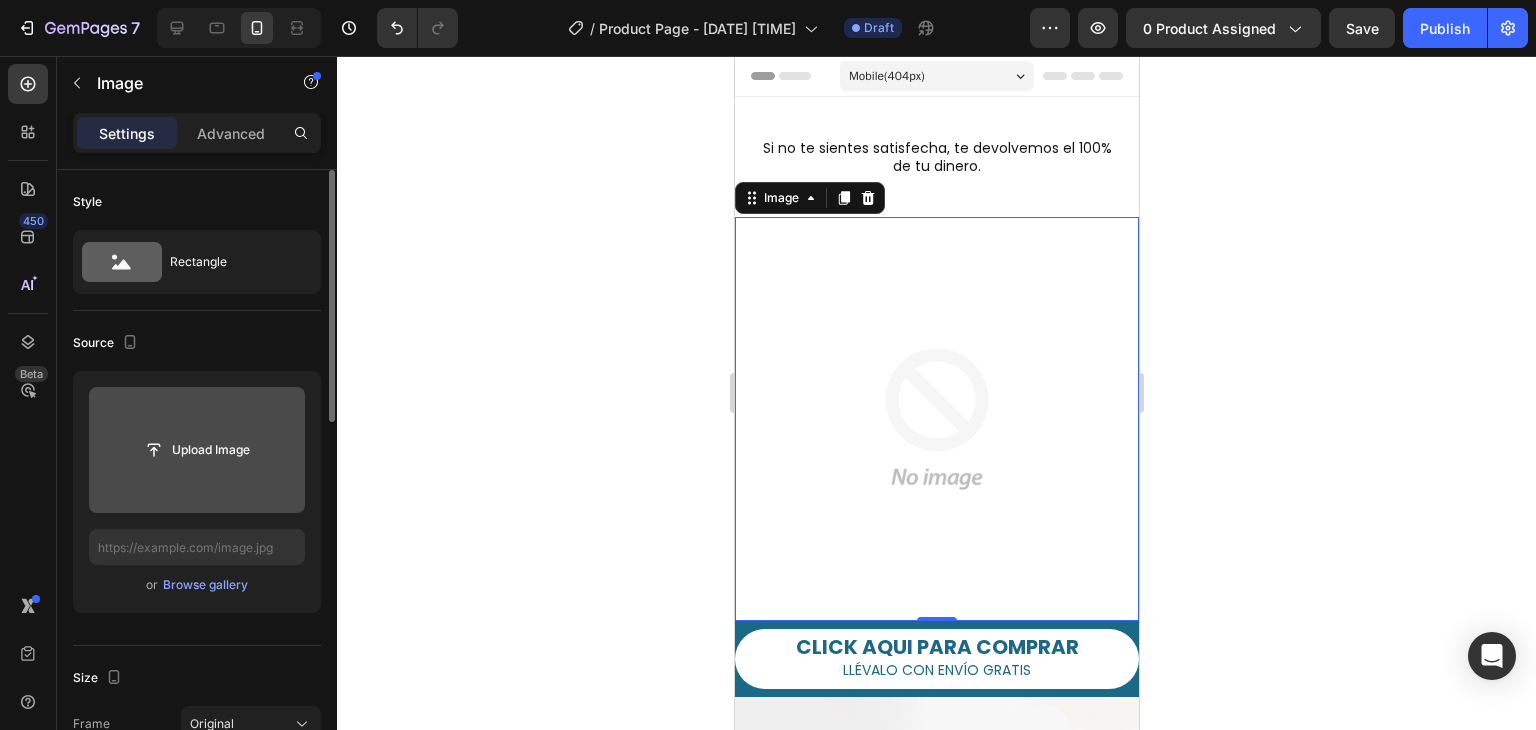 click 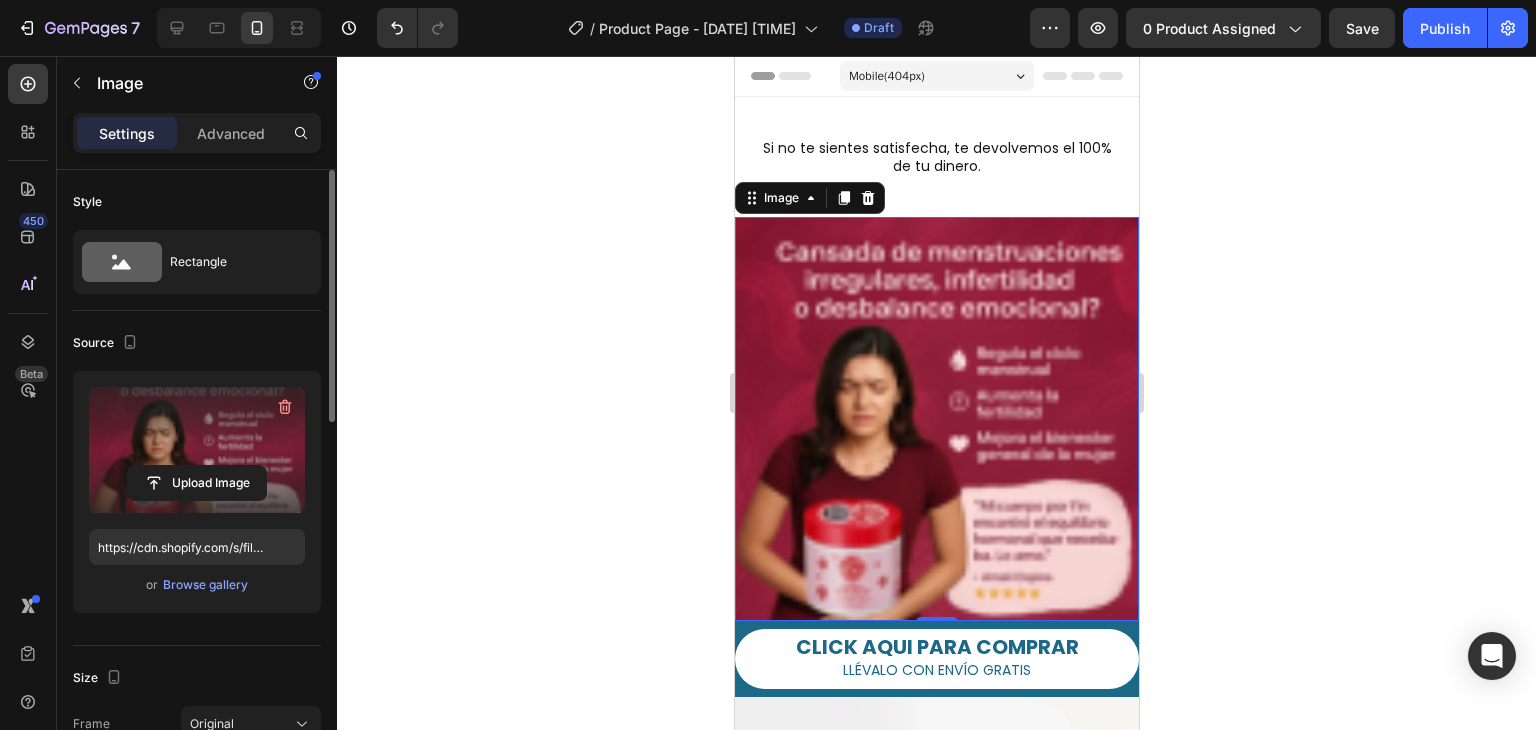 click at bounding box center [936, 419] 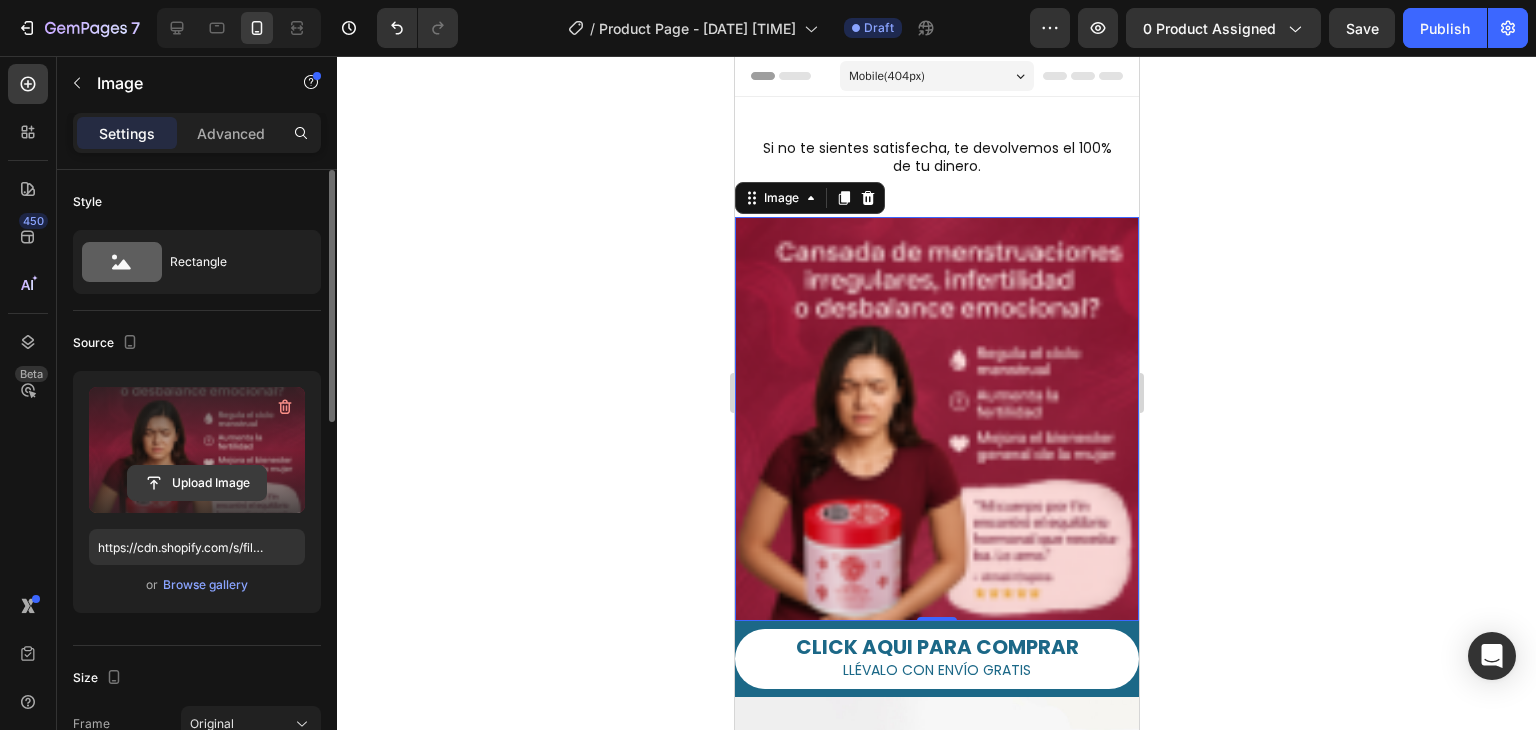 click 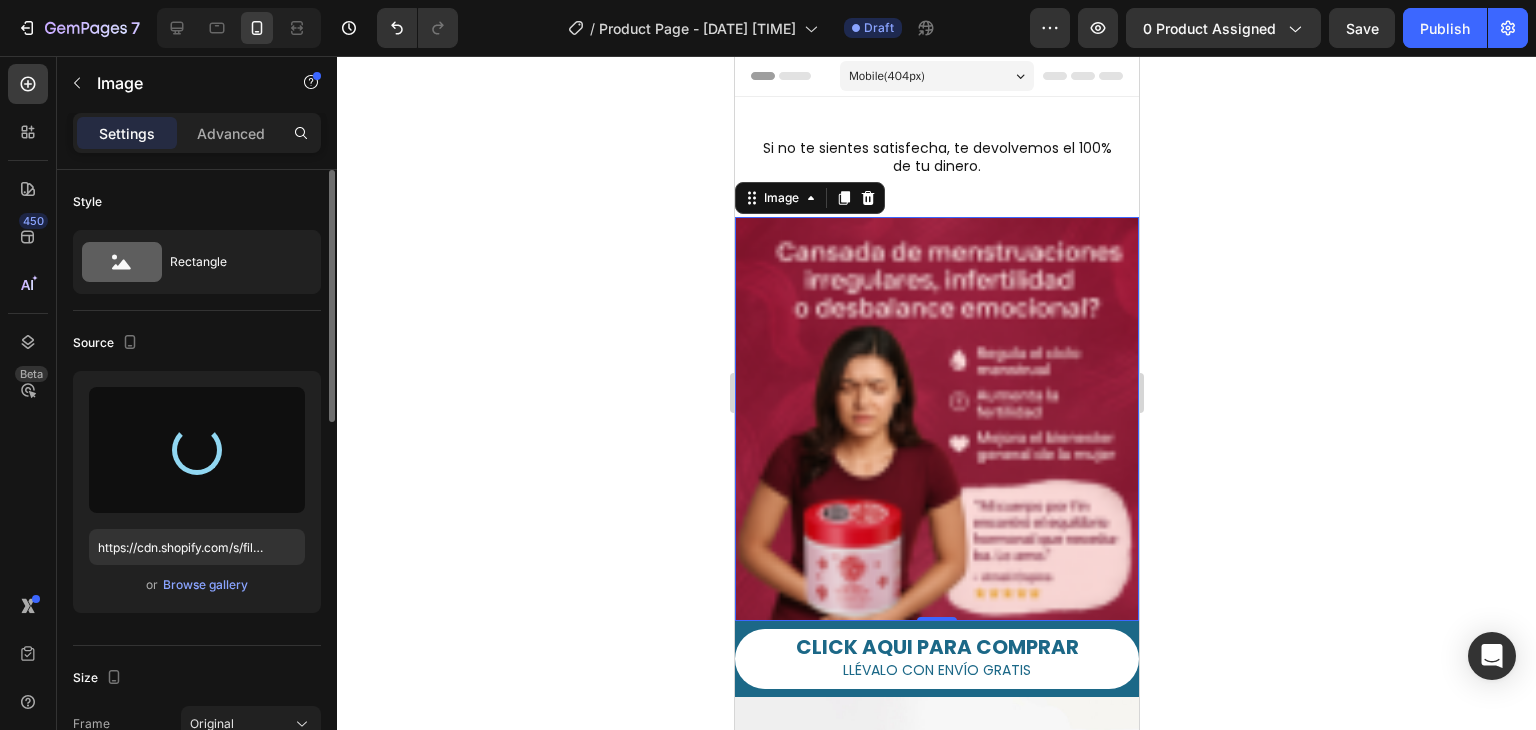 type on "https://cdn.shopify.com/s/files/1/0735/8598/3774/files/gempages_474026245059773383-c1bdf1a8-a6ac-4d5c-8a61-a8f09d806bf9.png" 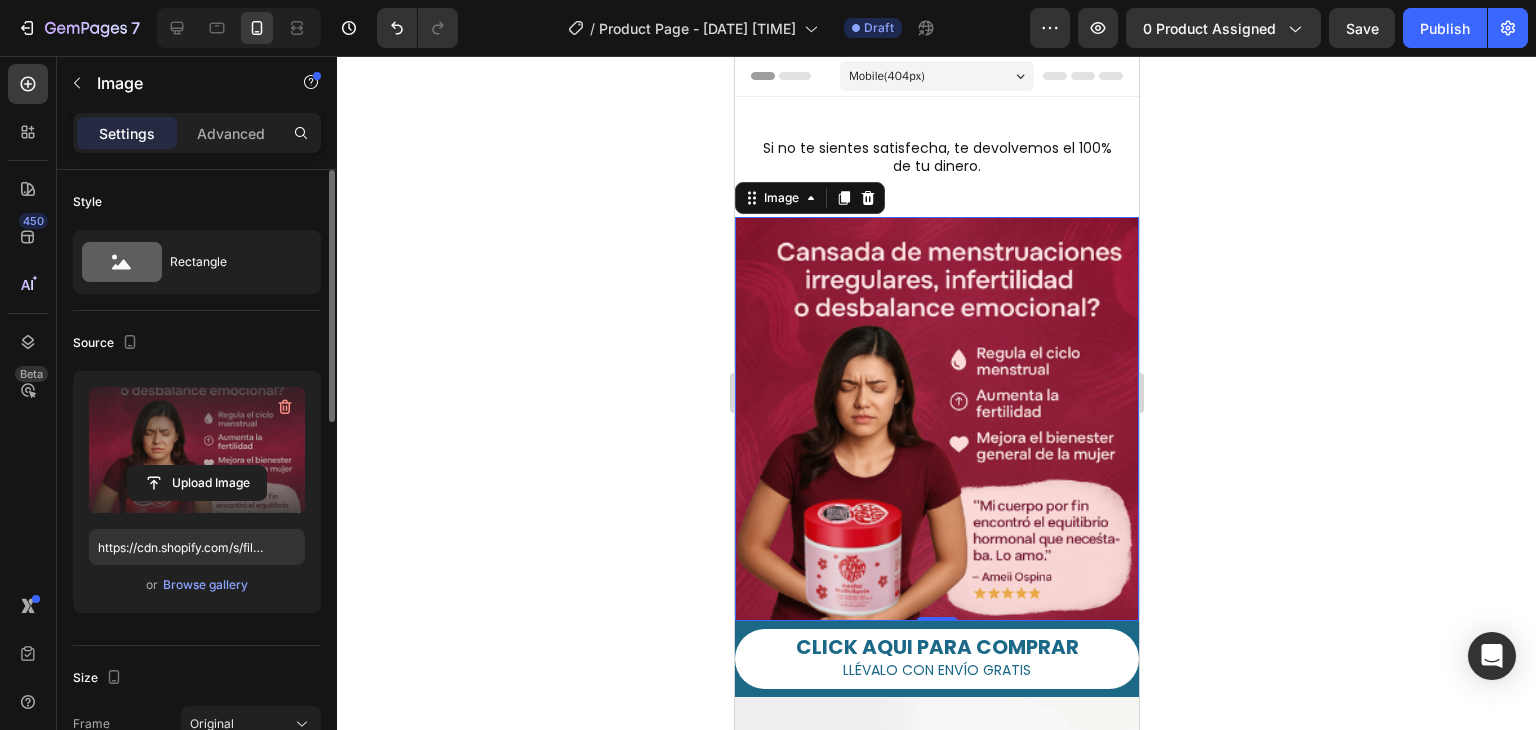 scroll, scrollTop: 300, scrollLeft: 0, axis: vertical 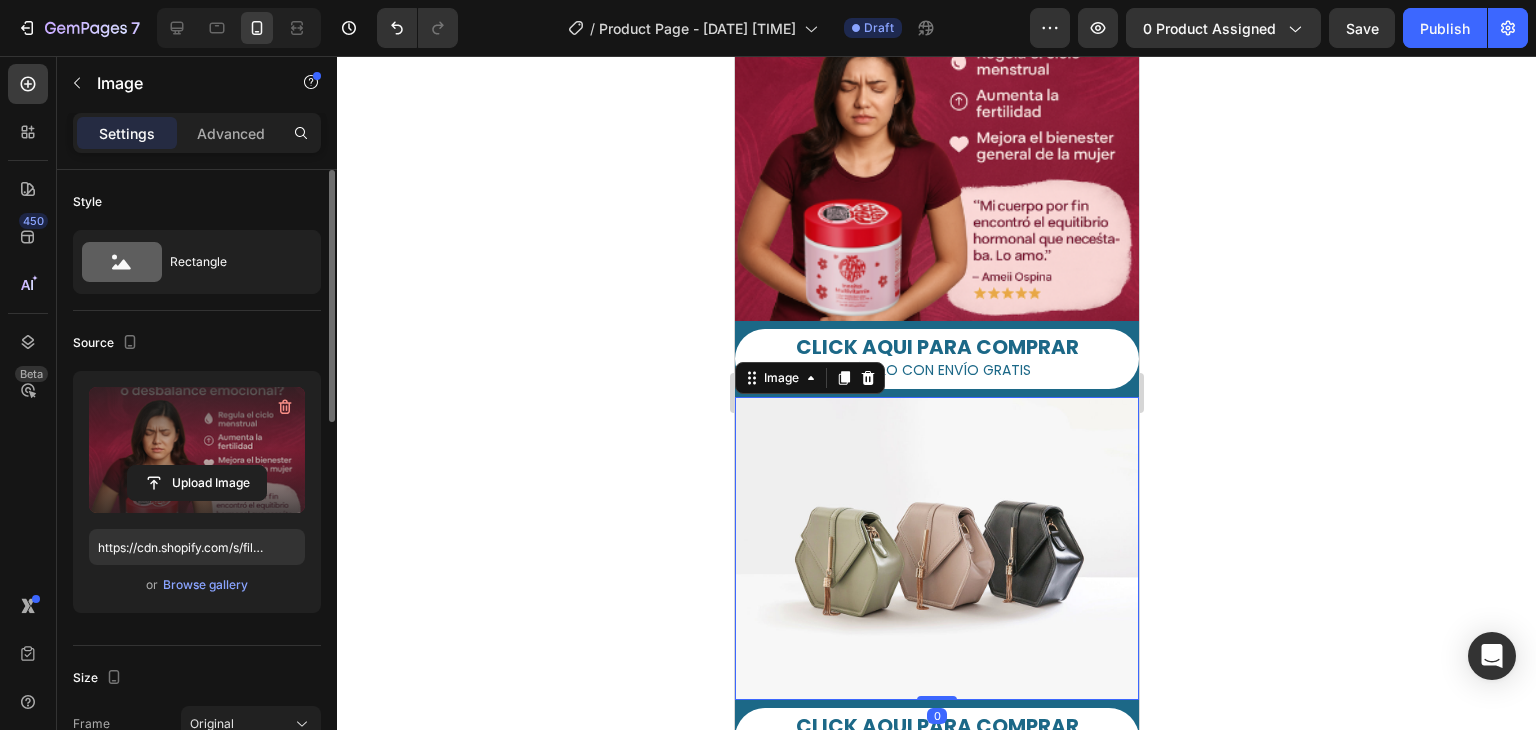 drag, startPoint x: 917, startPoint y: 541, endPoint x: 1390, endPoint y: 603, distance: 477.0461 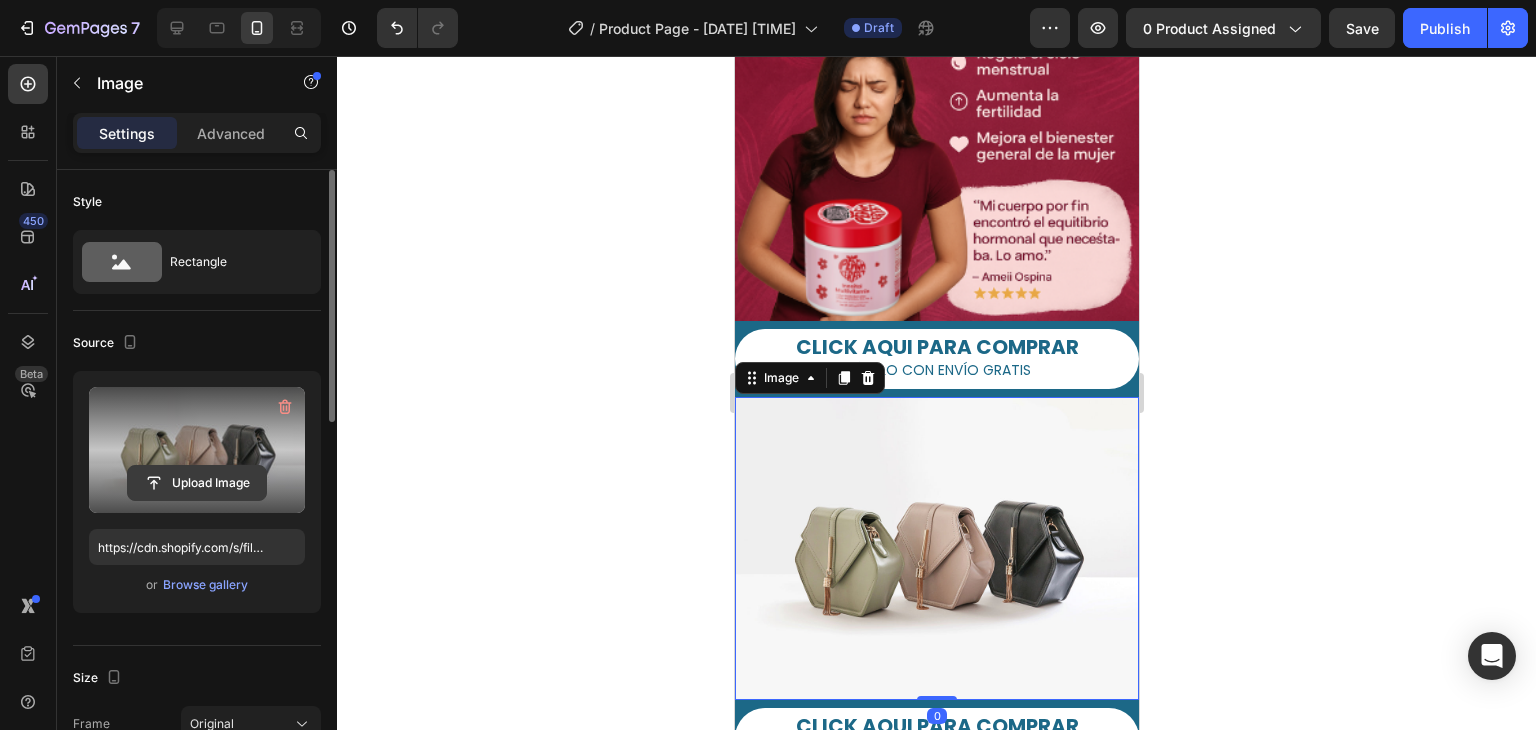 click 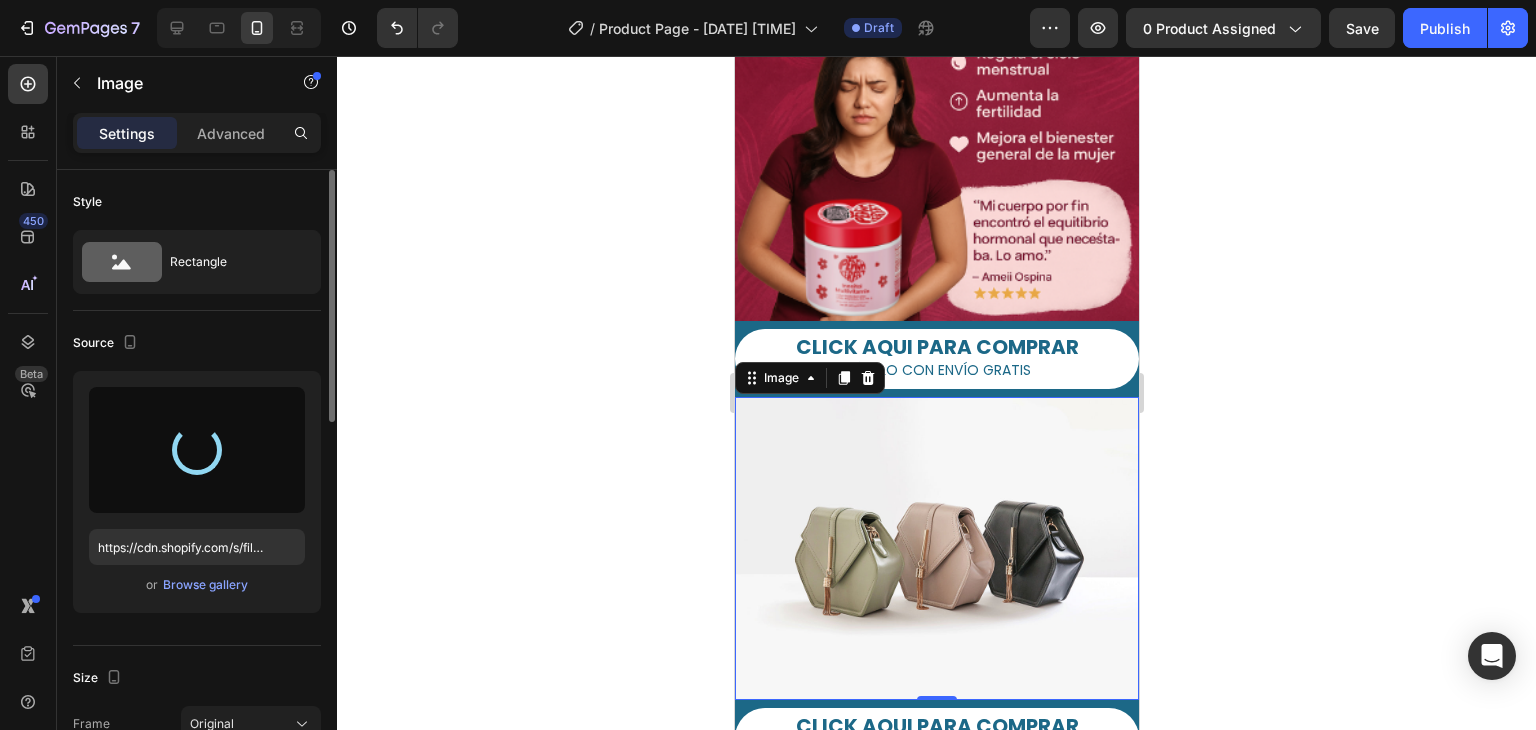 type on "https://cdn.shopify.com/s/files/1/0735/8598/3774/files/gempages_474026245059773383-2d5e018e-e2e6-43f0-9146-2484ec7f994d.png" 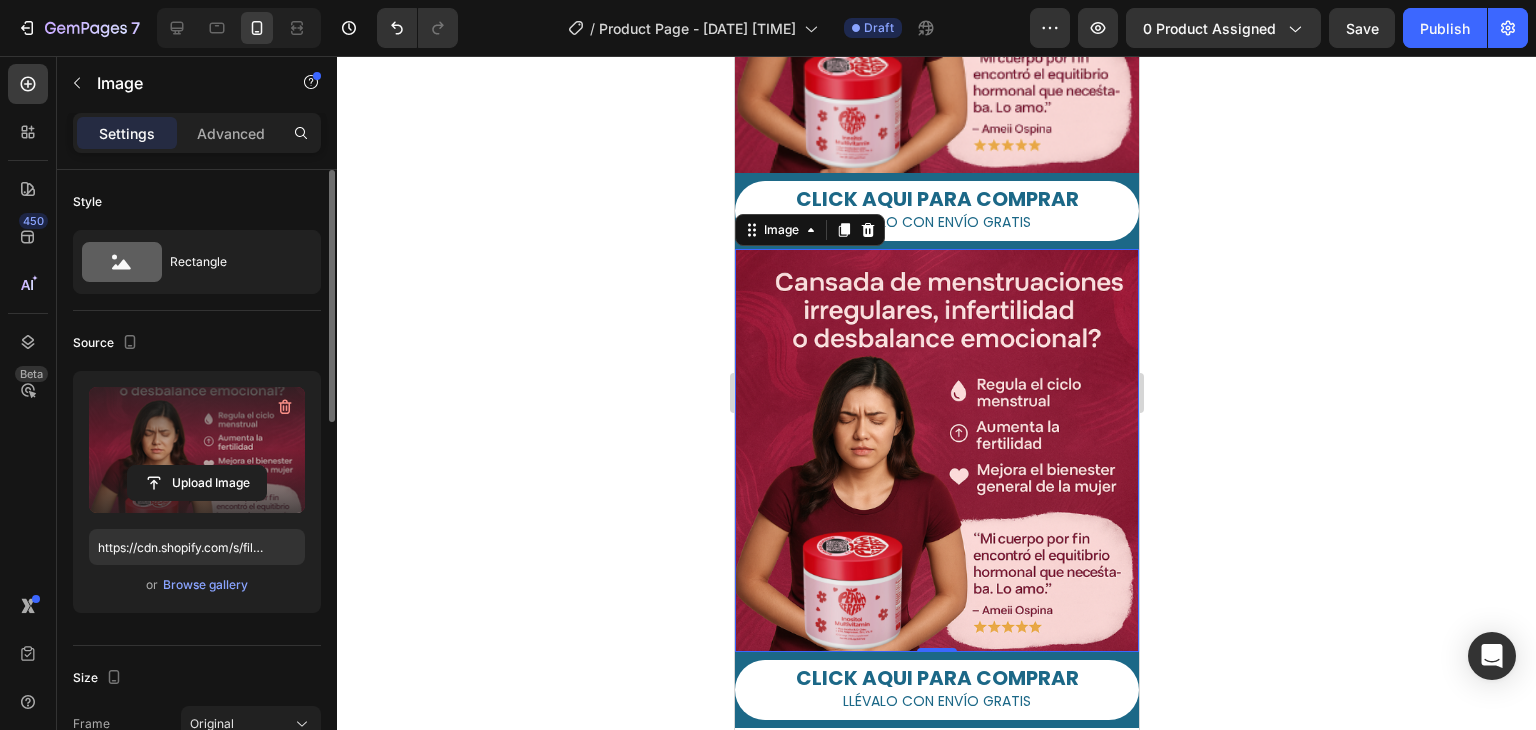 scroll, scrollTop: 200, scrollLeft: 0, axis: vertical 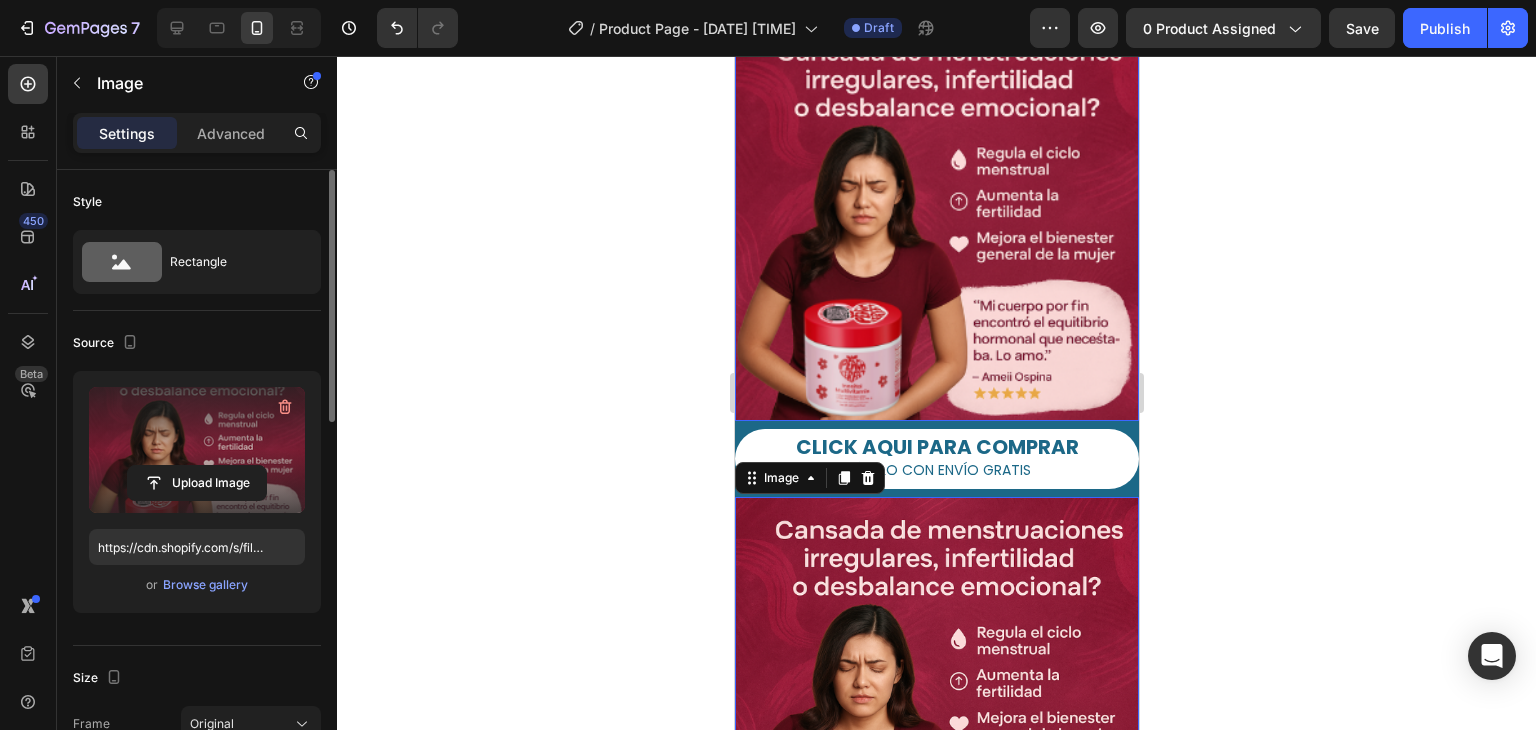 click at bounding box center [936, 219] 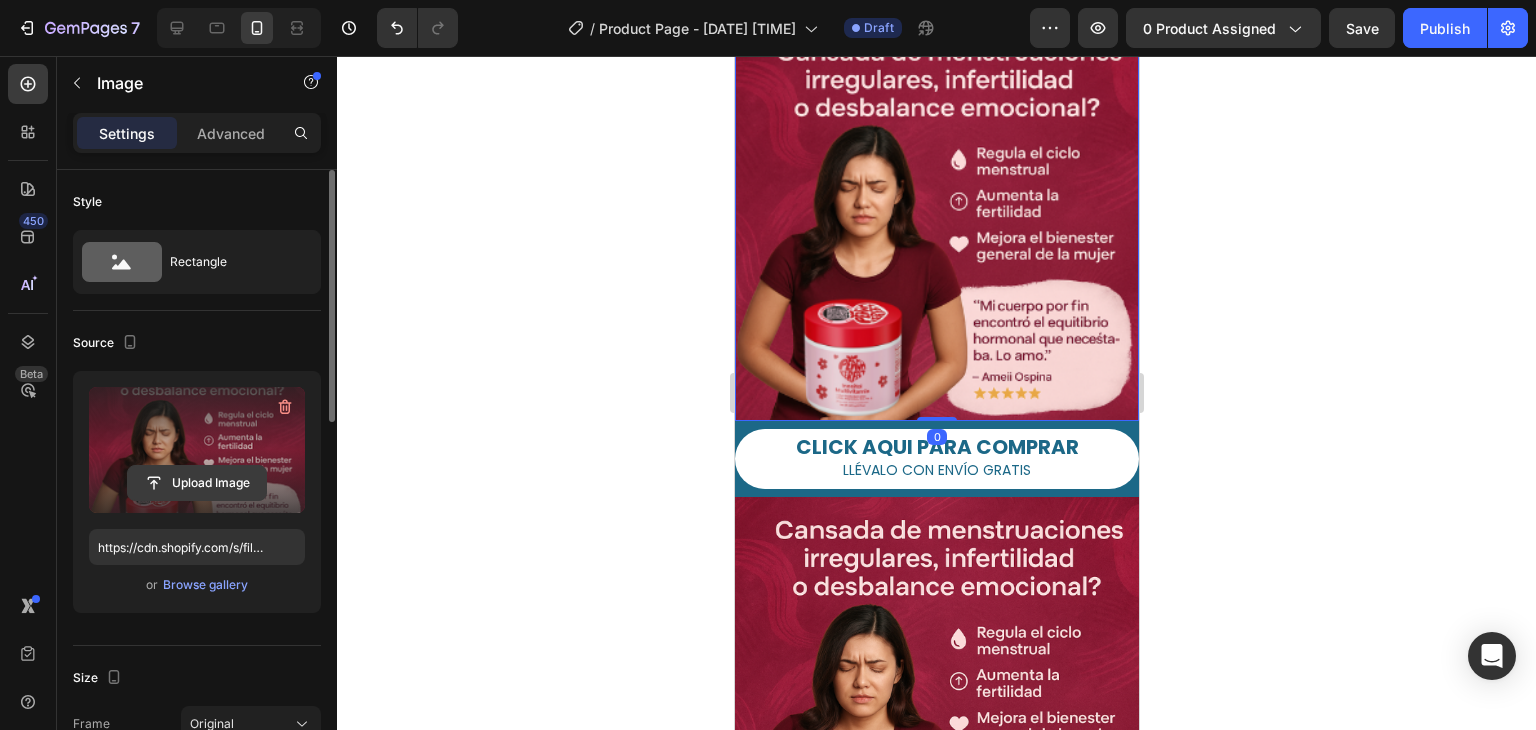 click 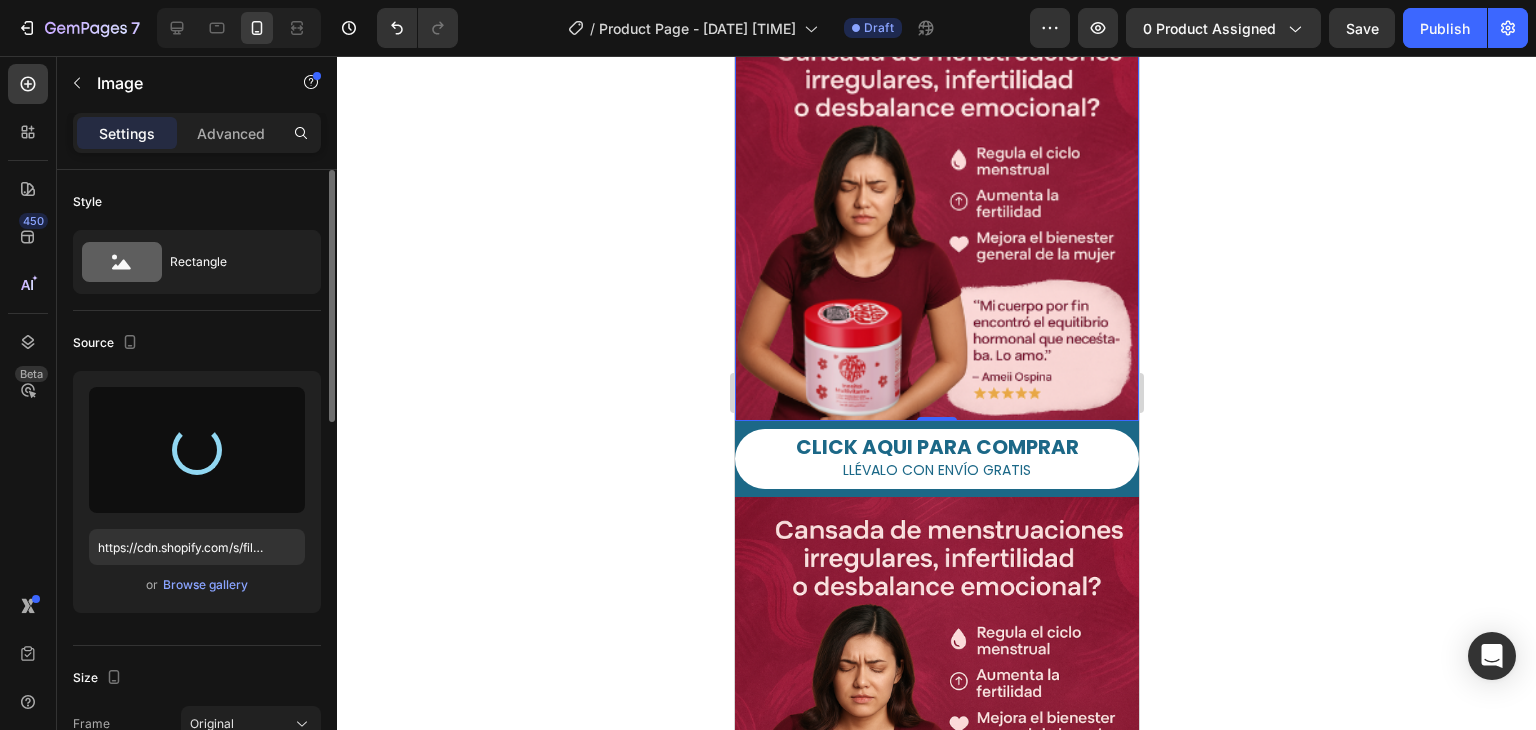 type on "https://cdn.shopify.com/s/files/1/0735/8598/3774/files/gempages_474026245059773383-2d5e018e-e2e6-43f0-9146-2484ec7f994d.png" 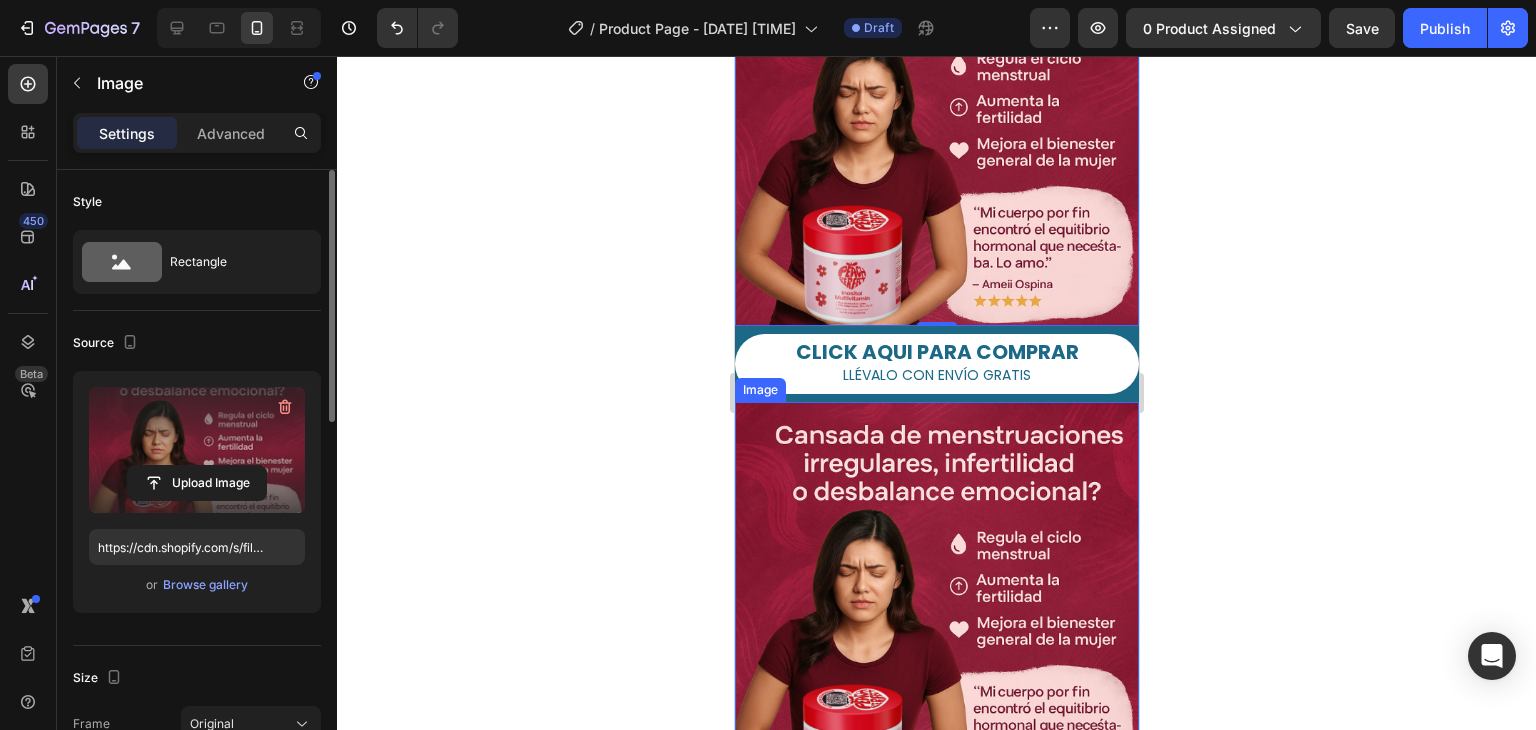 scroll, scrollTop: 400, scrollLeft: 0, axis: vertical 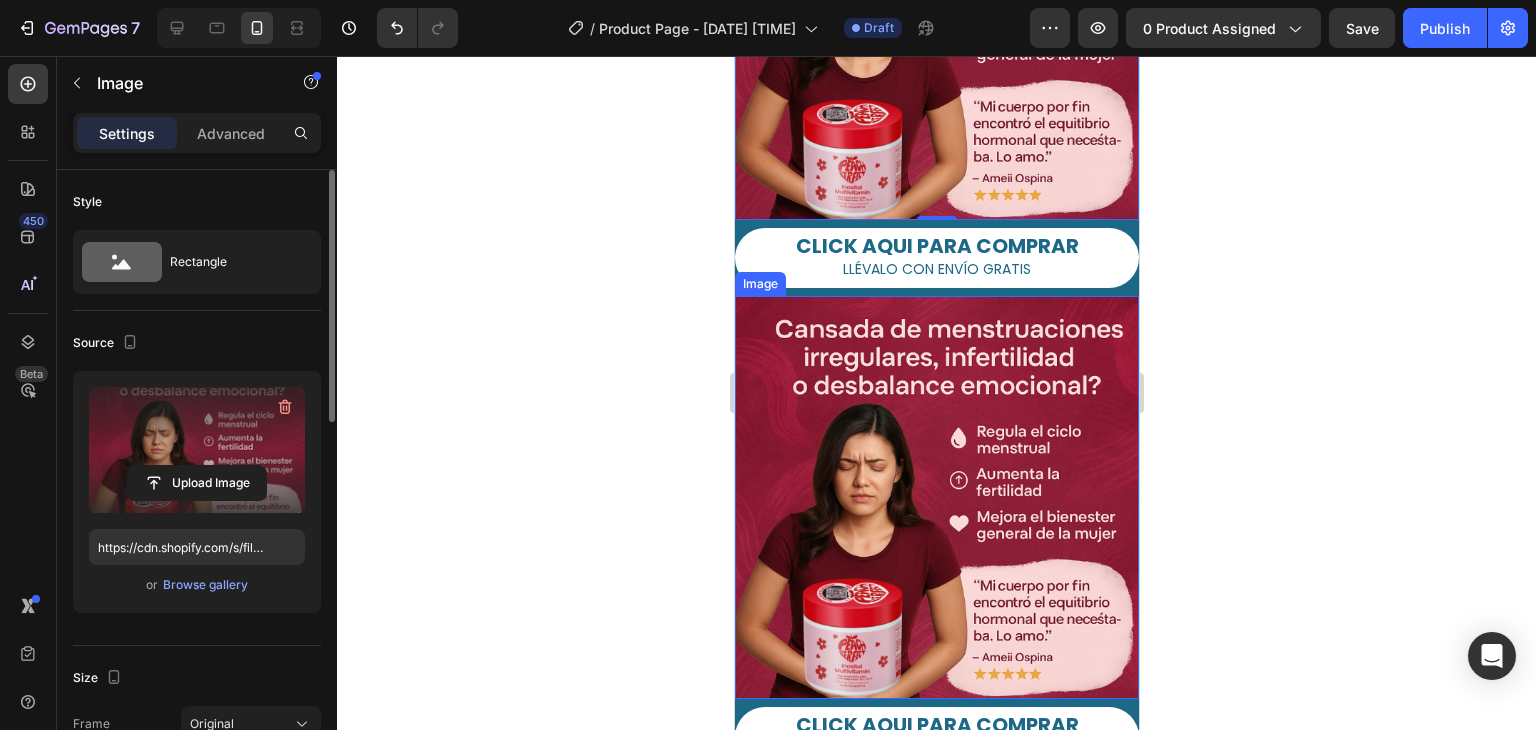 click at bounding box center (936, 497) 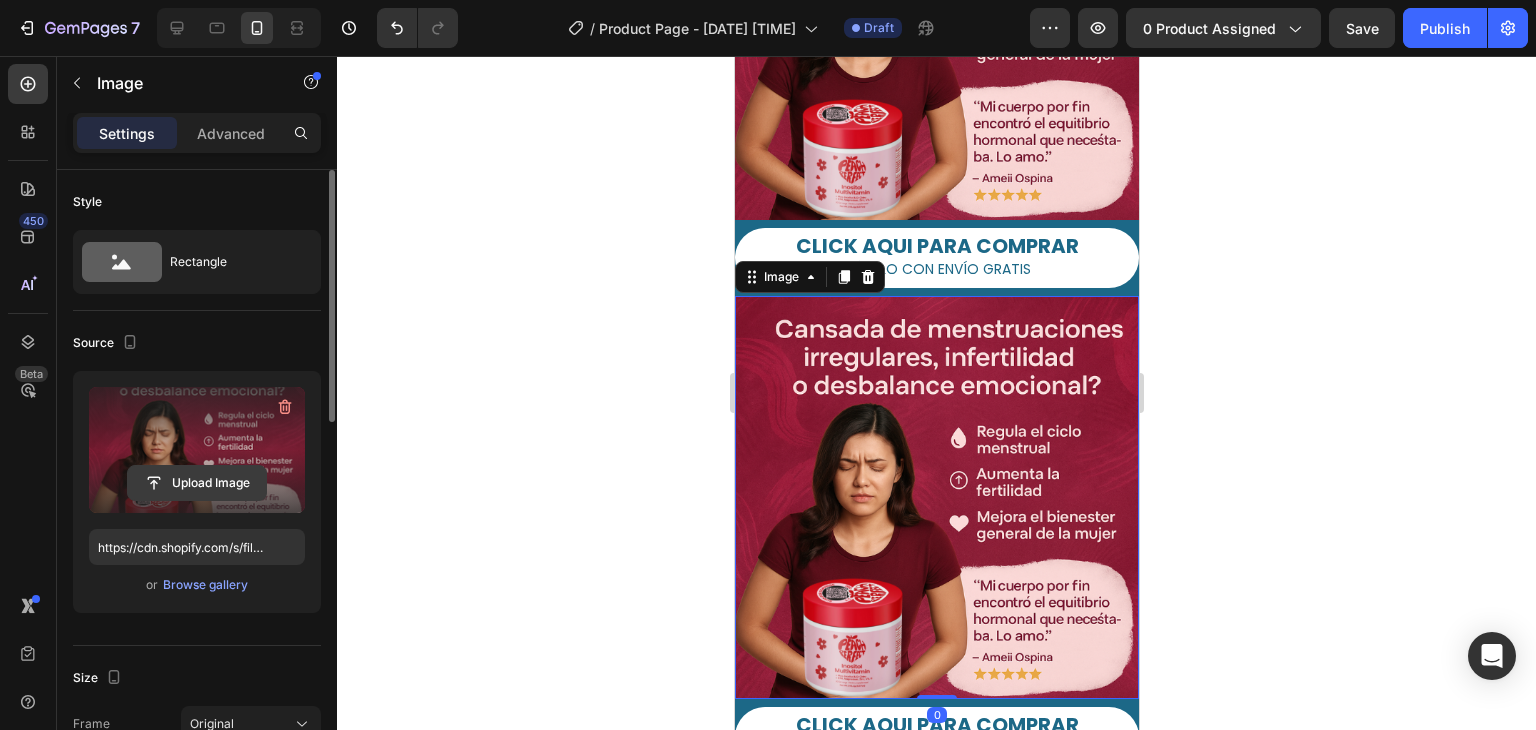 click 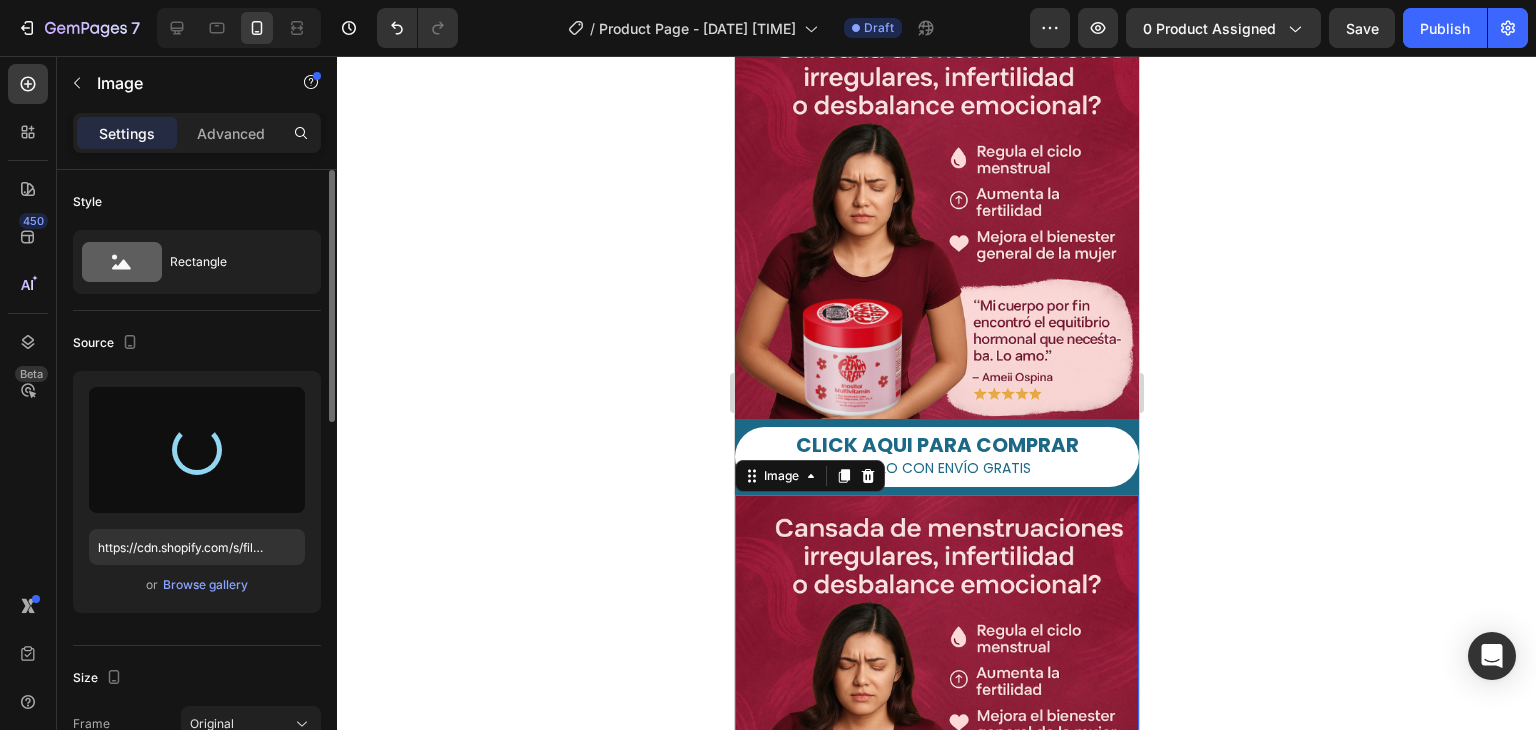 scroll, scrollTop: 200, scrollLeft: 0, axis: vertical 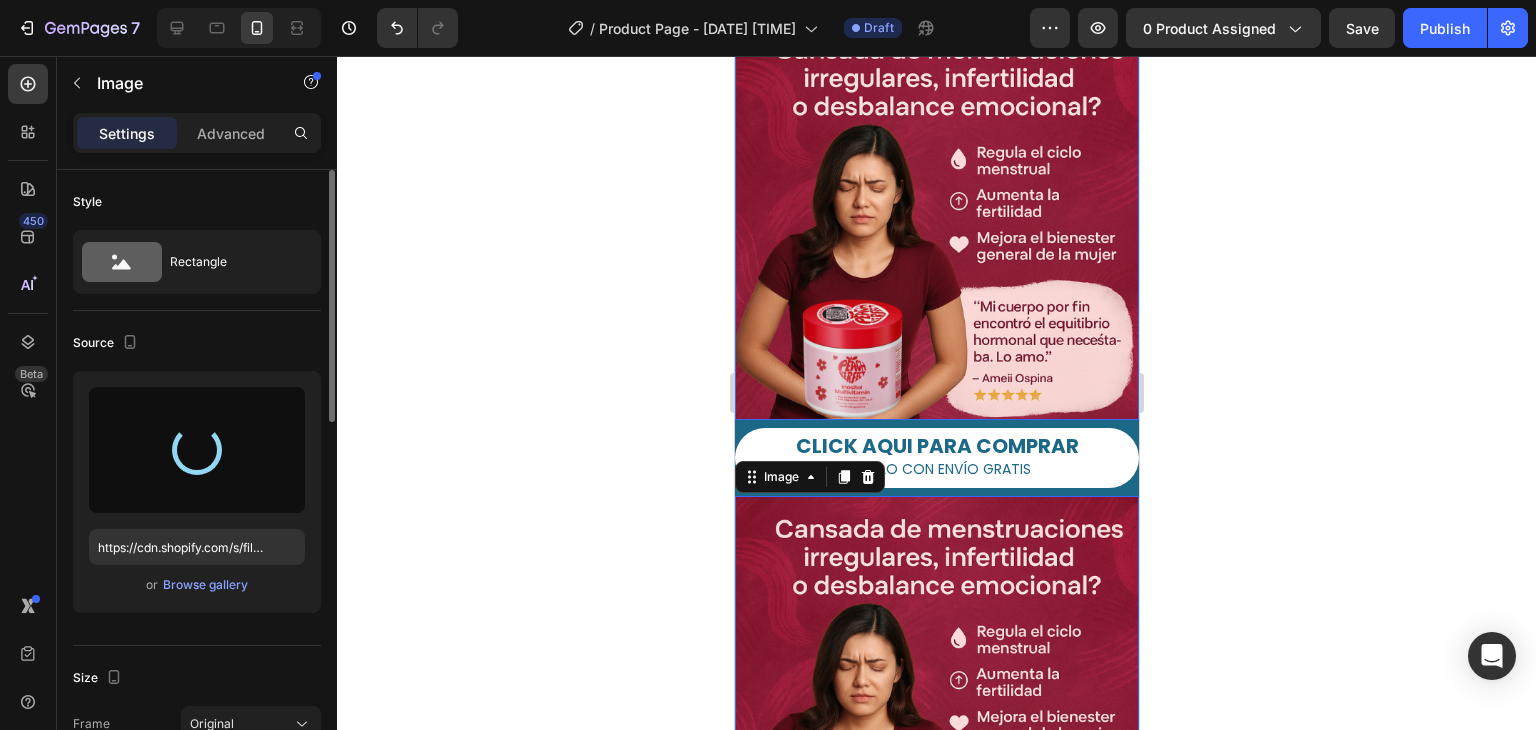 type on "https://cdn.shopify.com/s/files/1/0735/8598/3774/files/gempages_474026245059773383-672f81f4-8654-4090-b7b4-805e262051d8.png" 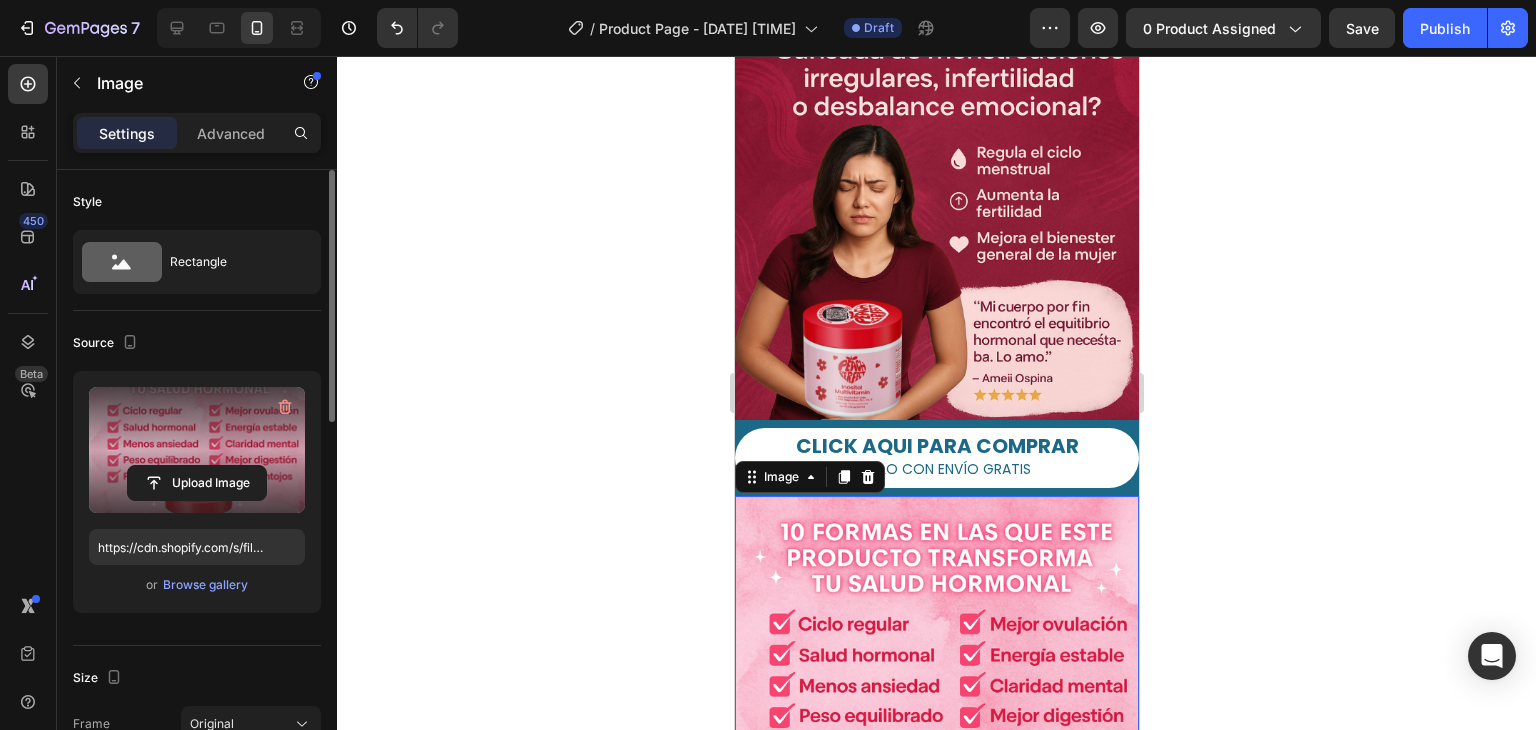 scroll, scrollTop: 700, scrollLeft: 0, axis: vertical 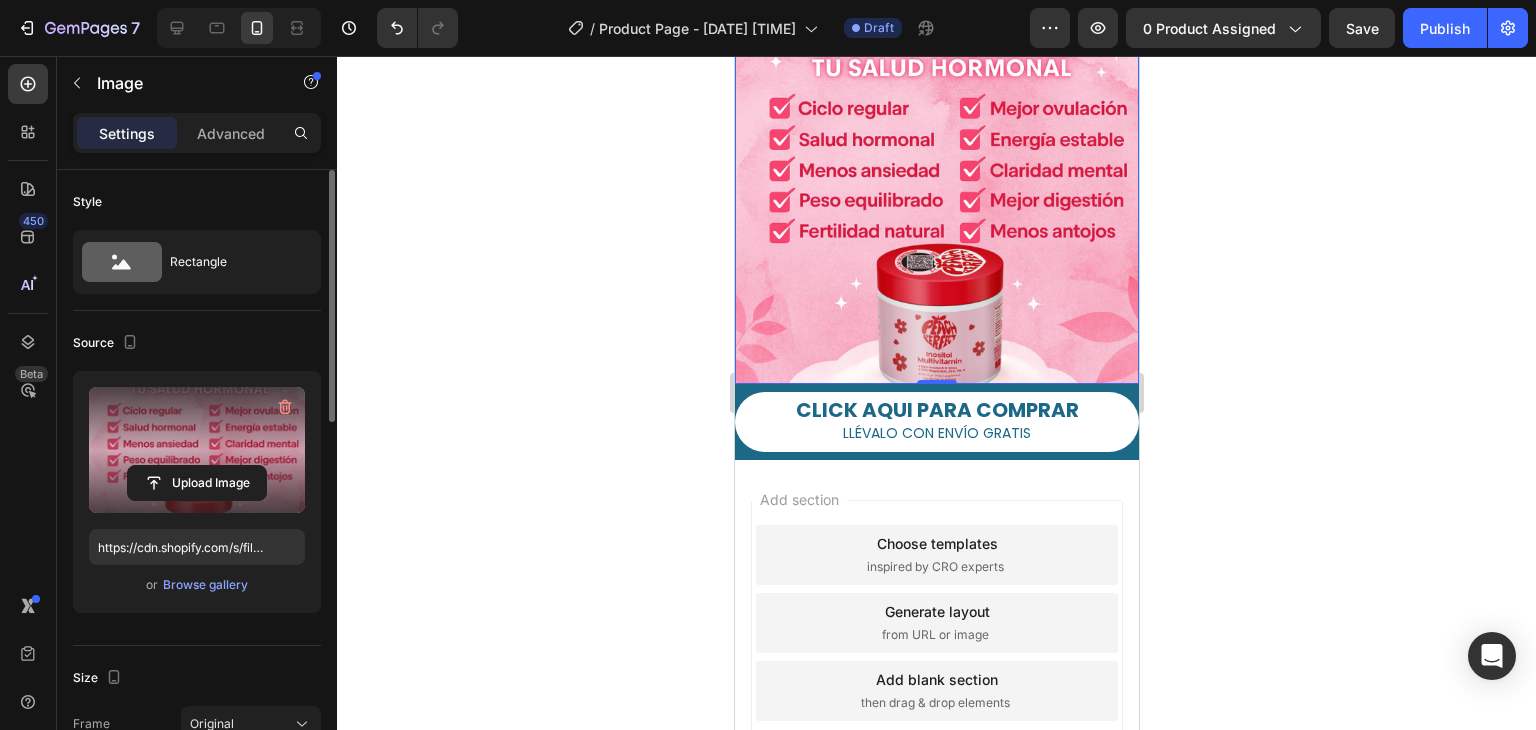 click at bounding box center (936, 181) 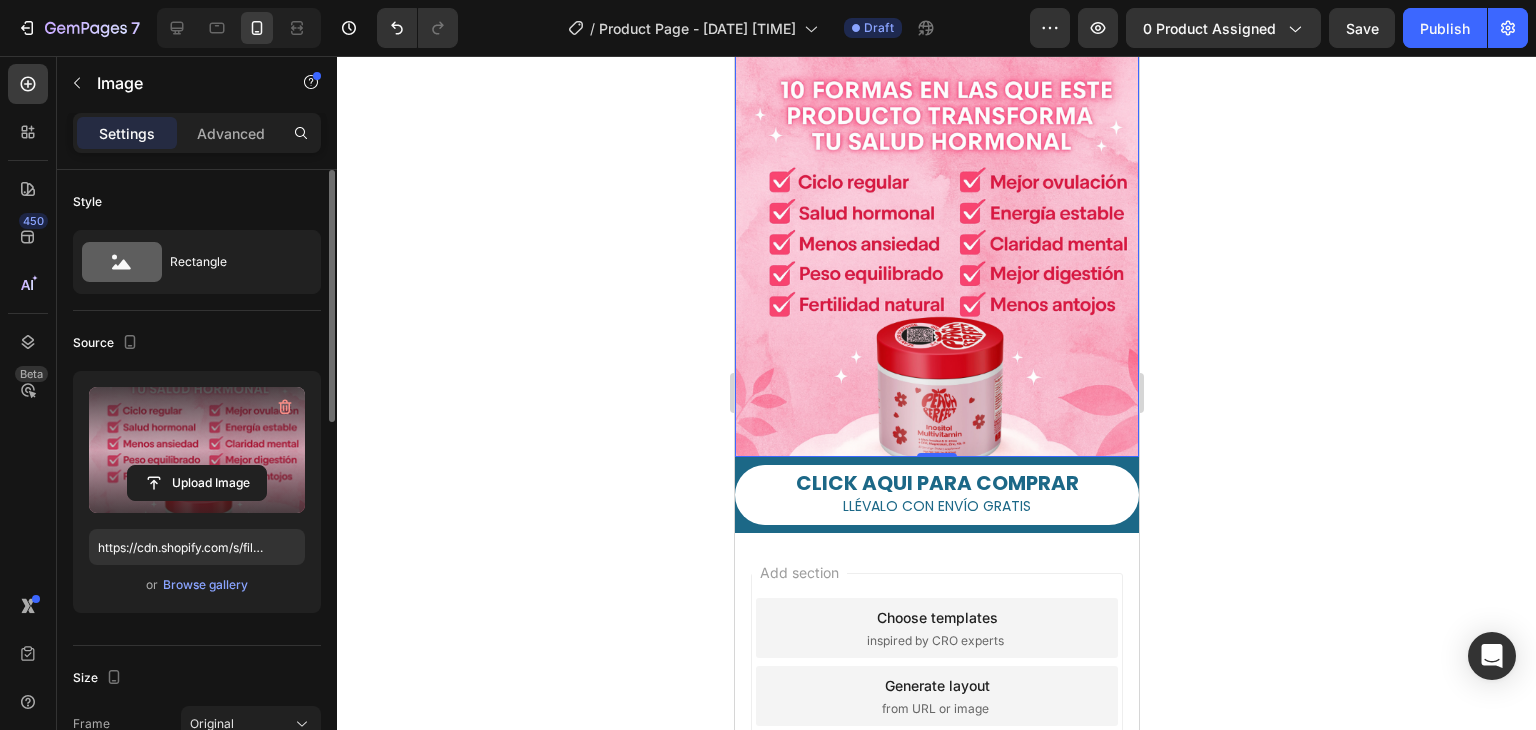 scroll, scrollTop: 500, scrollLeft: 0, axis: vertical 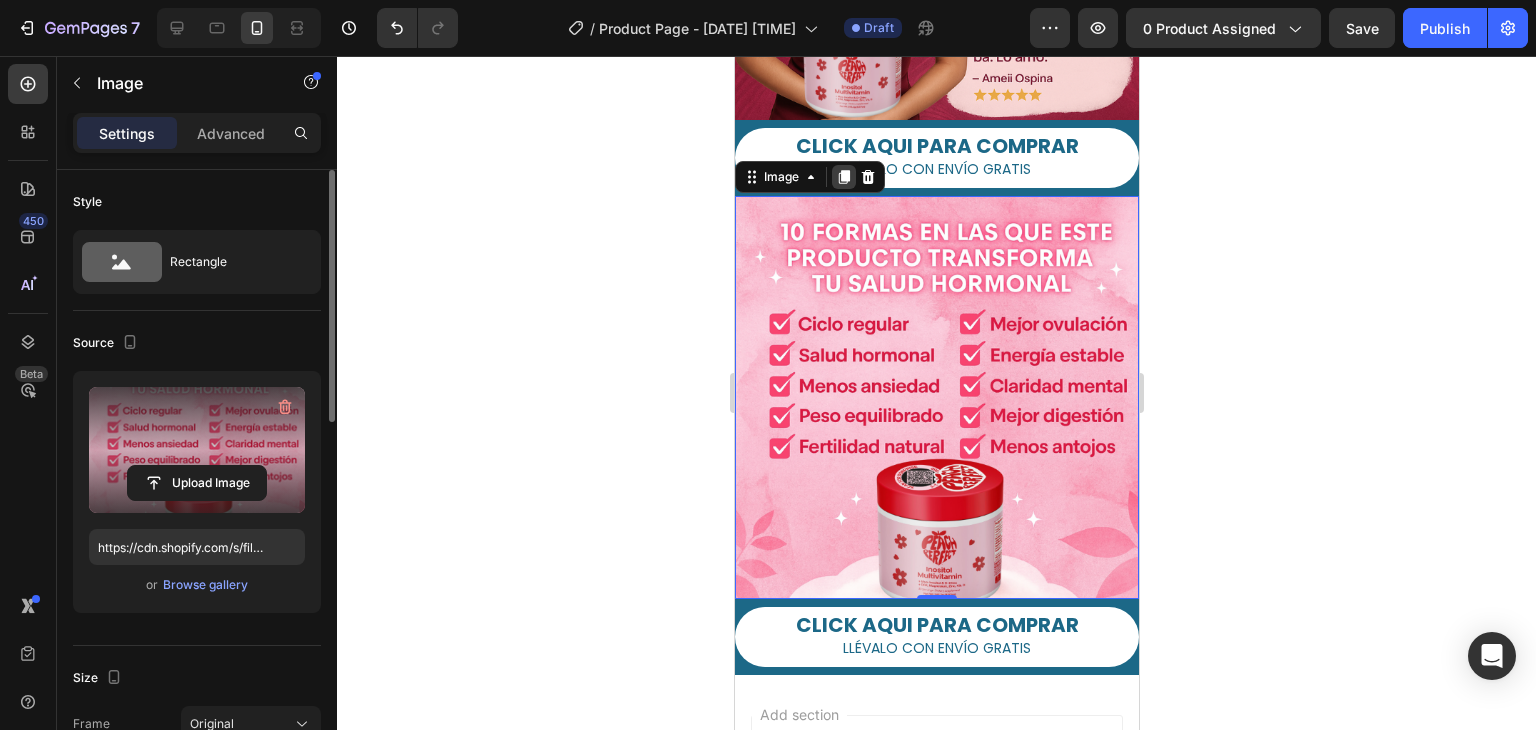 click 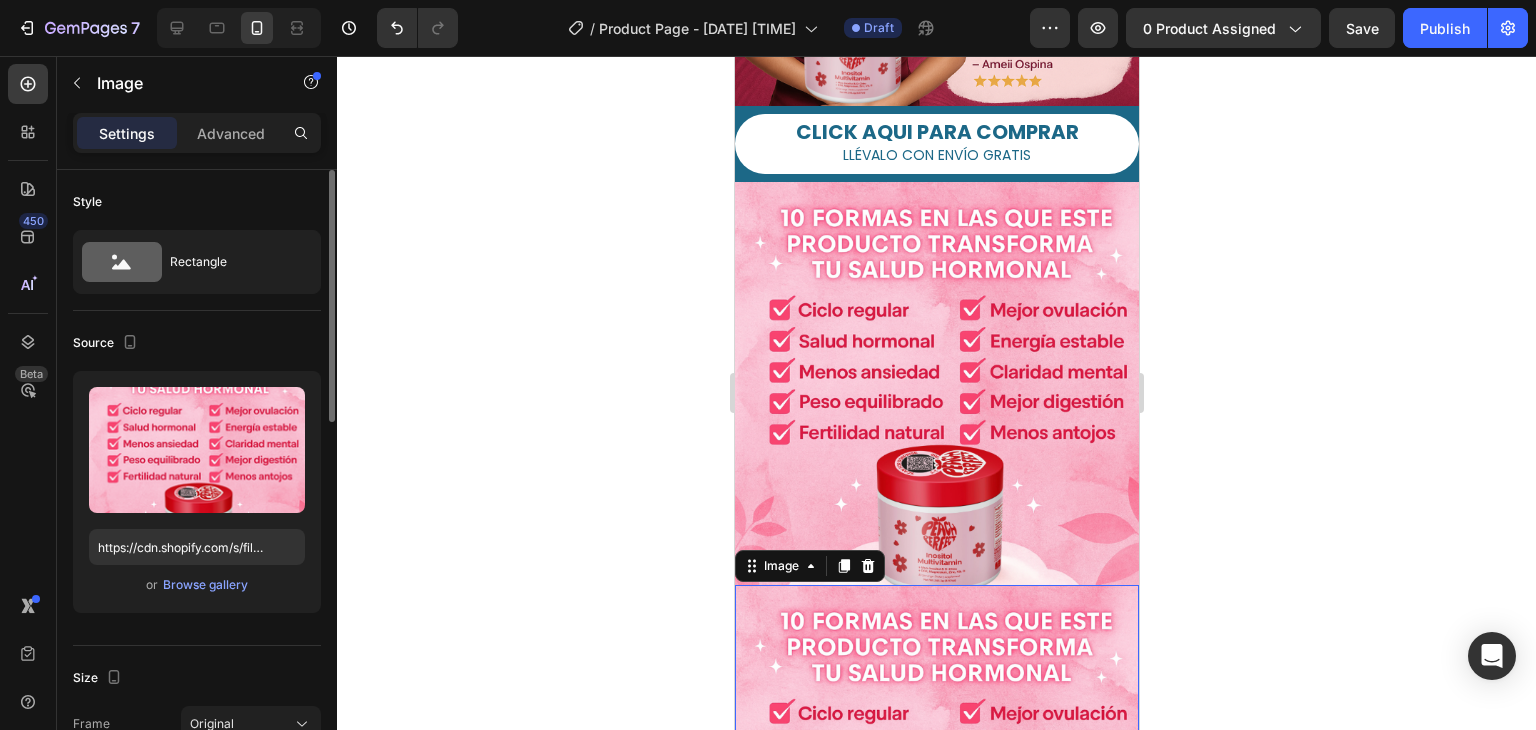 scroll, scrollTop: 942, scrollLeft: 0, axis: vertical 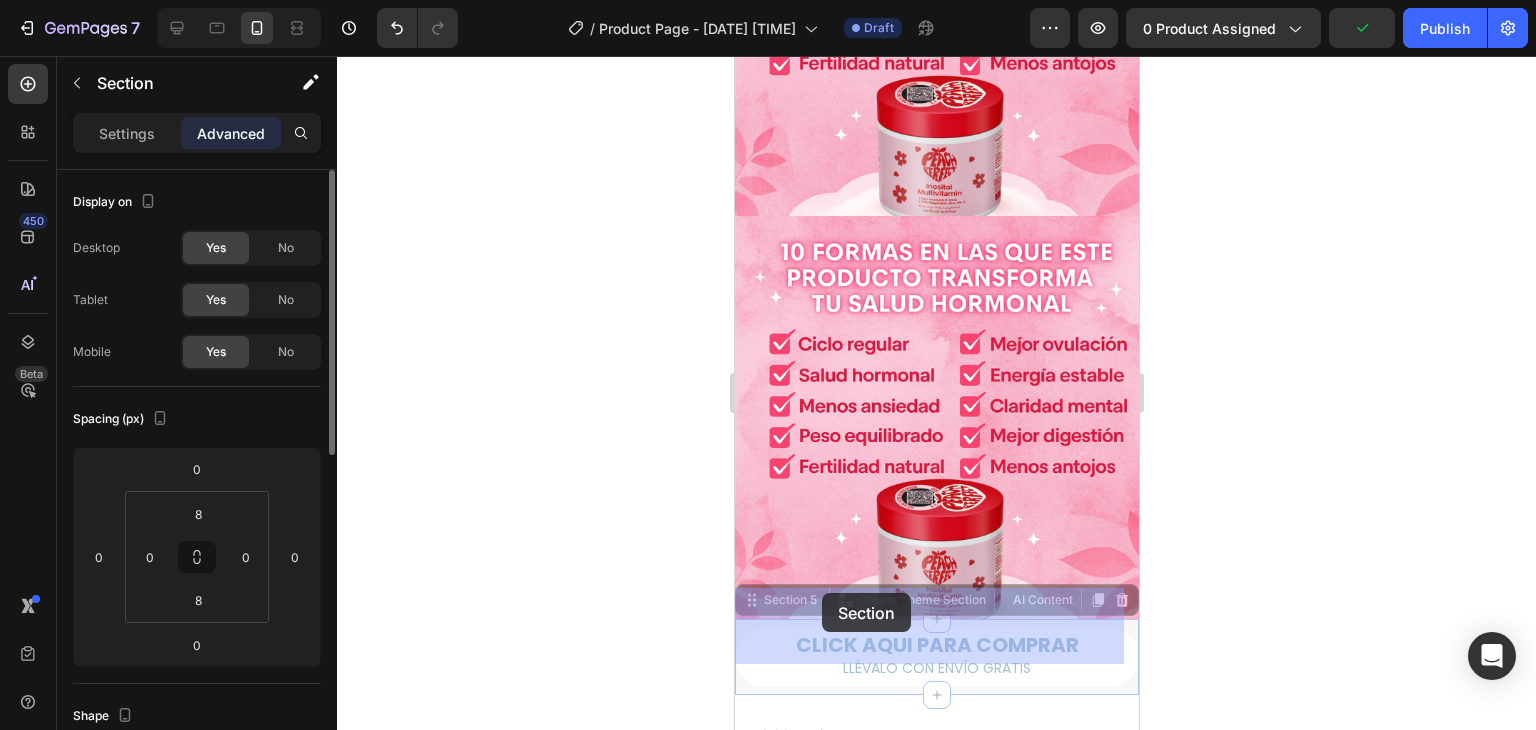drag, startPoint x: 822, startPoint y: 517, endPoint x: 821, endPoint y: 593, distance: 76.00658 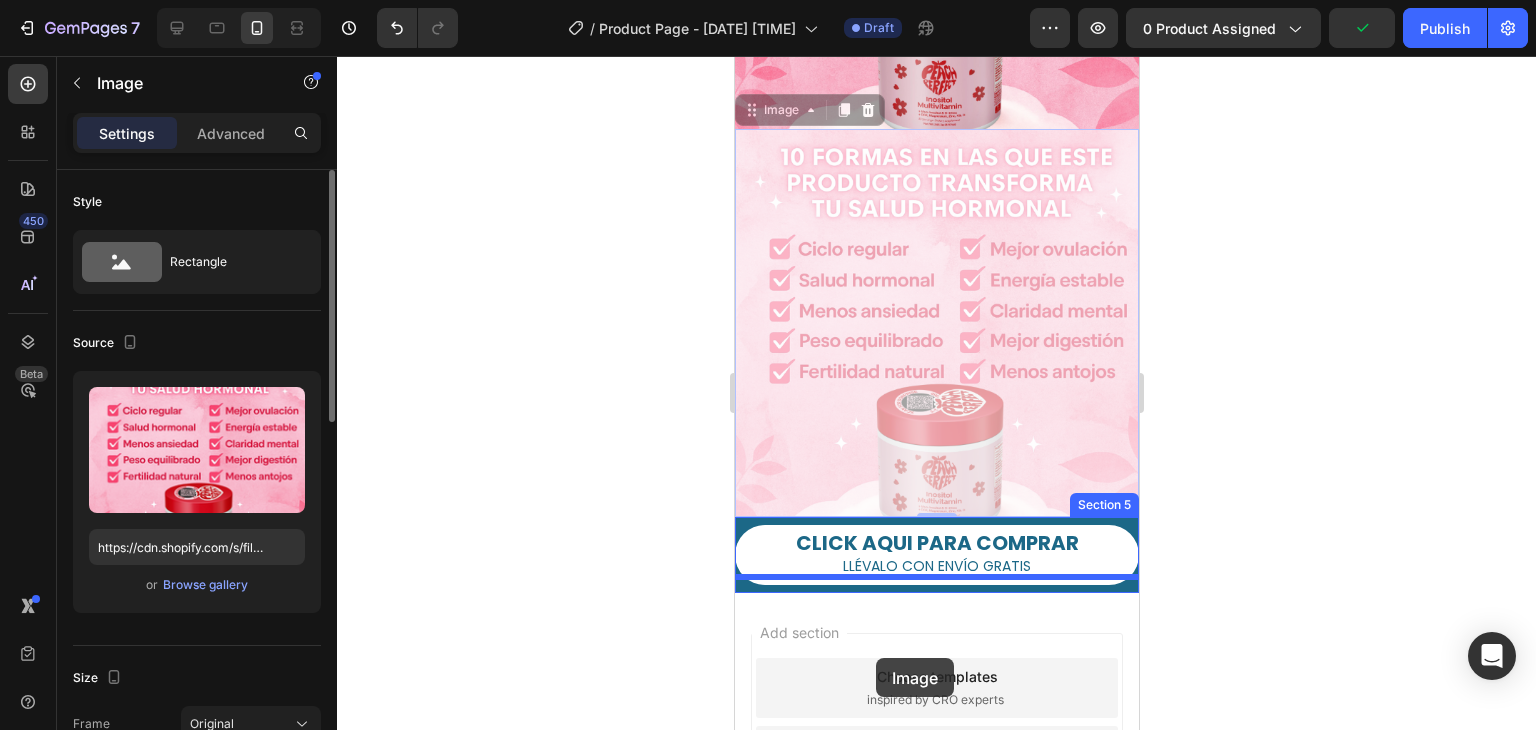 scroll, scrollTop: 983, scrollLeft: 0, axis: vertical 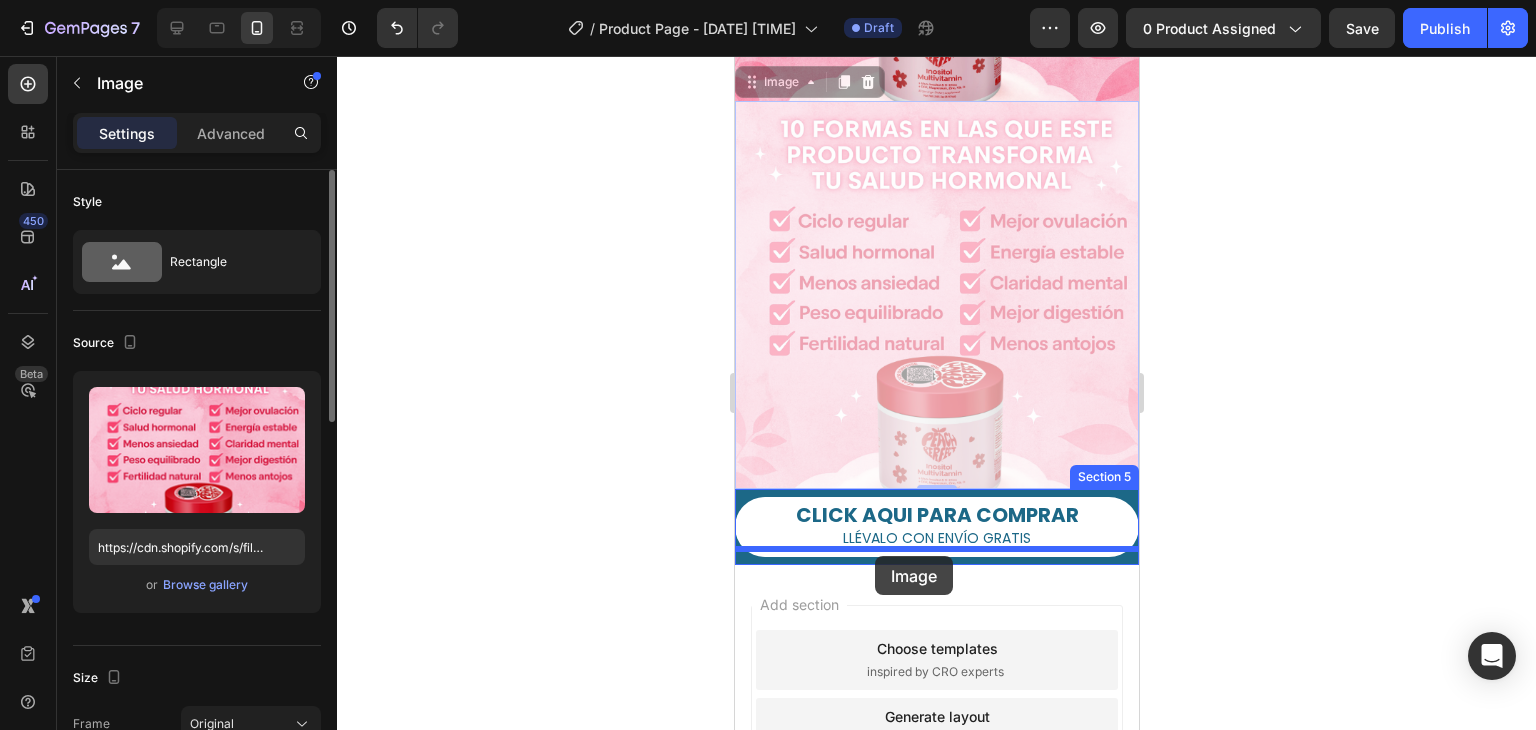 drag, startPoint x: 897, startPoint y: 329, endPoint x: 874, endPoint y: 556, distance: 228.16222 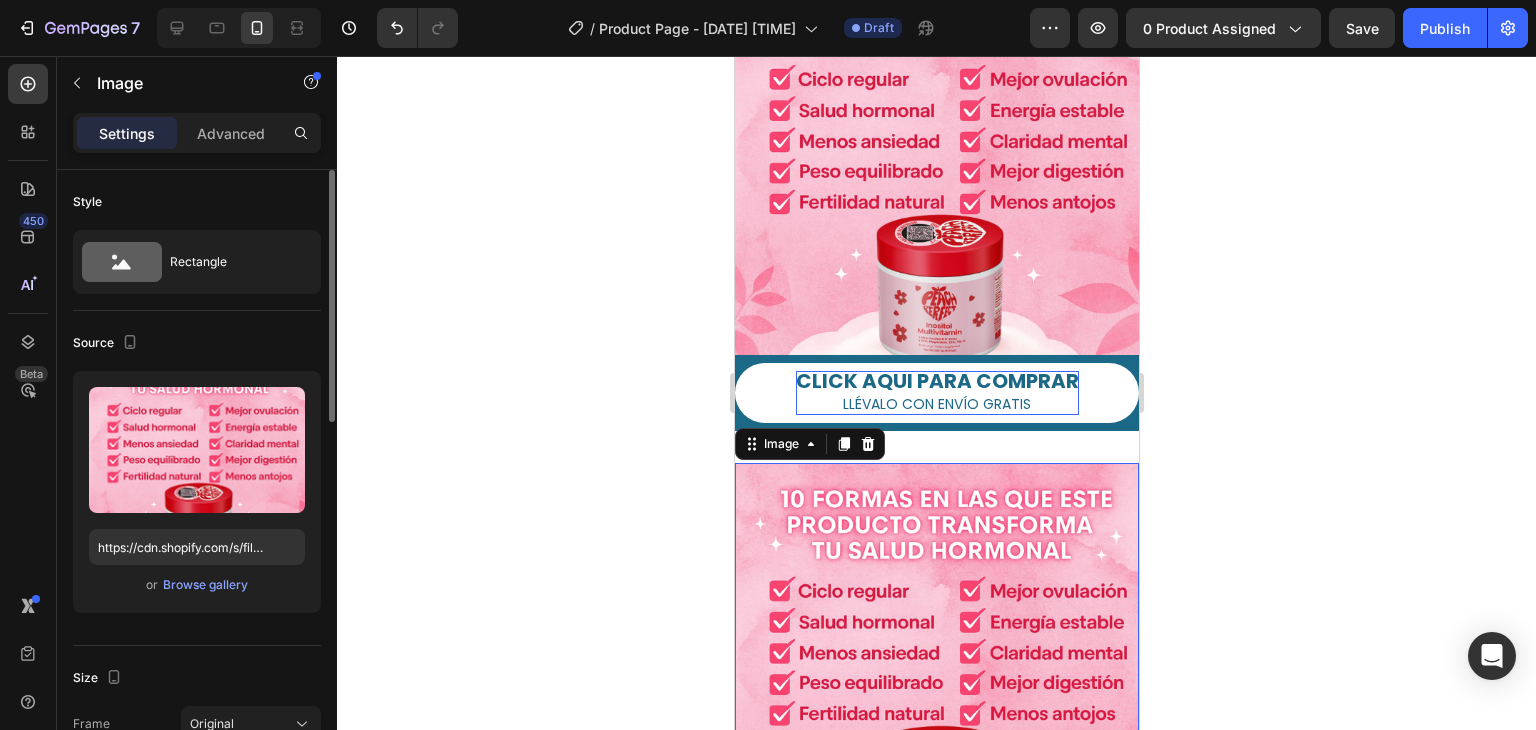 scroll, scrollTop: 683, scrollLeft: 0, axis: vertical 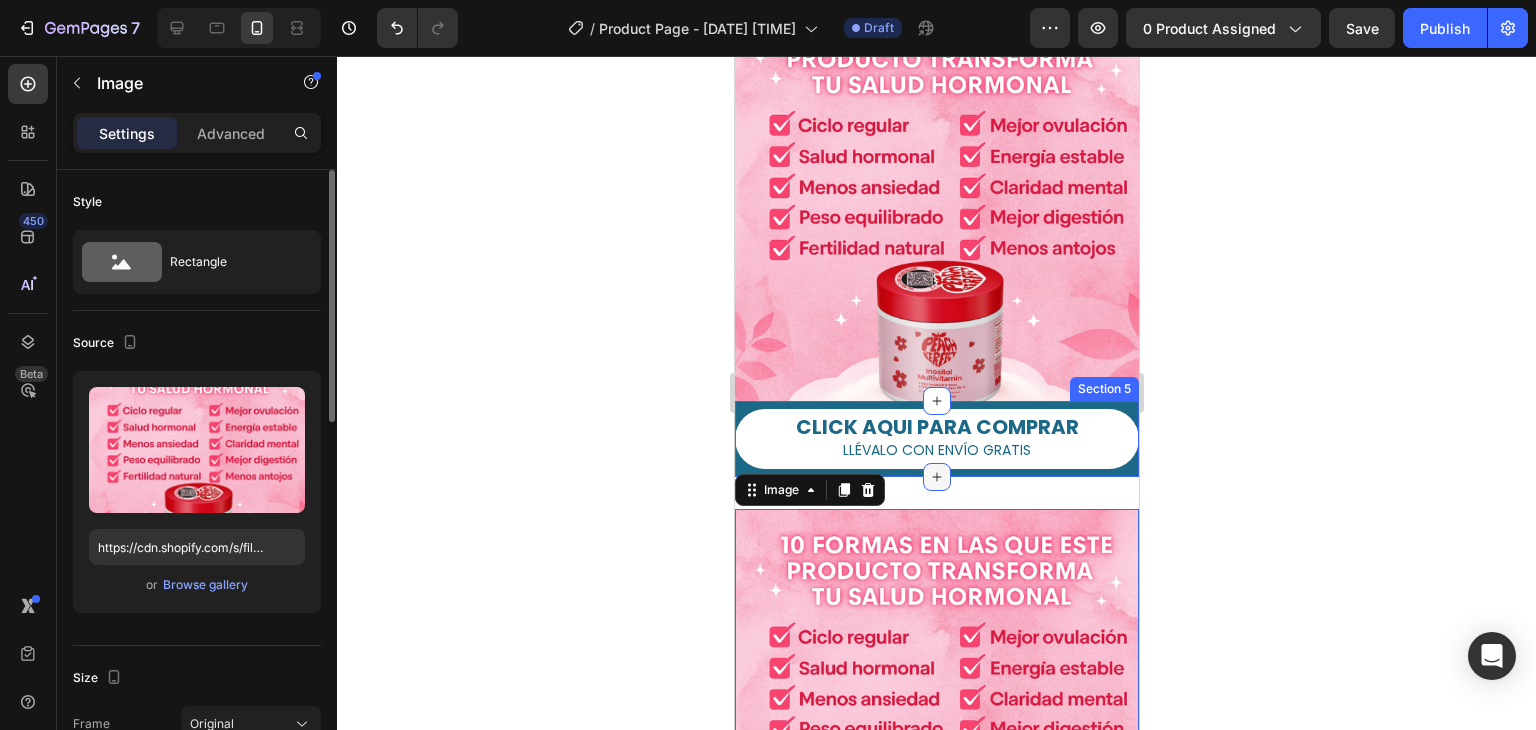 click 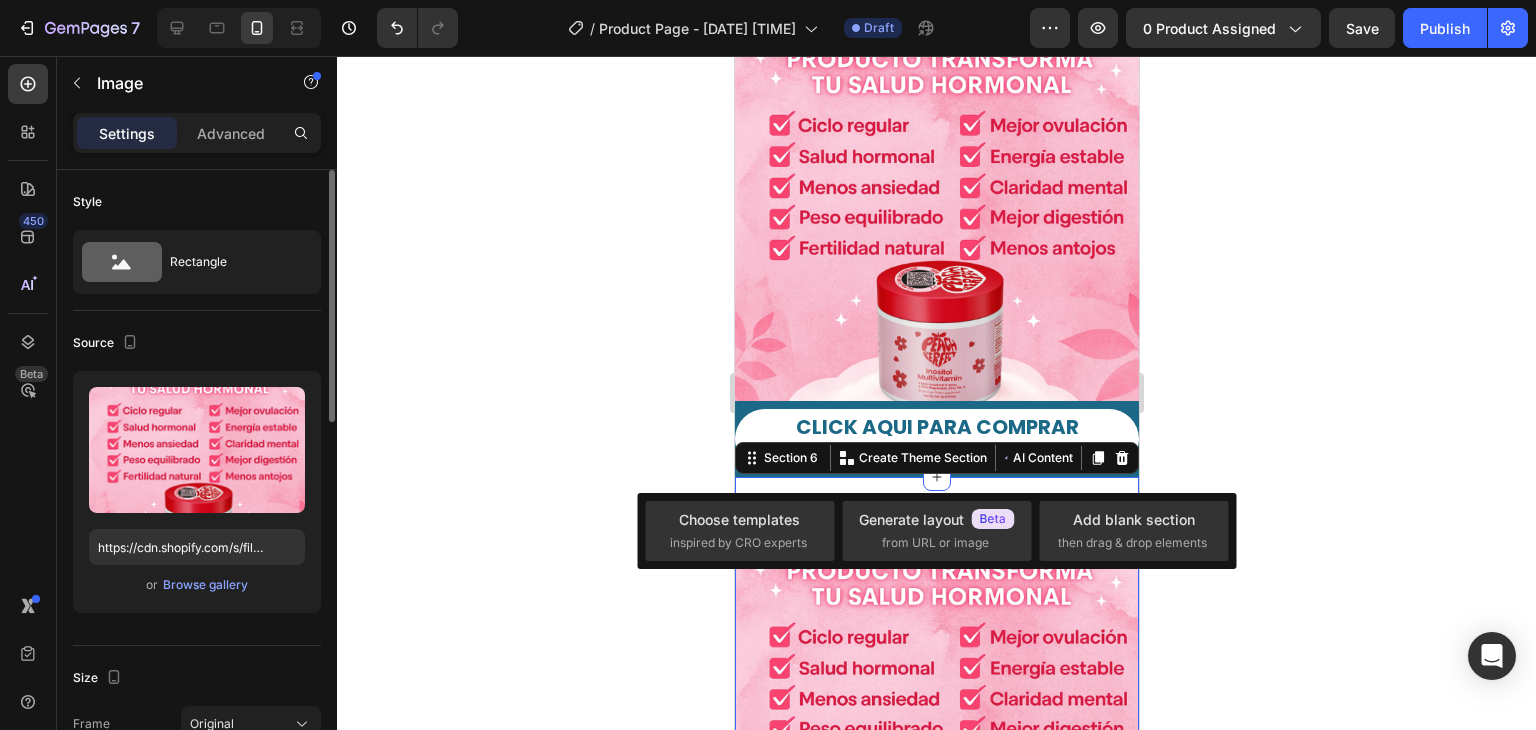 click on "Image Section 6   Create Theme Section AI Content Write with GemAI What would you like to describe here? Tone and Voice Persuasive Product mmm Show more Generate" at bounding box center (936, 710) 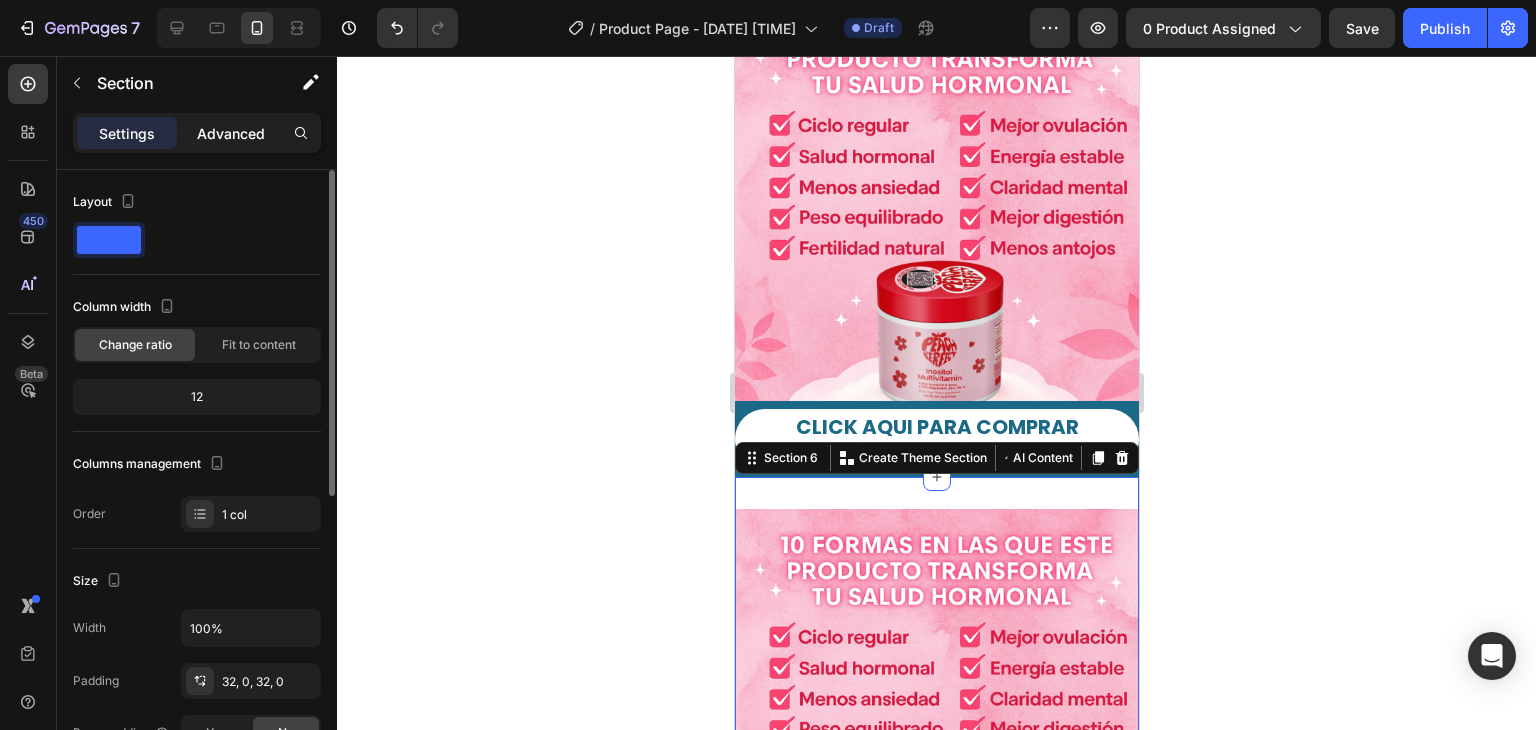 click on "Advanced" 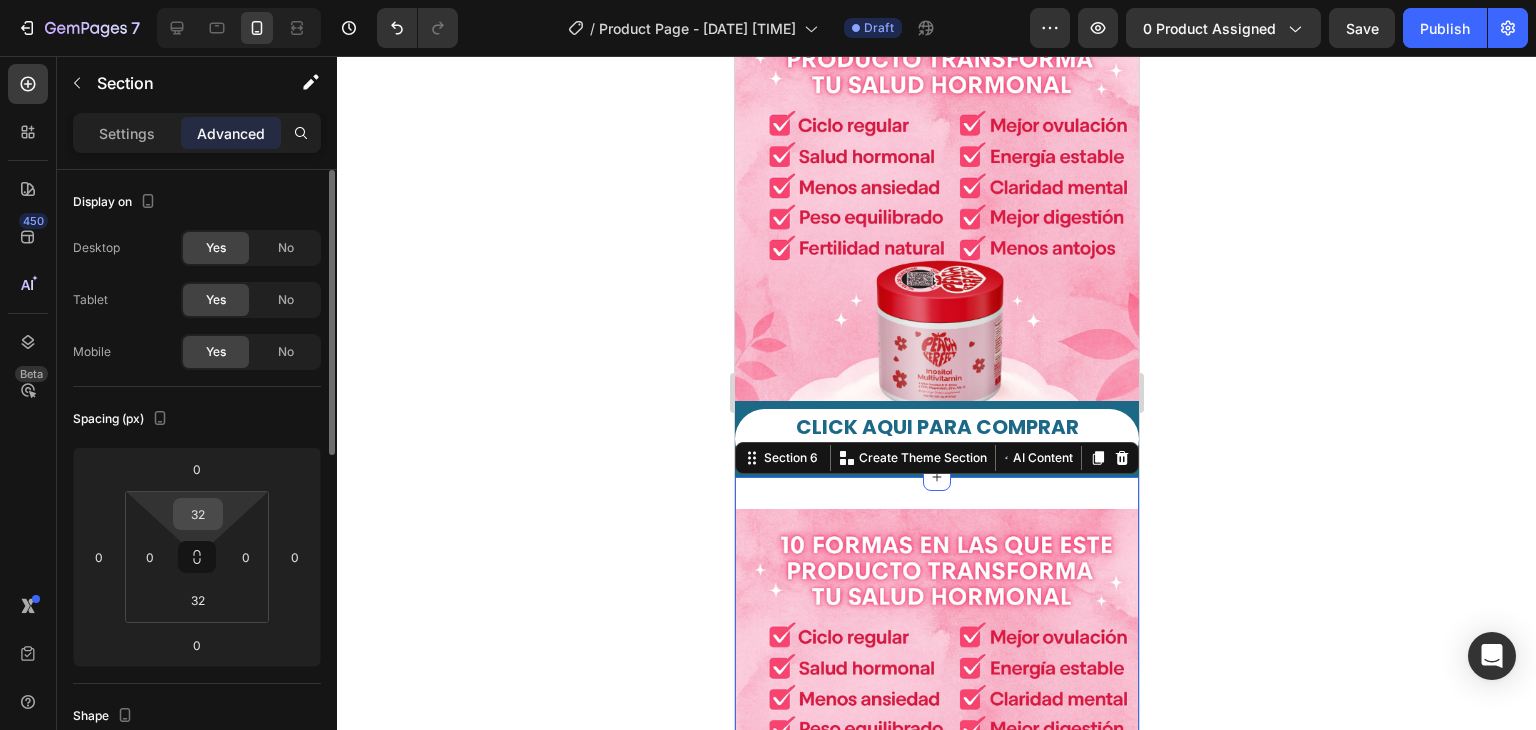 click on "32" at bounding box center [198, 514] 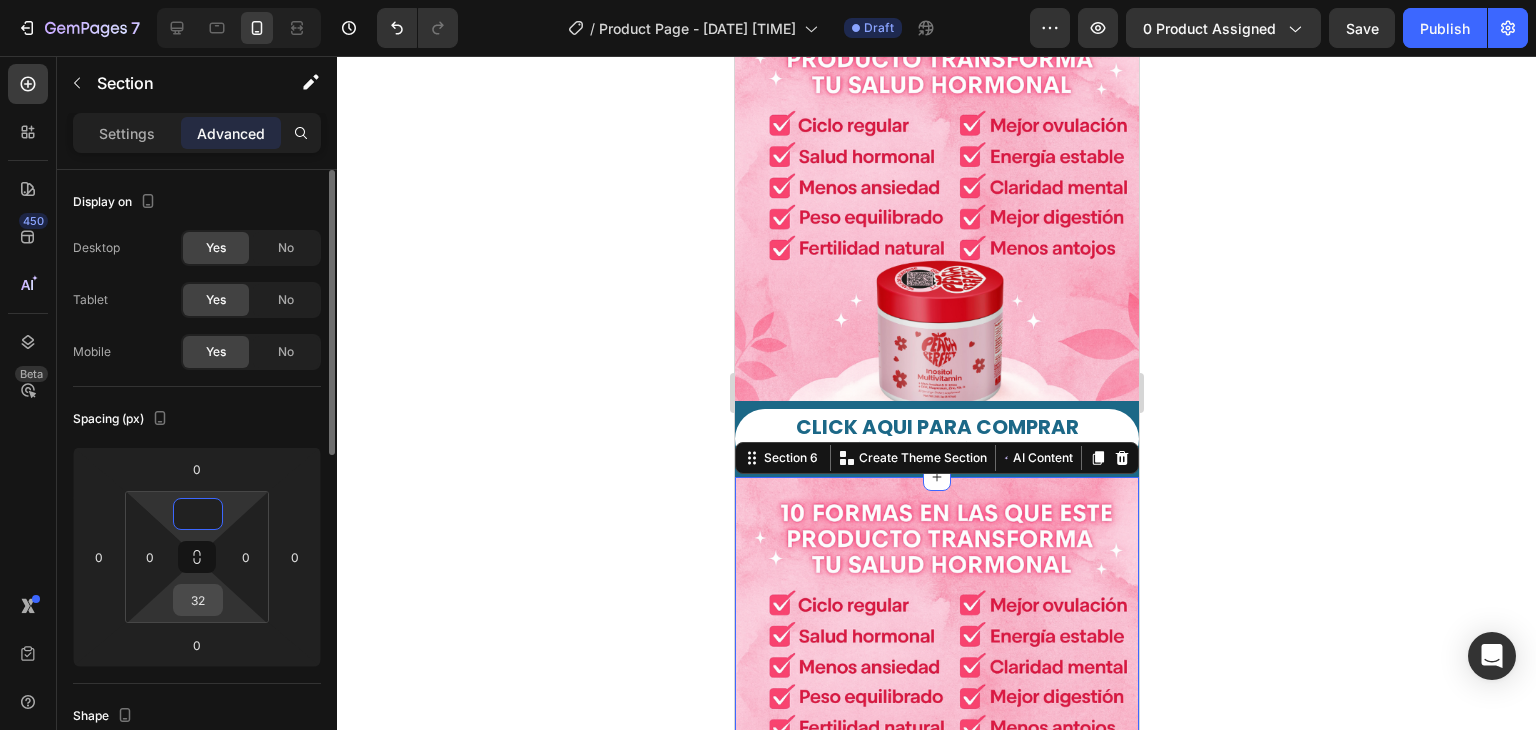 type on "0" 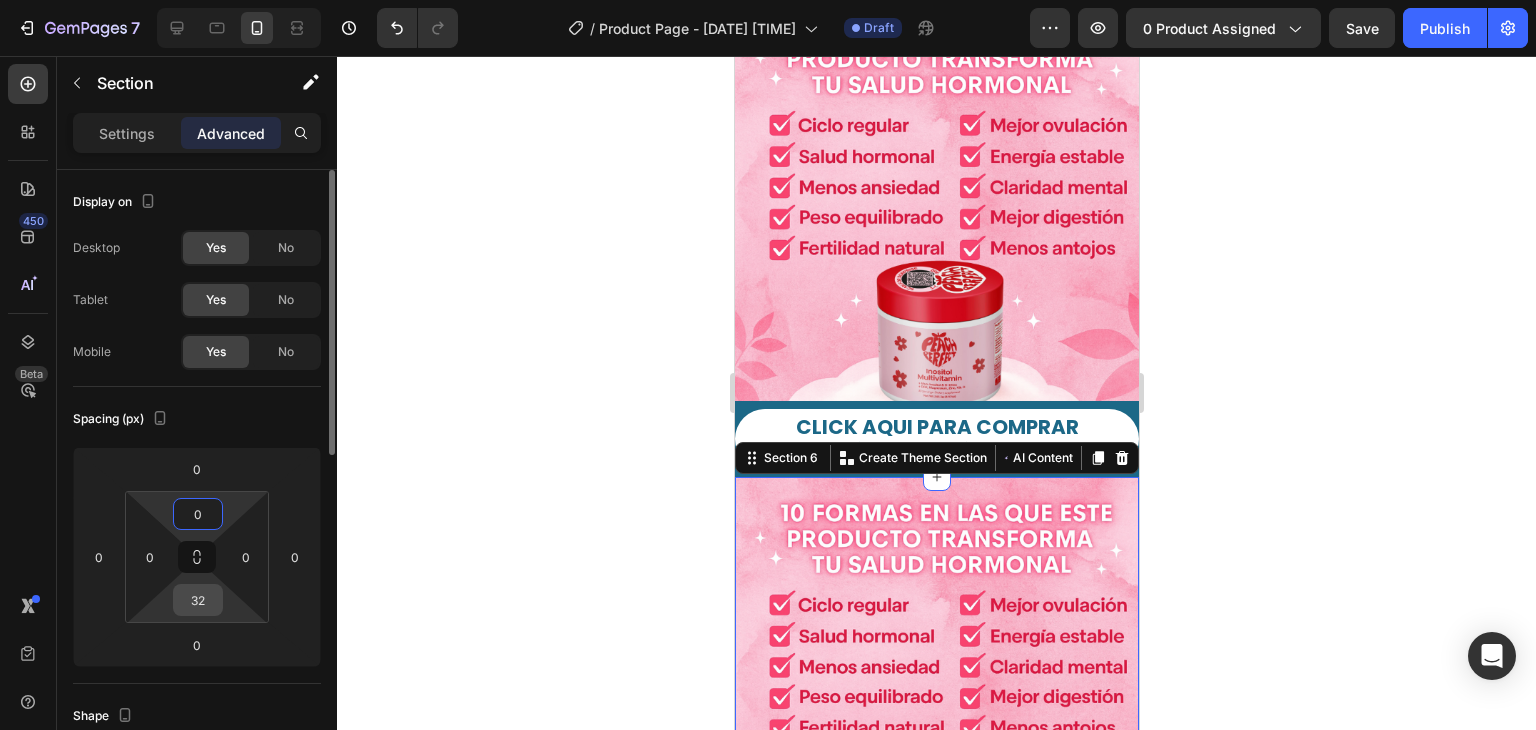 click on "32" at bounding box center [198, 600] 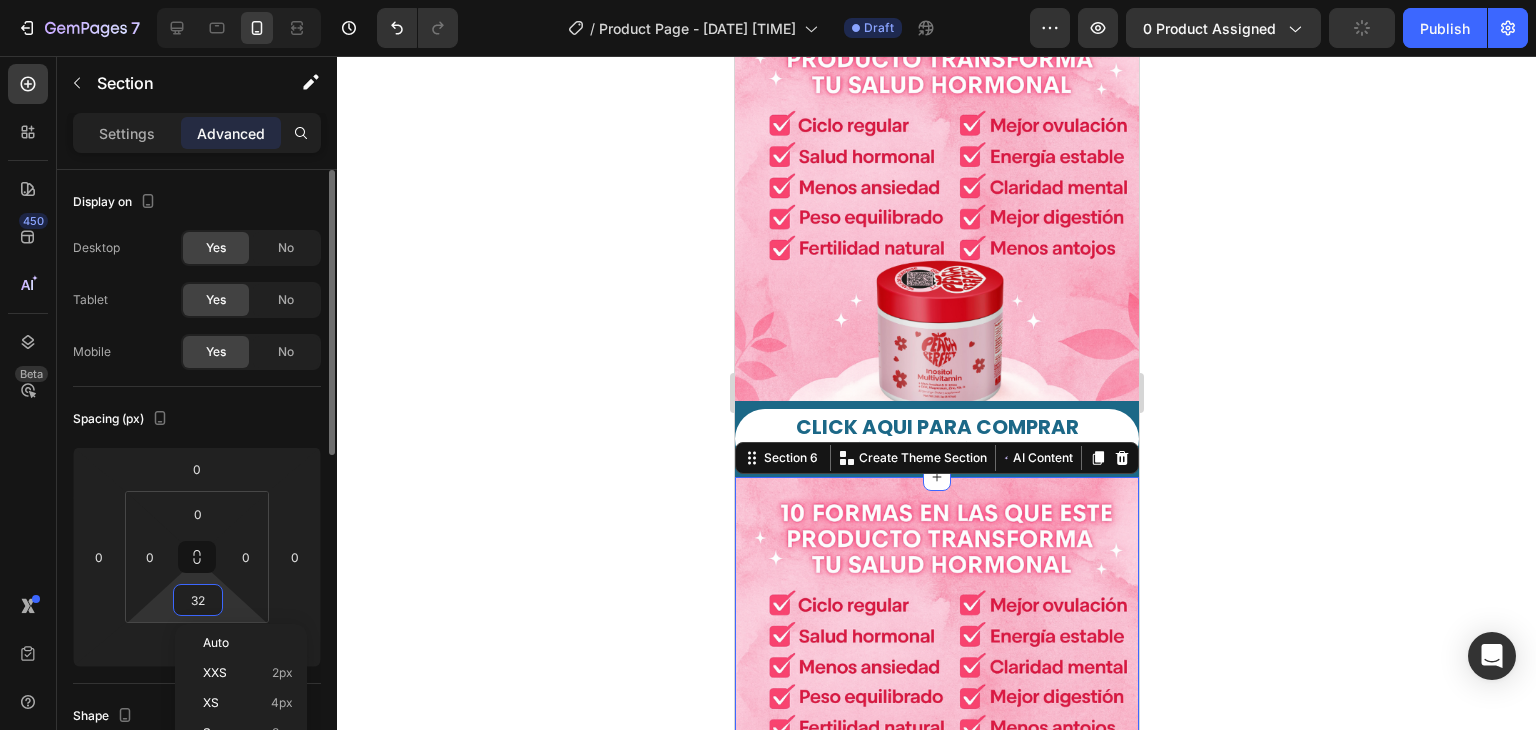 type 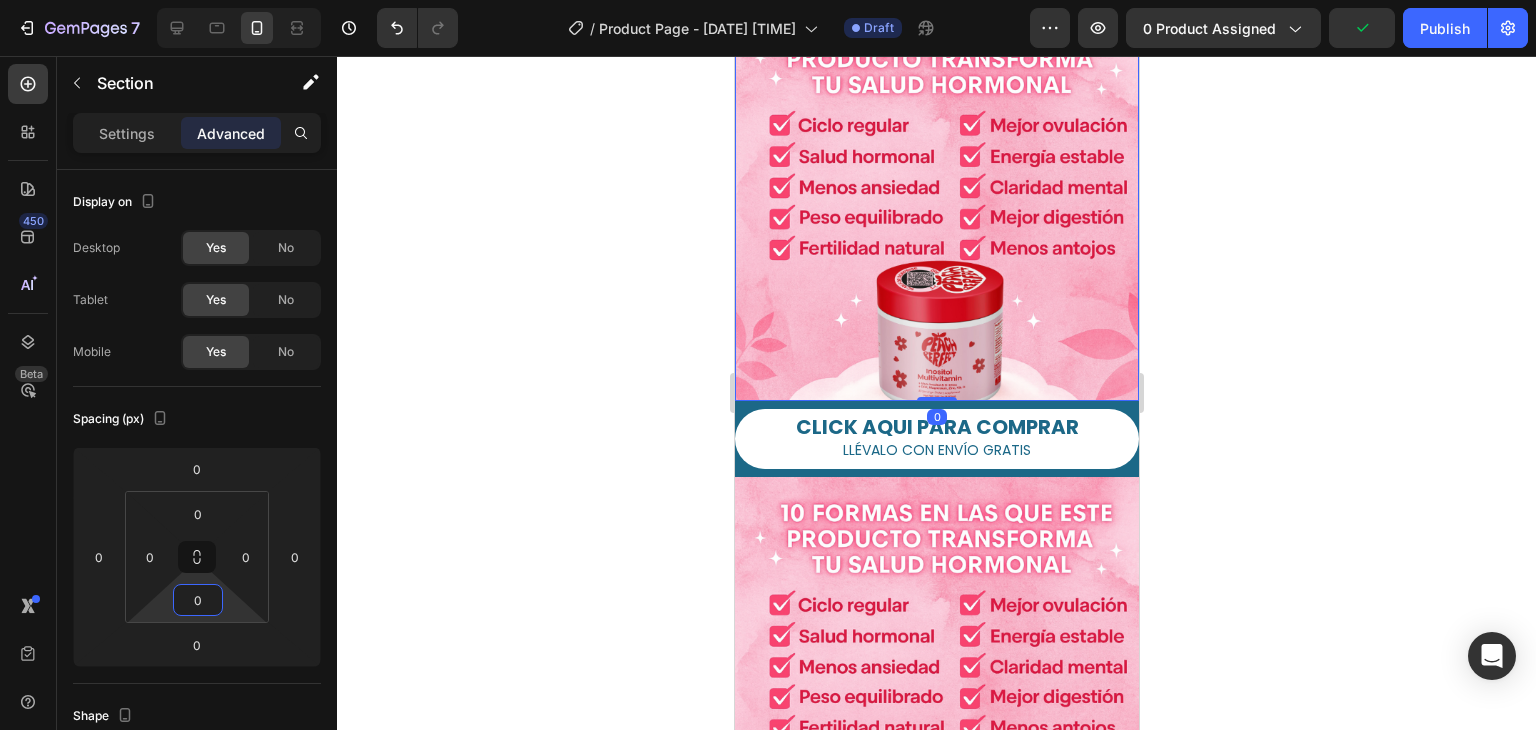 click at bounding box center [936, 198] 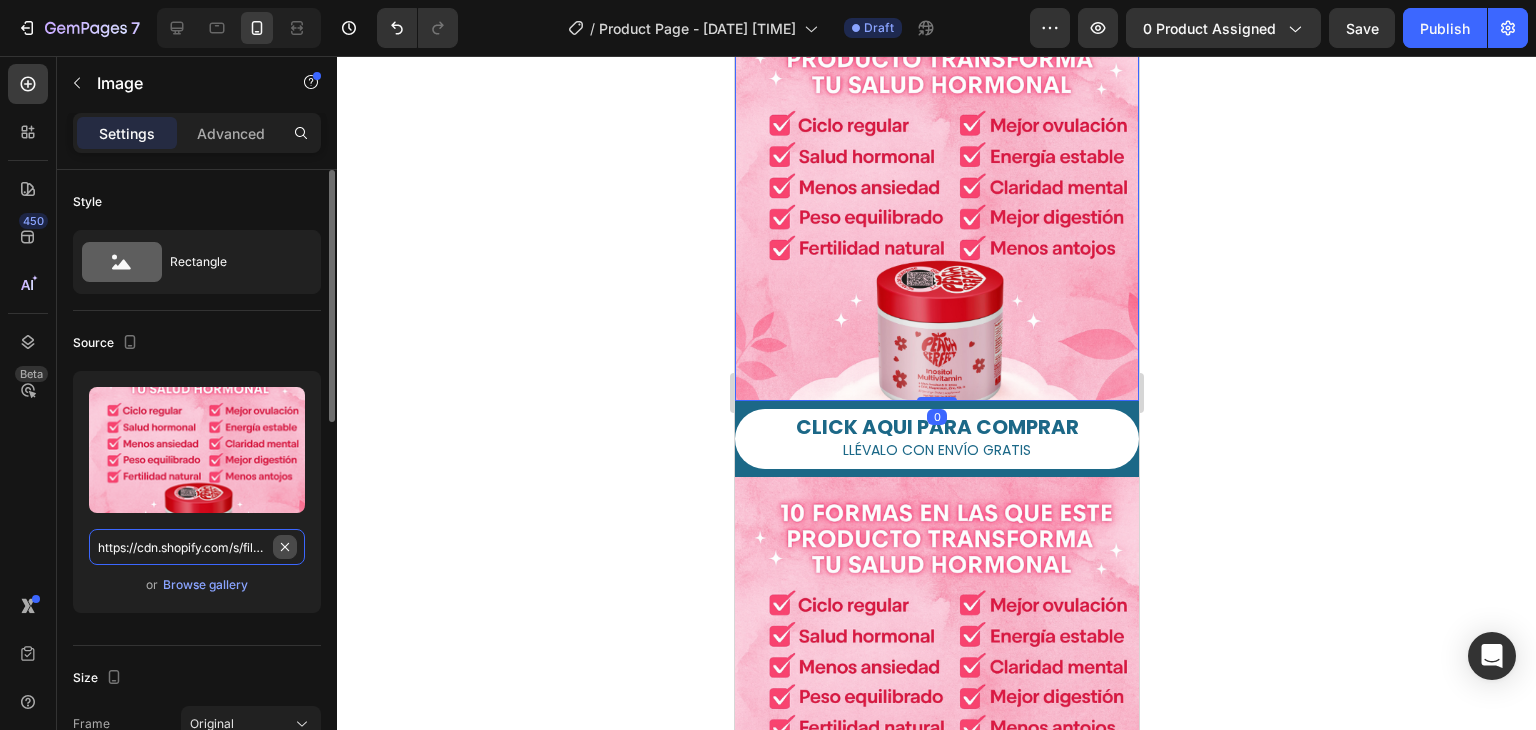 type 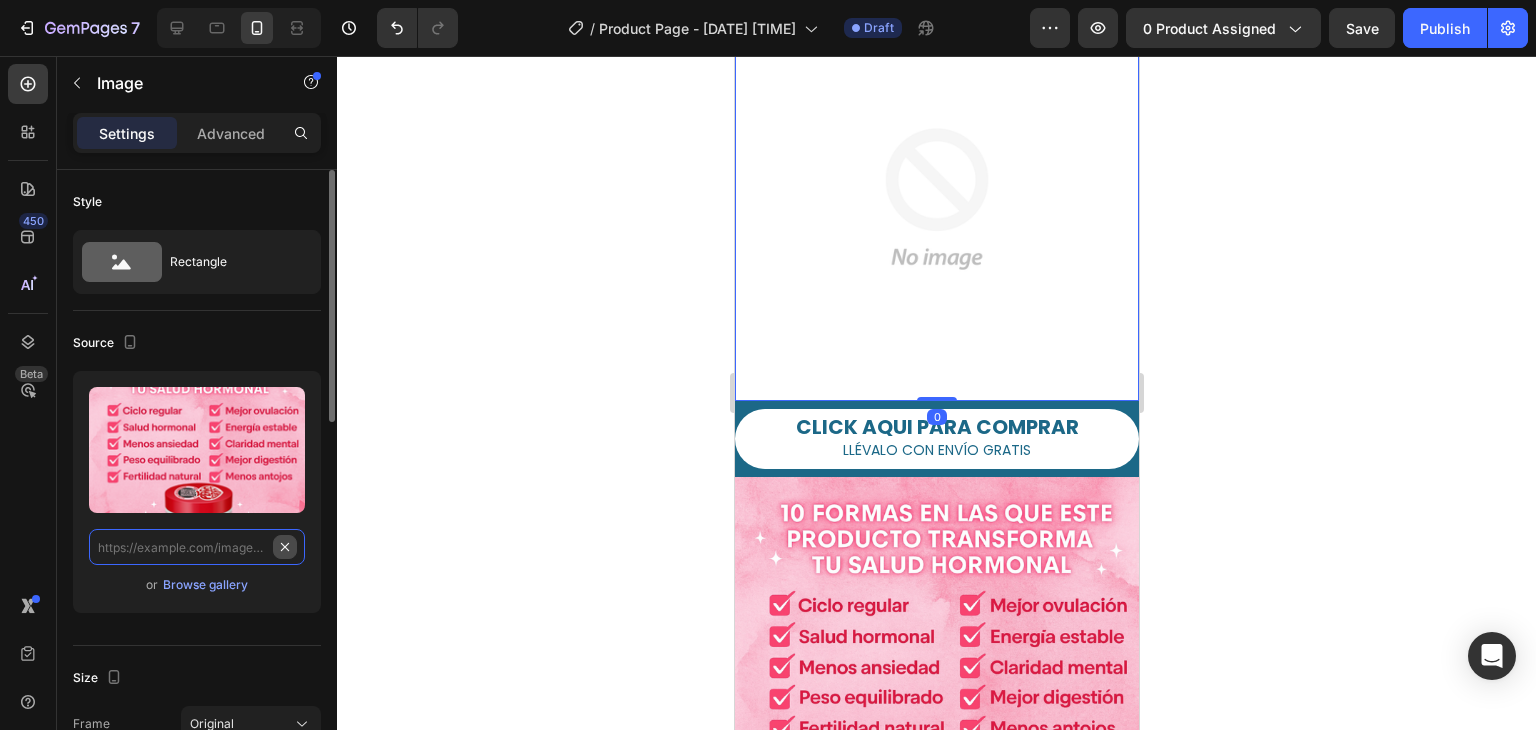 scroll, scrollTop: 0, scrollLeft: 0, axis: both 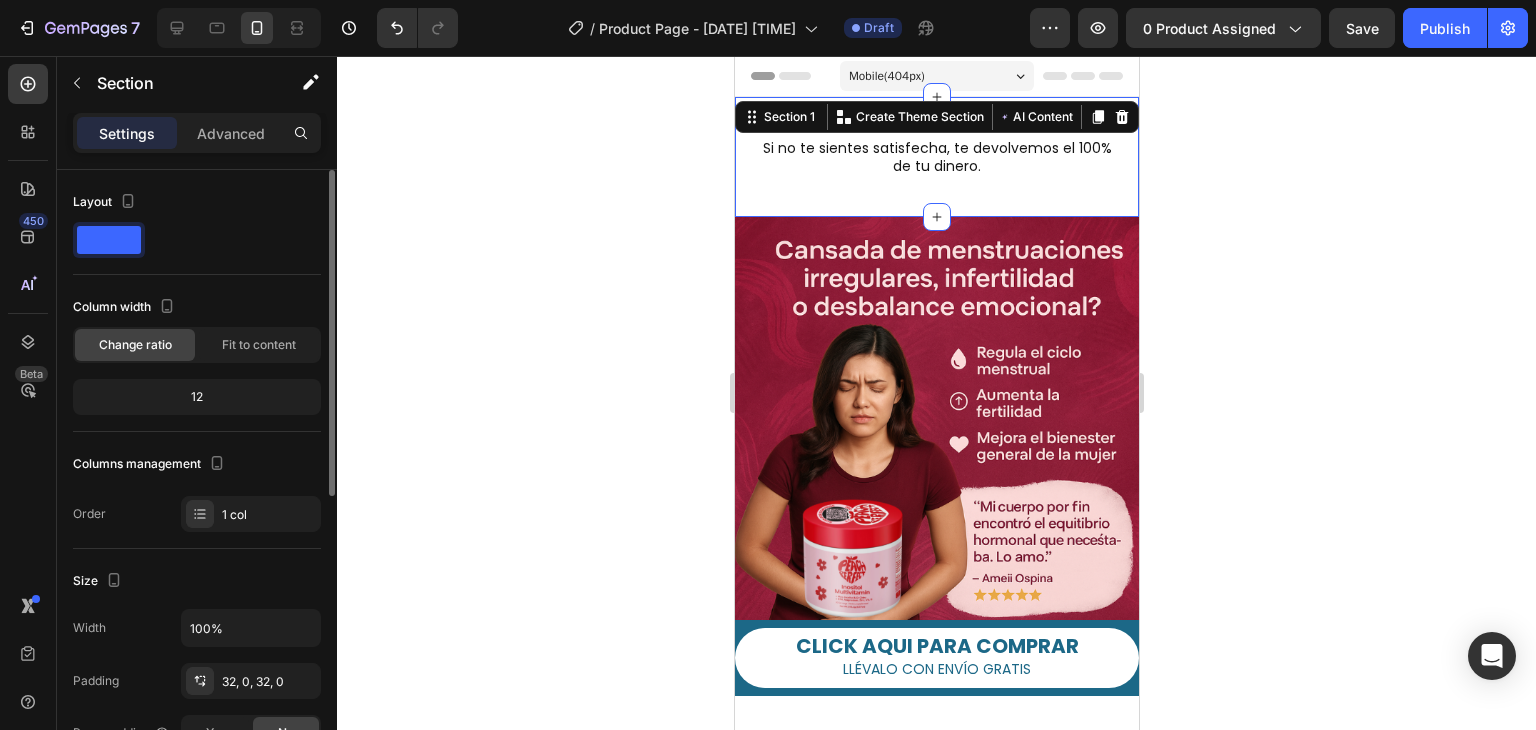 drag, startPoint x: 820, startPoint y: 197, endPoint x: 1285, endPoint y: 311, distance: 478.7703 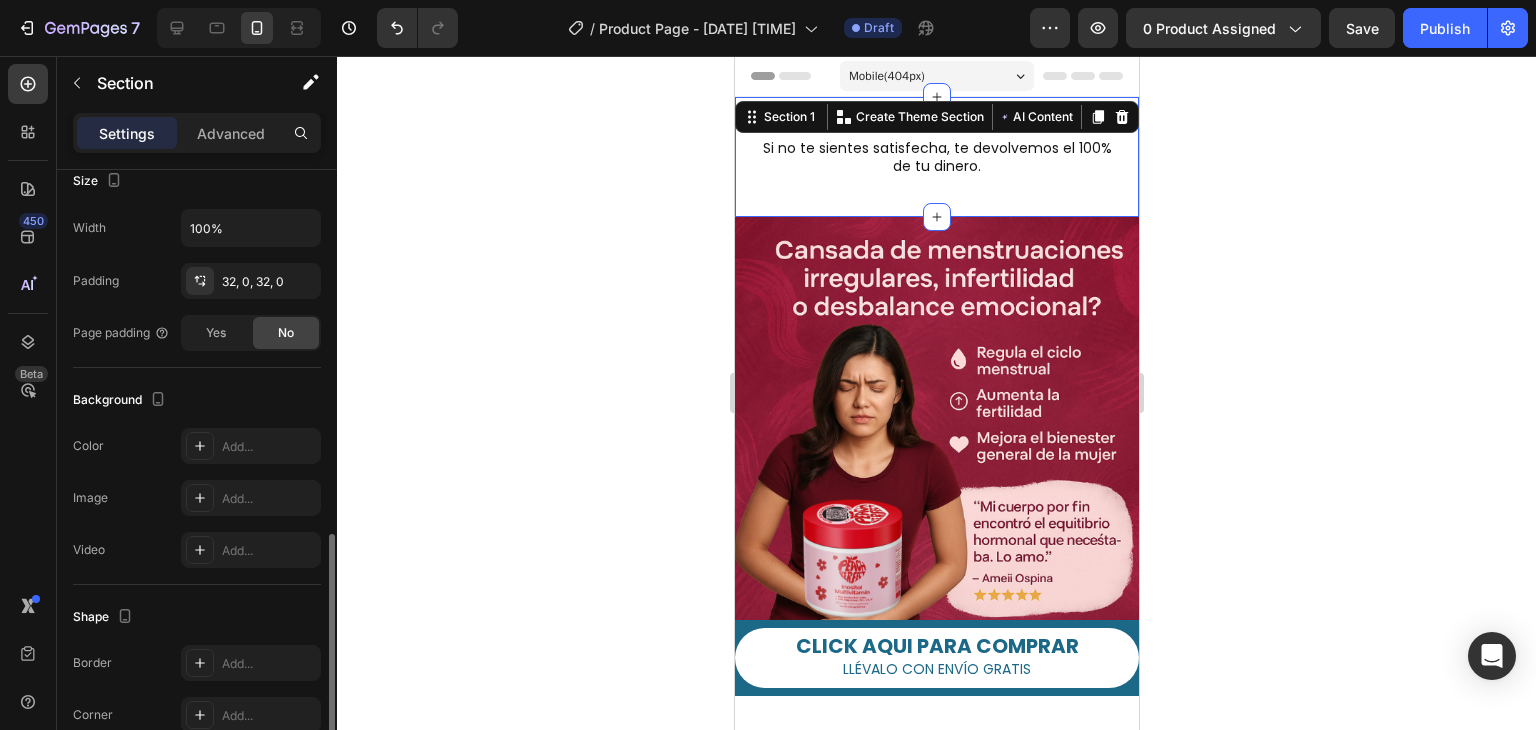 scroll, scrollTop: 500, scrollLeft: 0, axis: vertical 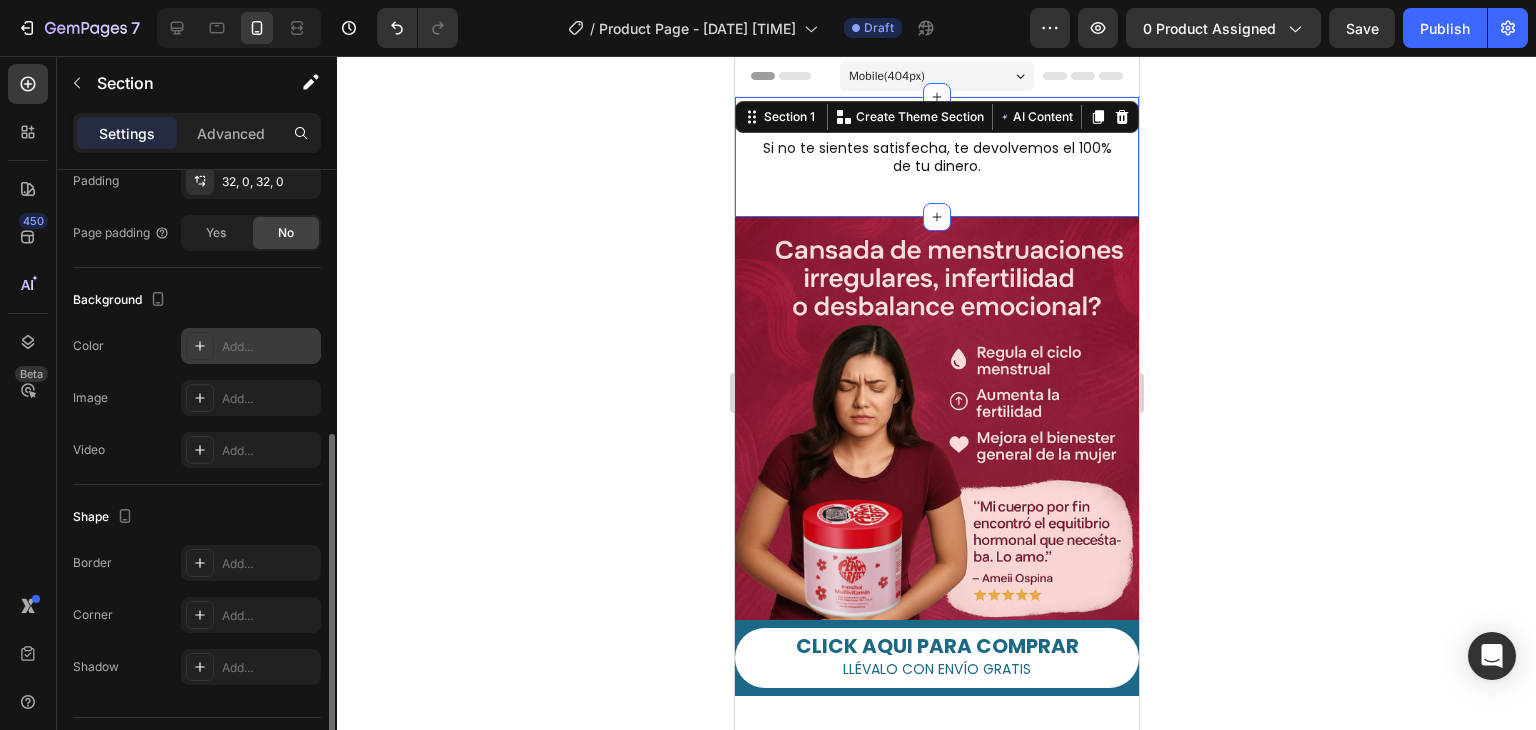 click 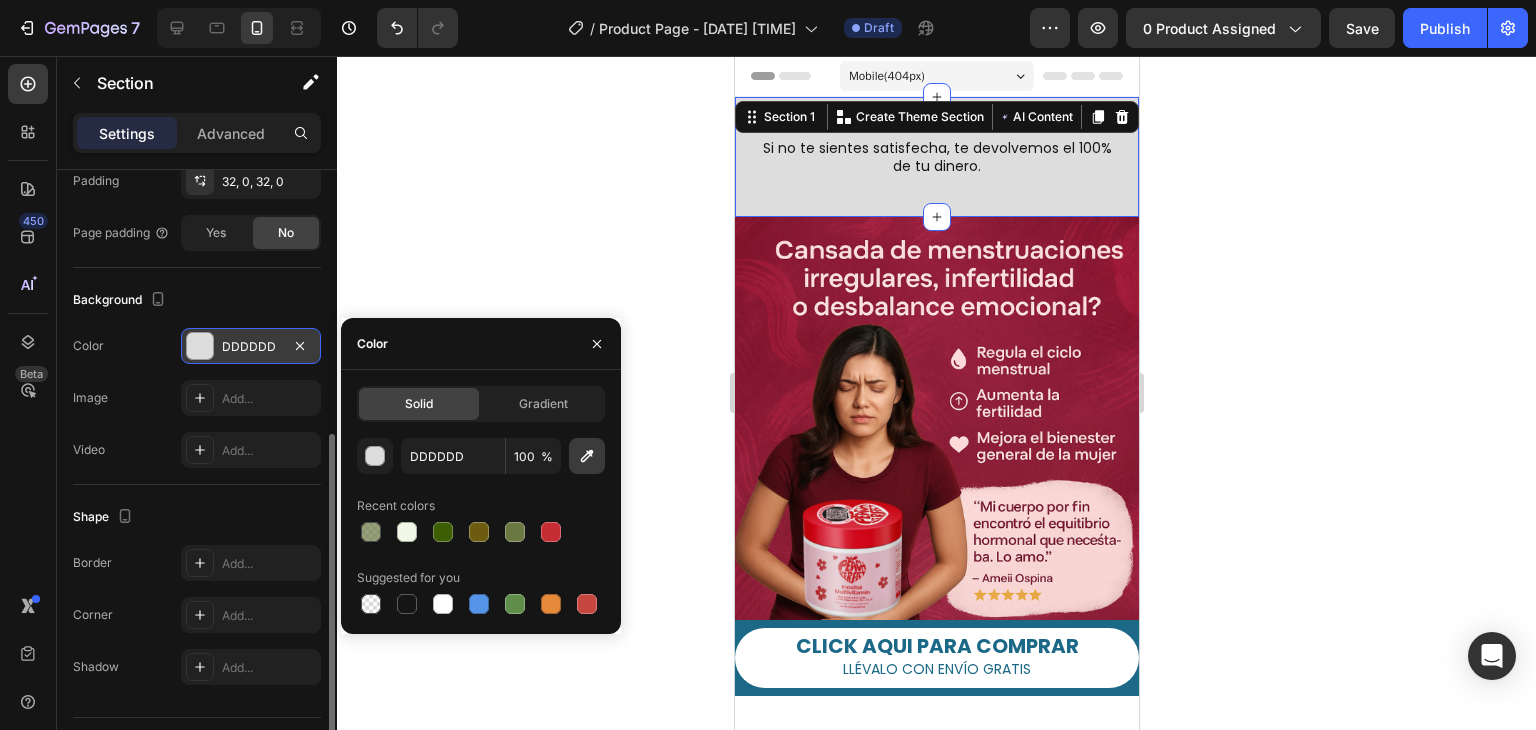 click 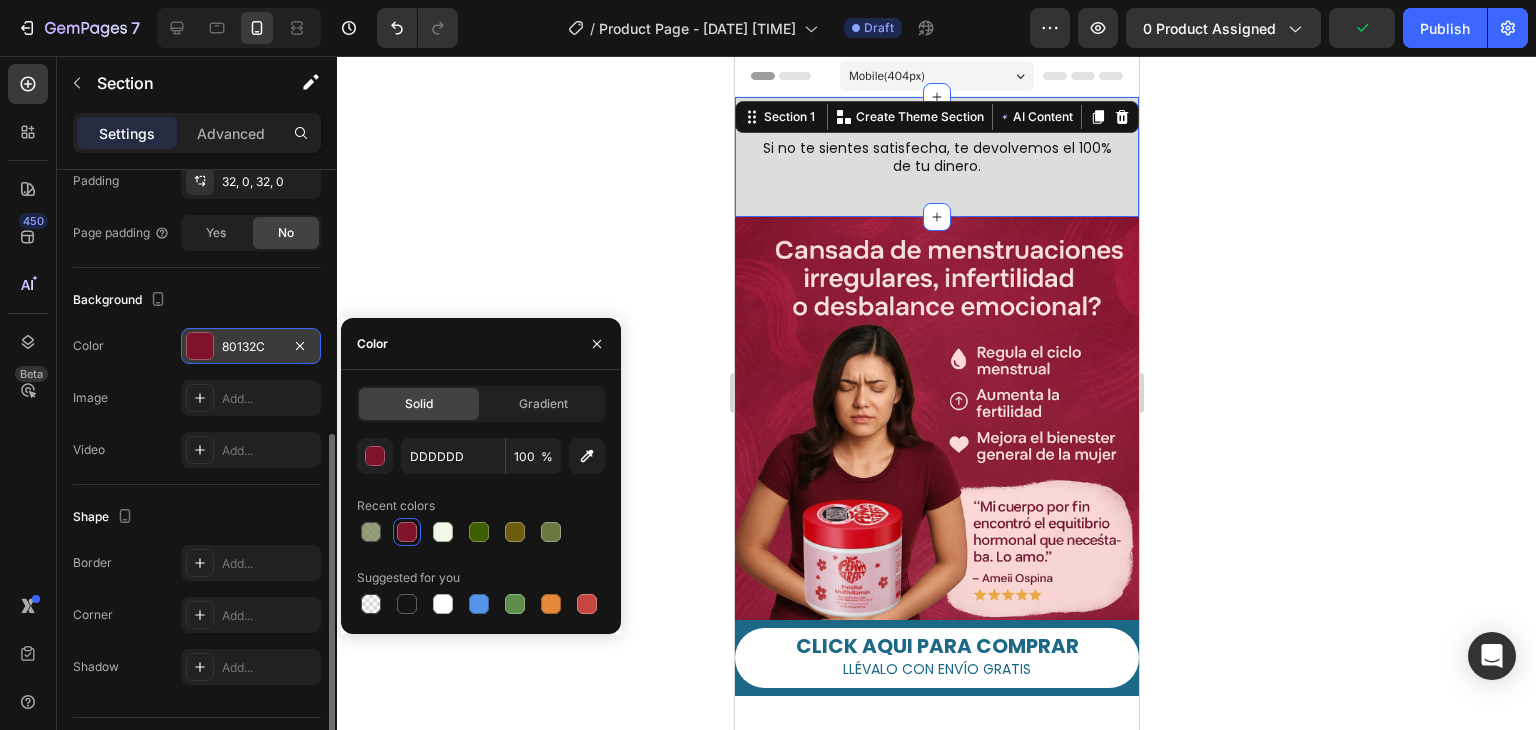 type on "80132C" 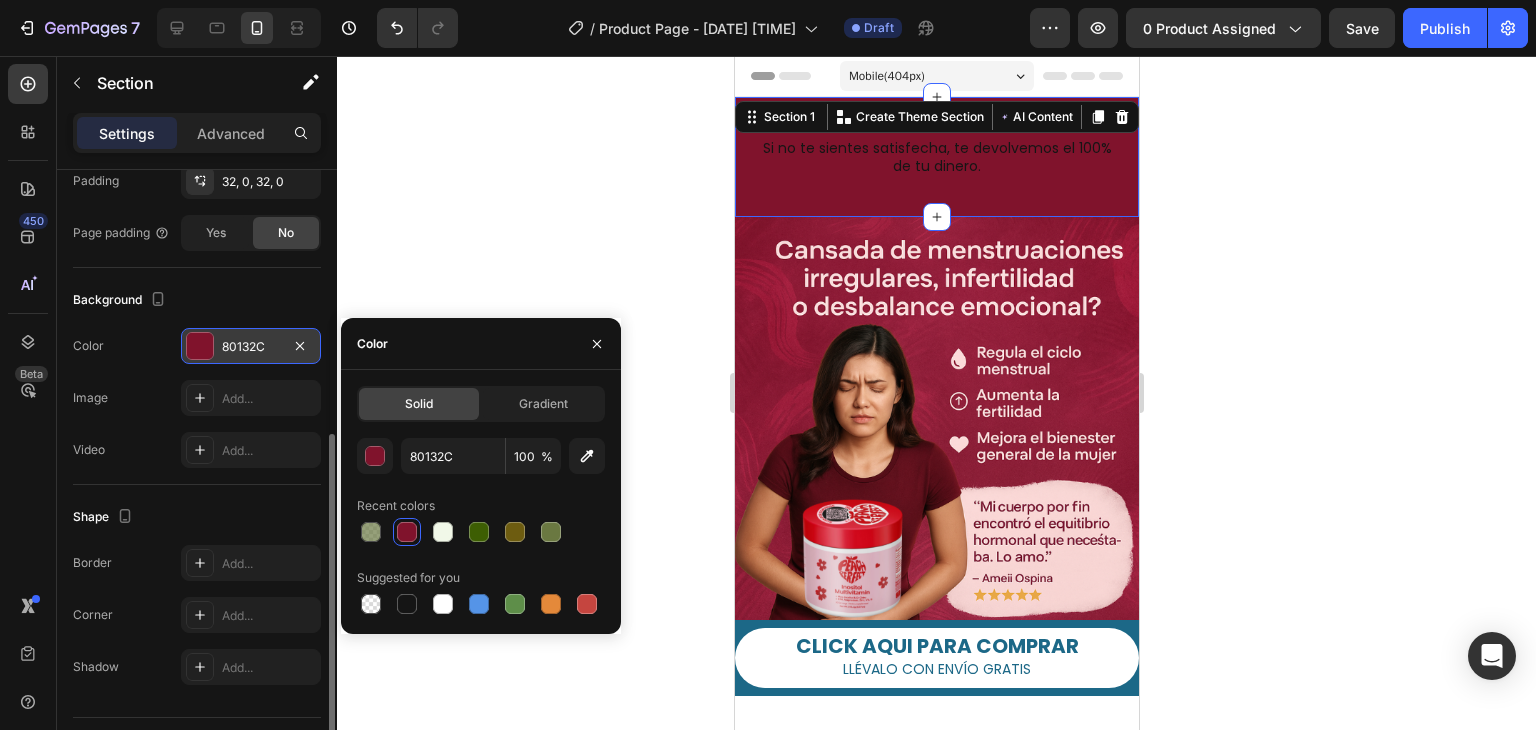 click on "Si no te sientes satisfecha, te devolvemos el 100% de tu dinero. Text Block Section 1   Create Theme Section AI Content Write with GemAI What would you like to describe here? Tone and Voice Persuasive Product mmm Show more Generate" at bounding box center (936, 157) 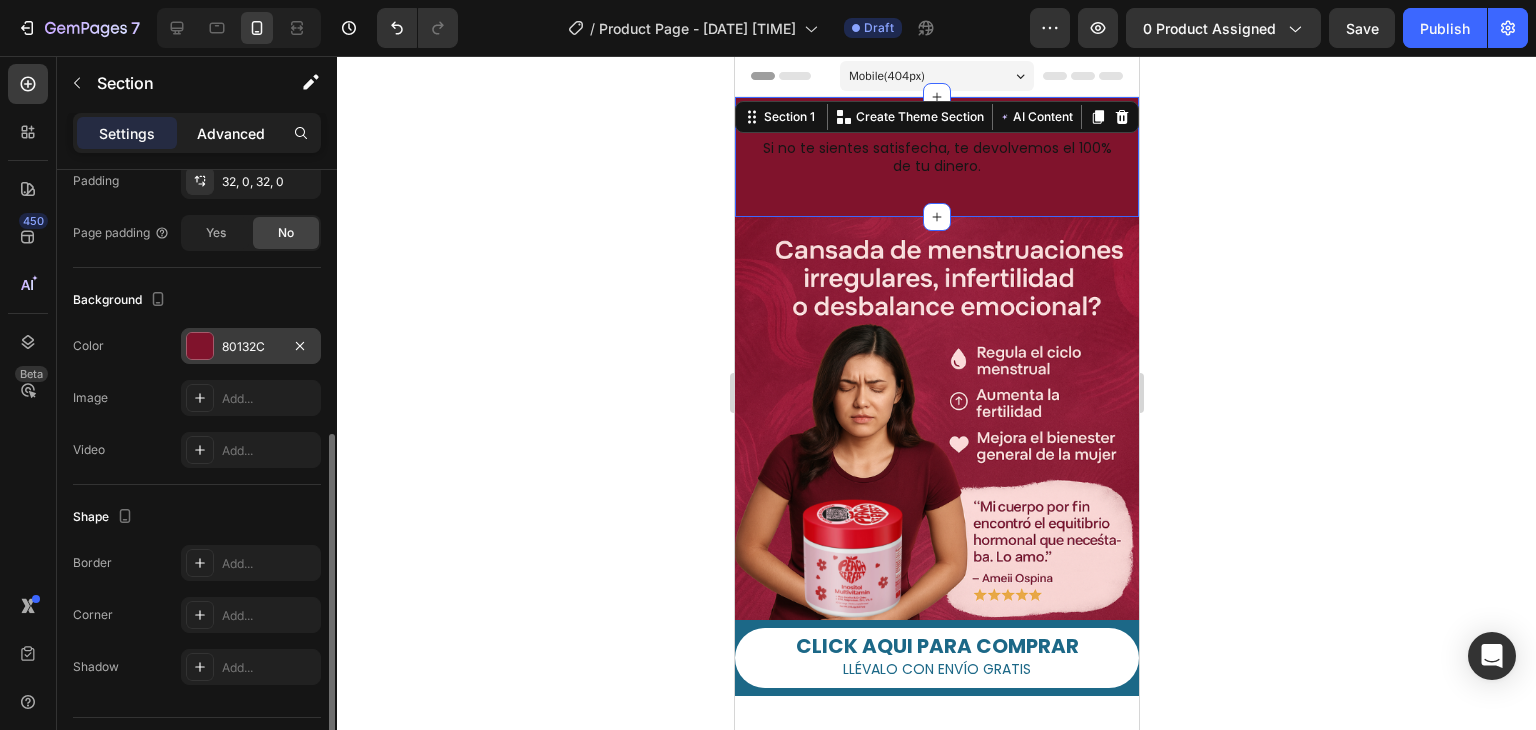 click on "Advanced" at bounding box center (231, 133) 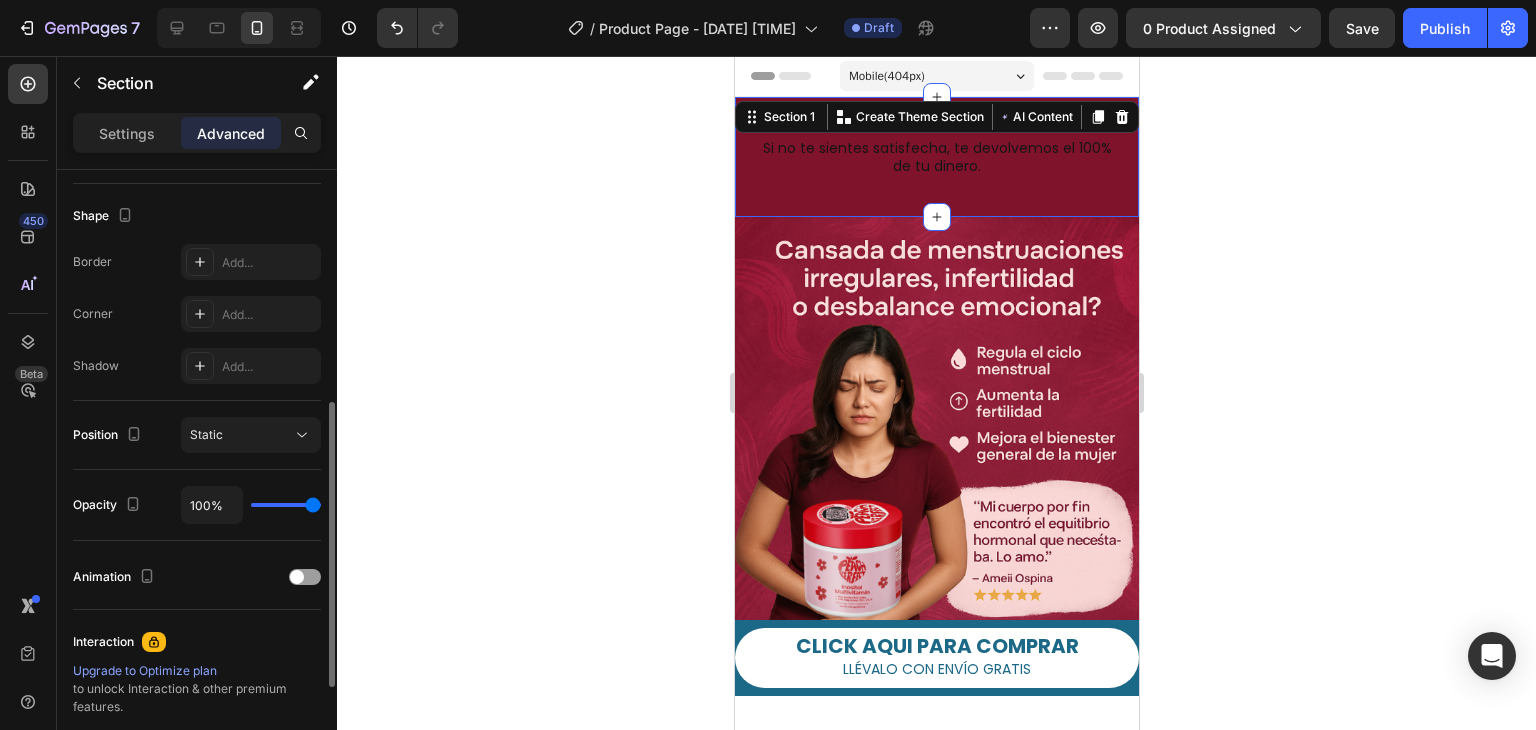 scroll, scrollTop: 100, scrollLeft: 0, axis: vertical 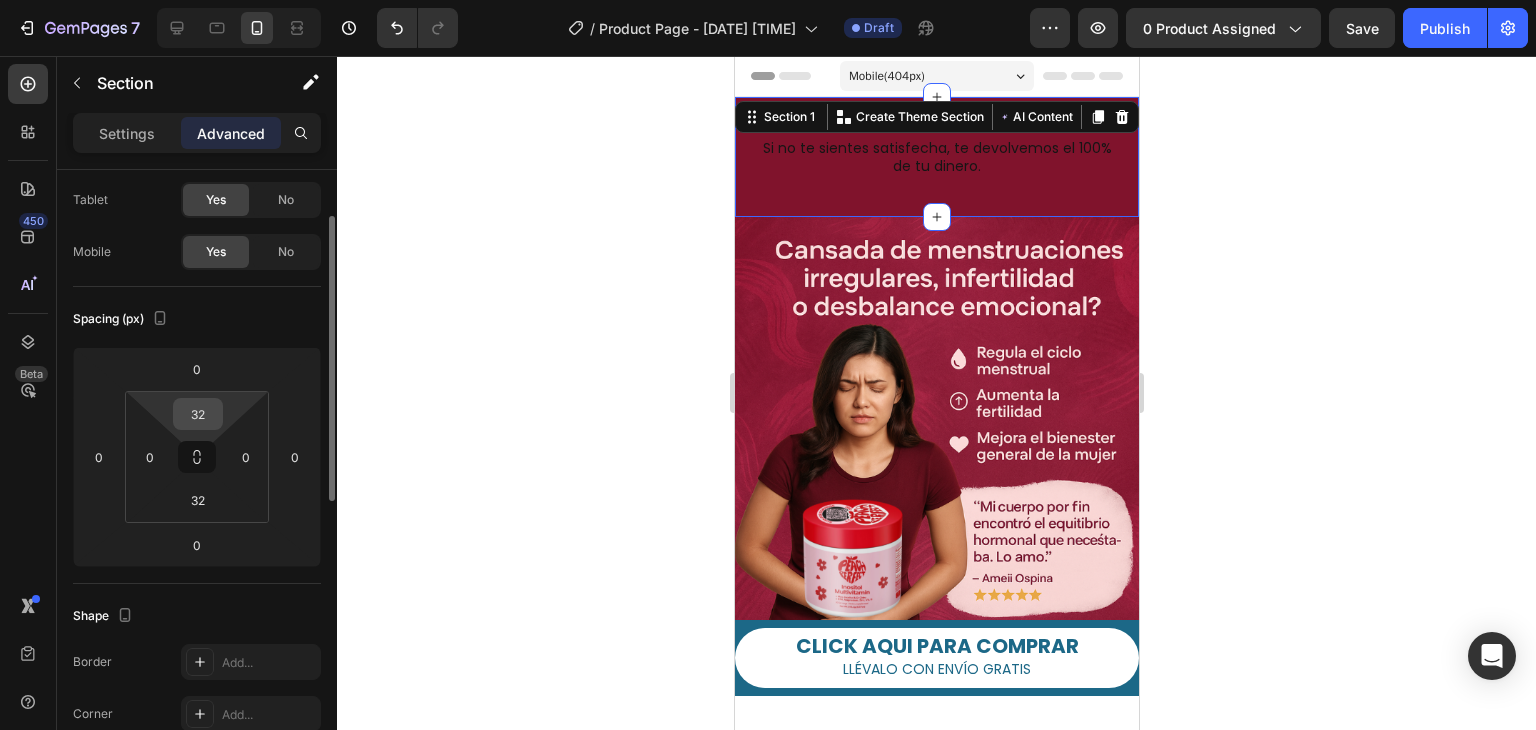 click on "32" at bounding box center [198, 414] 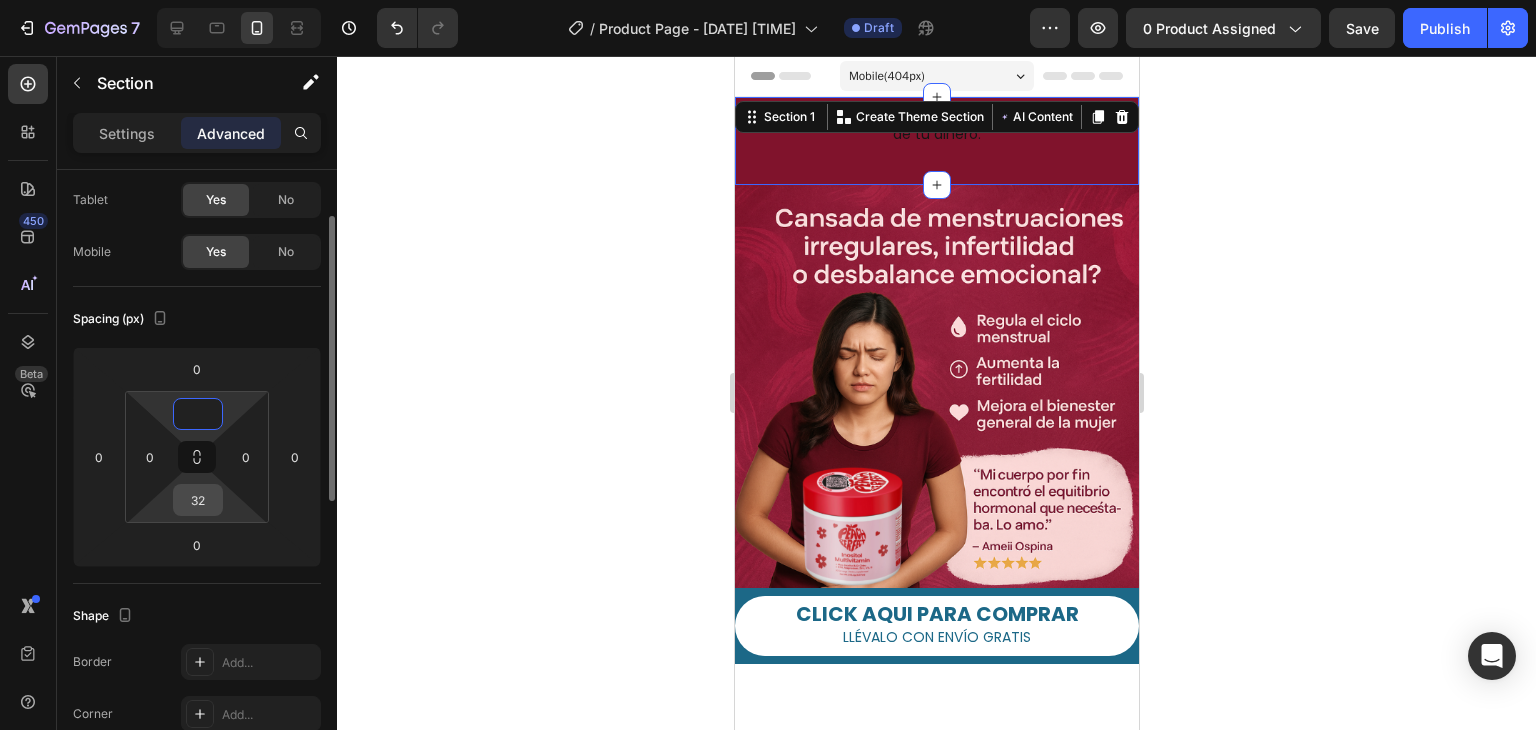 type on "0" 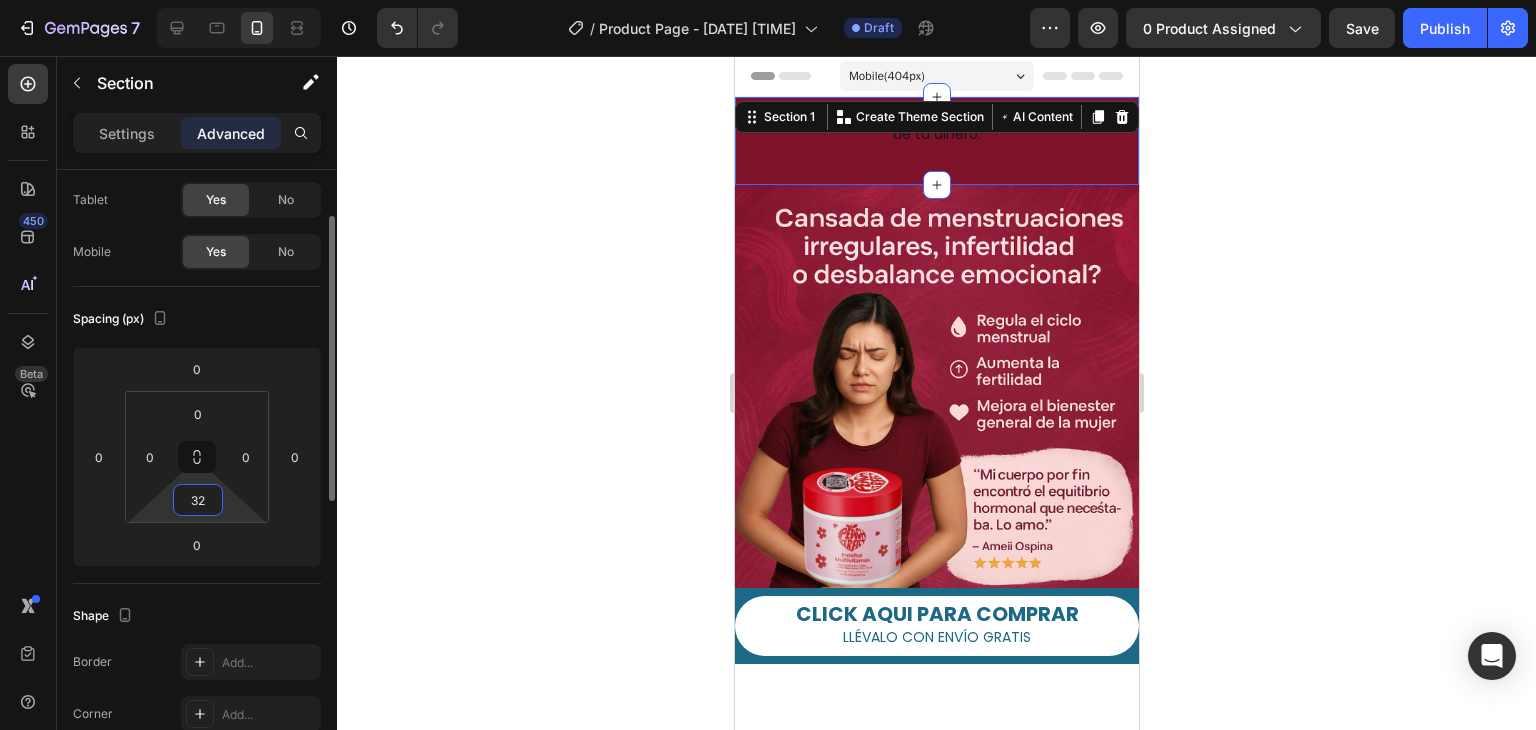 click on "32" at bounding box center (198, 500) 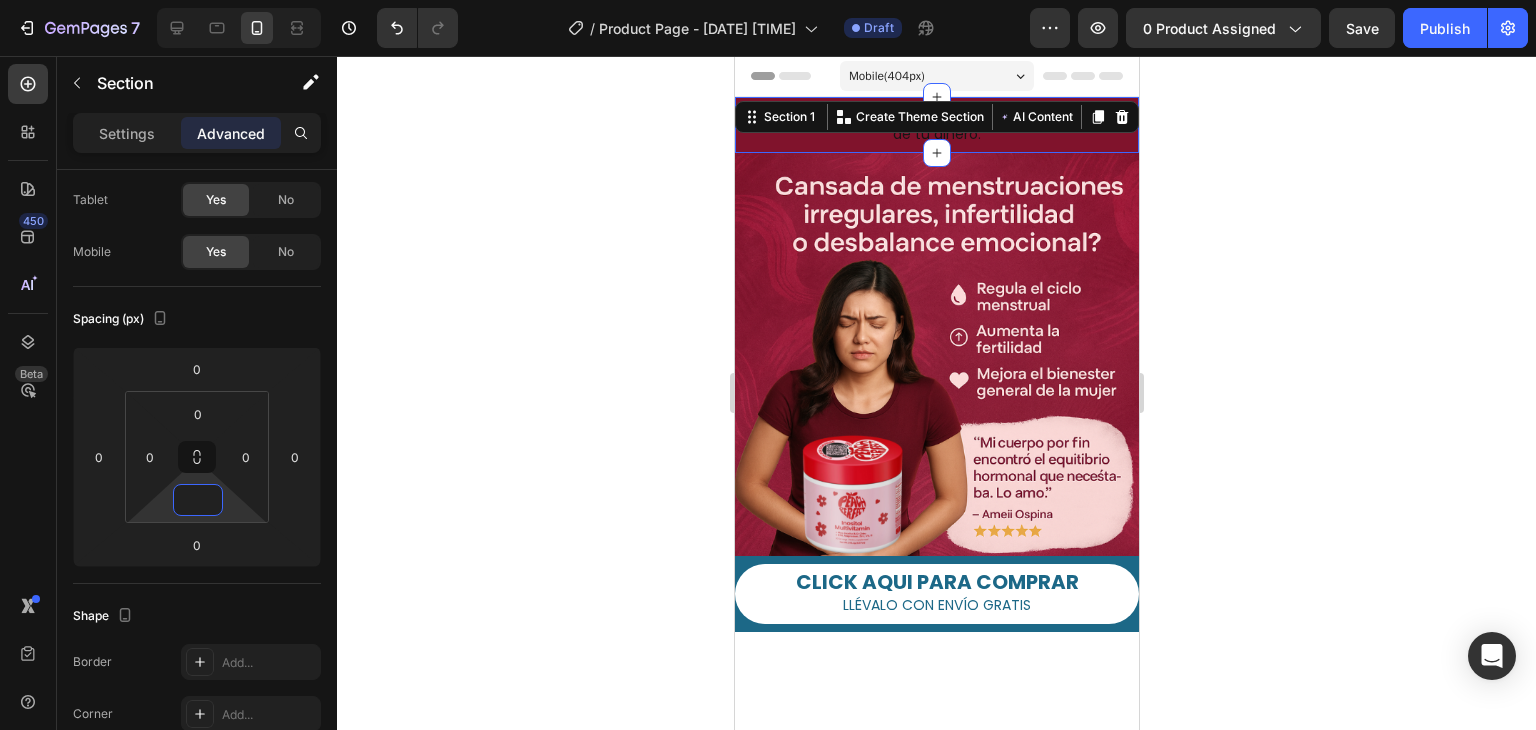 type on "0" 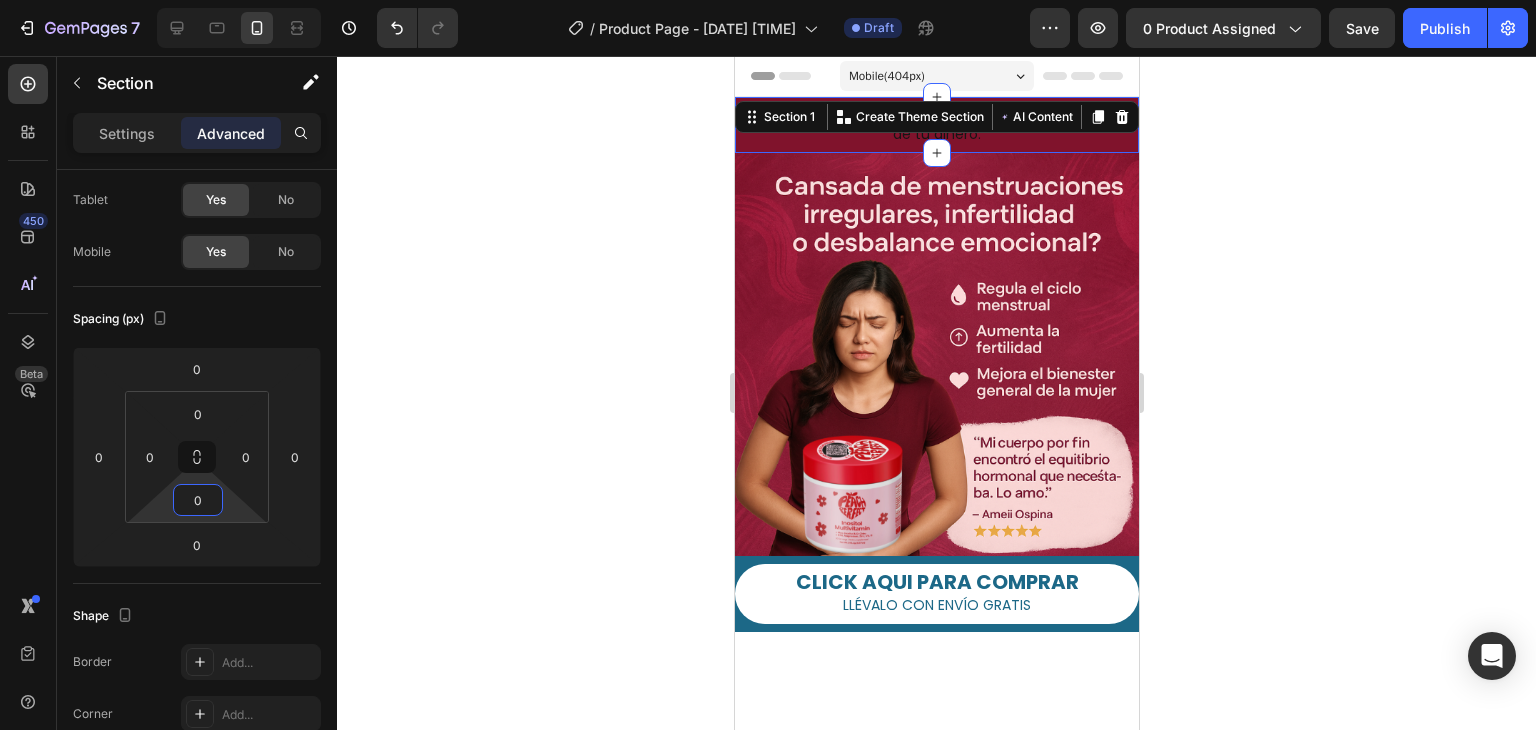 click 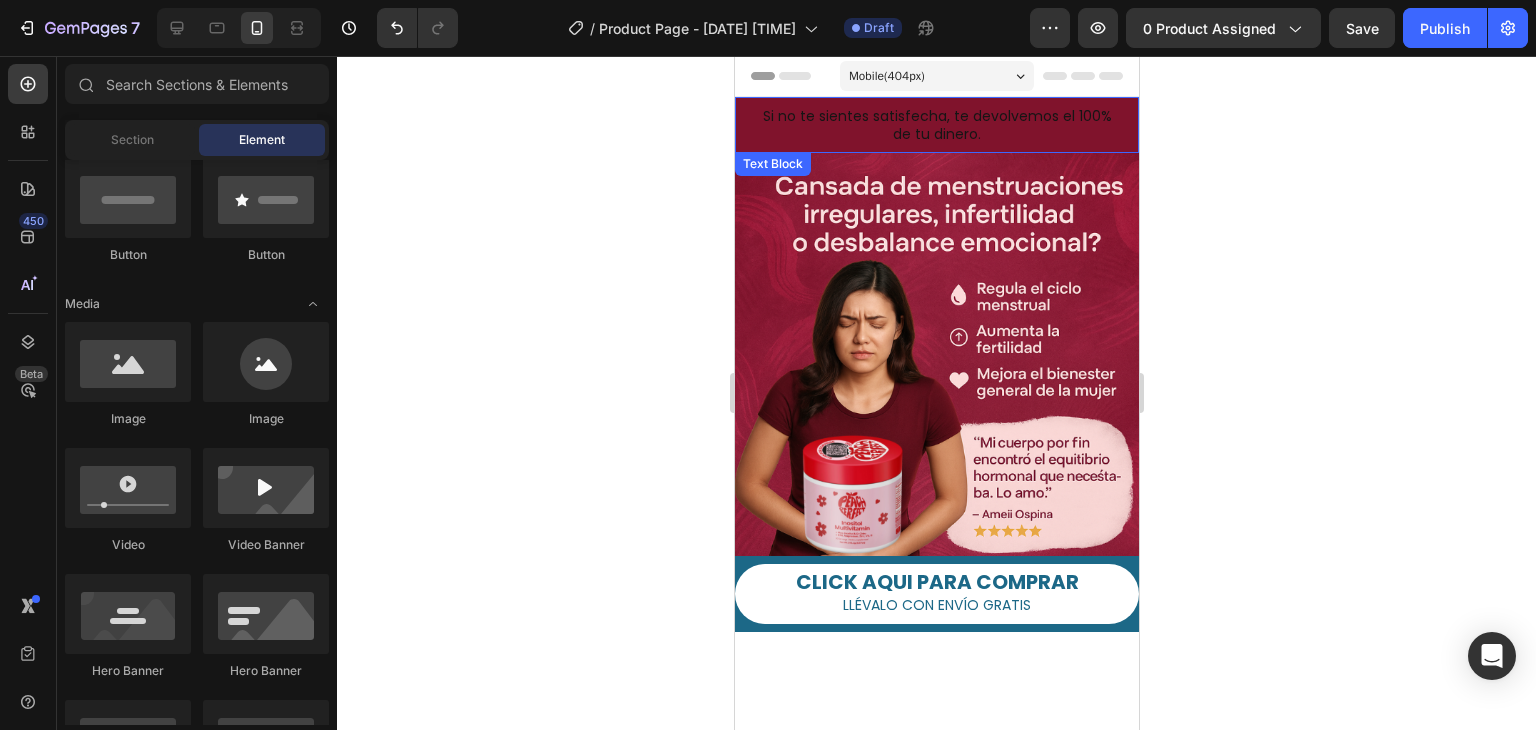 click on "Si no te sientes satisfecha, te devolvemos el 100% de tu dinero." at bounding box center [936, 125] 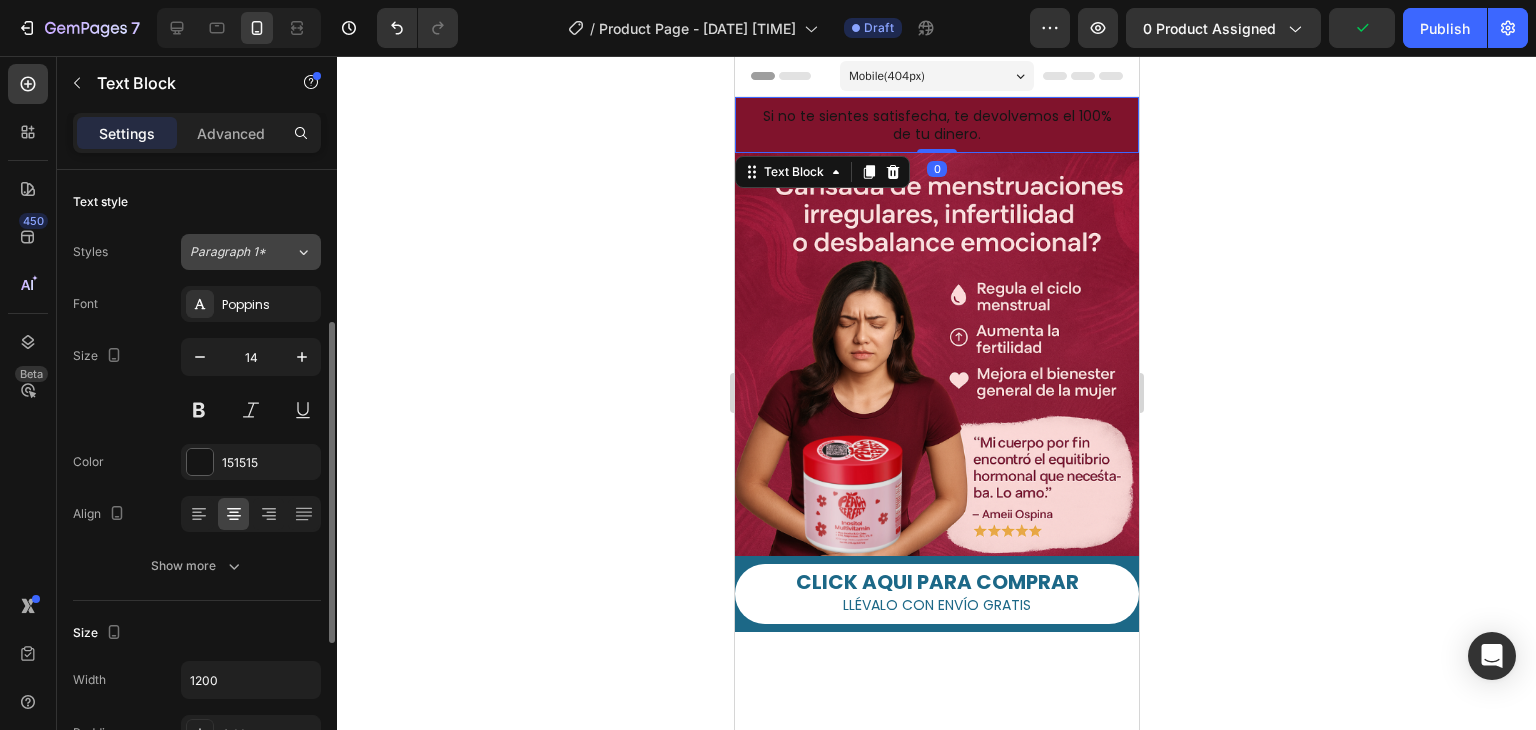 scroll, scrollTop: 100, scrollLeft: 0, axis: vertical 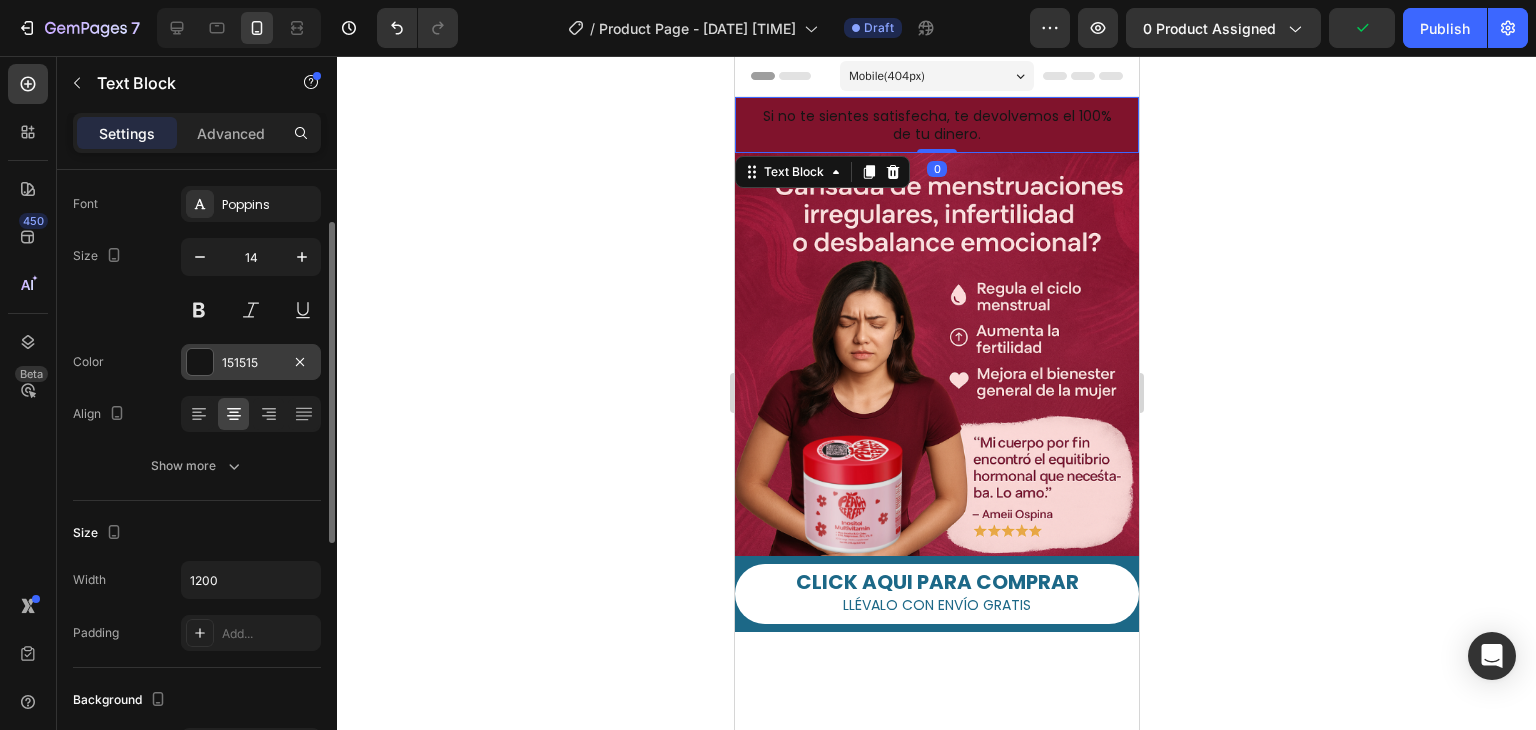 click at bounding box center (200, 362) 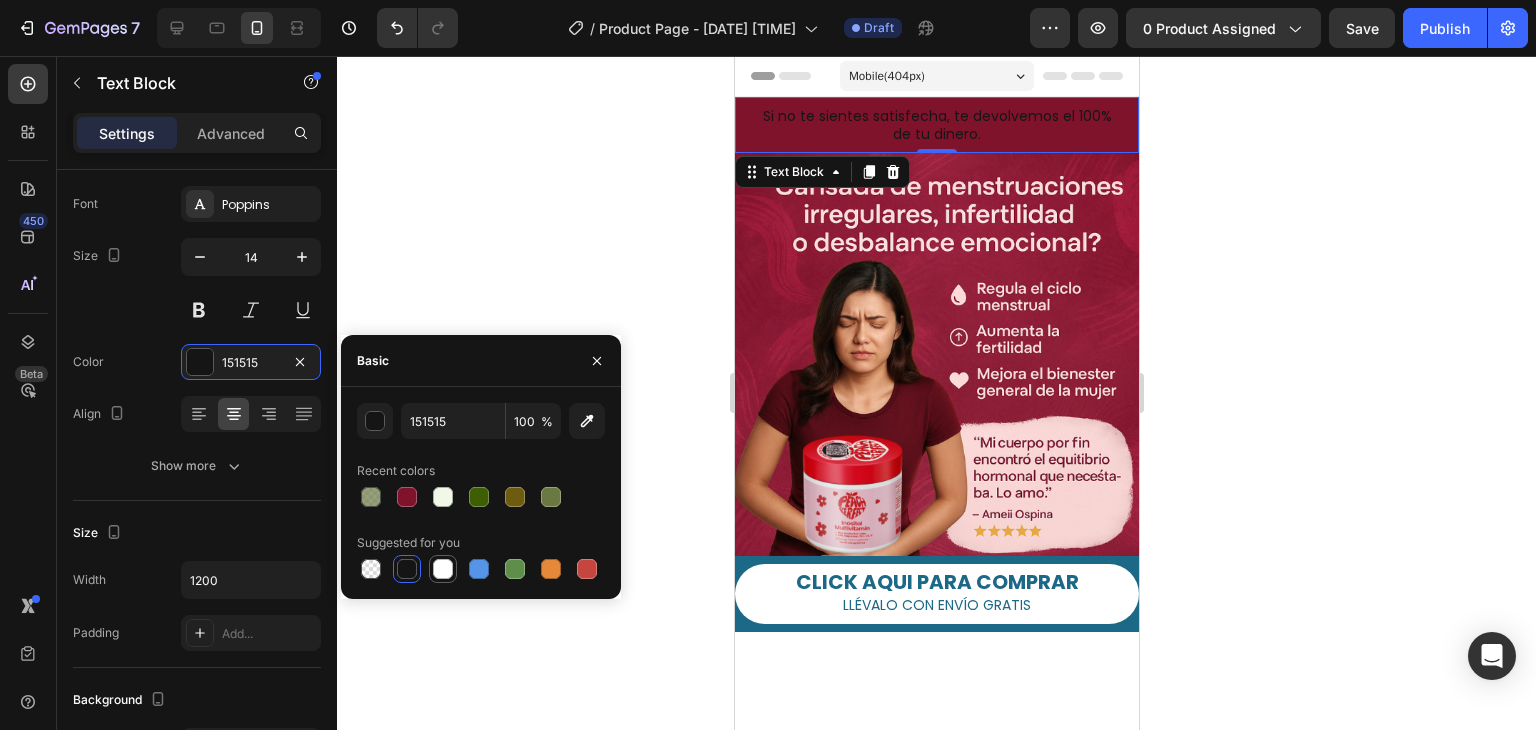 click at bounding box center [443, 569] 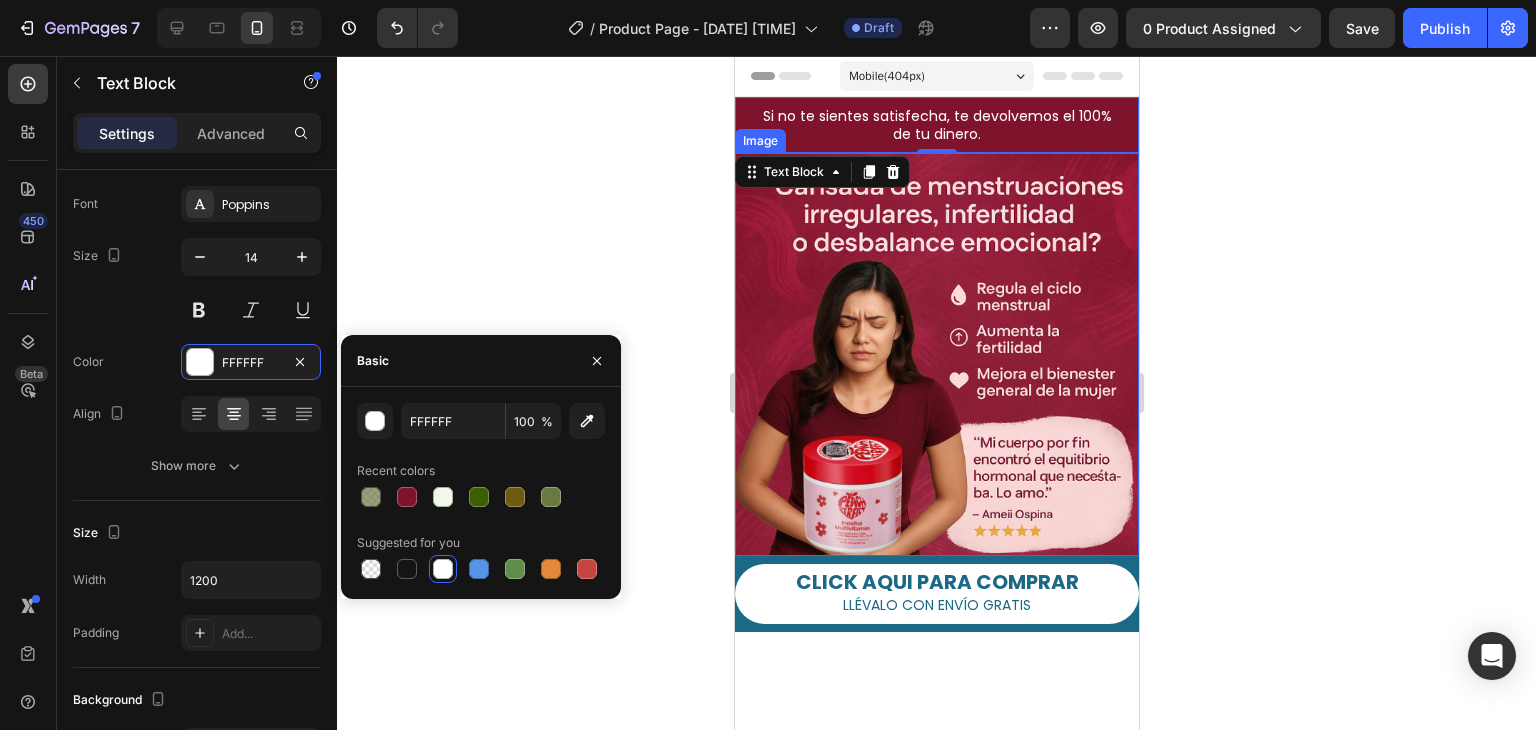 click 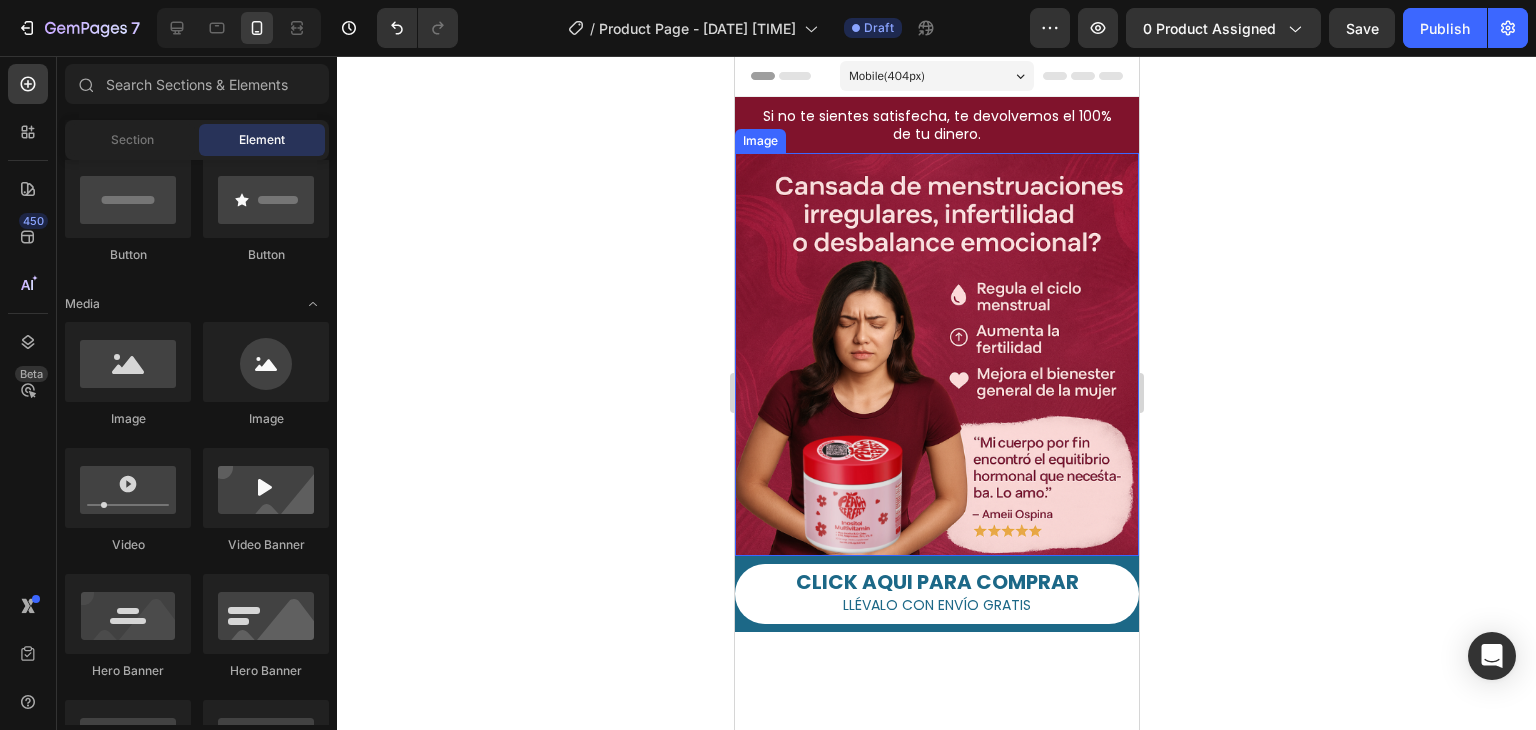 click 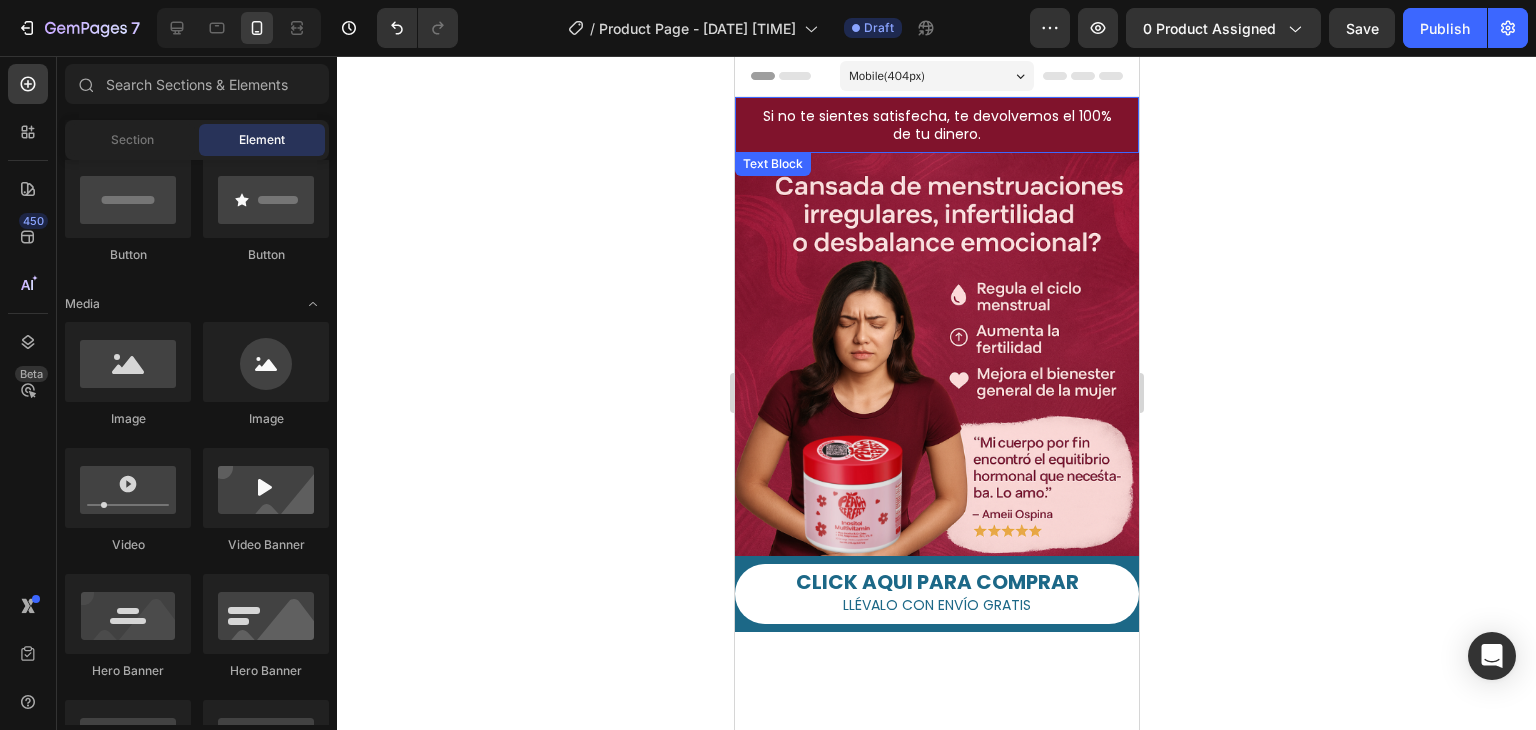 drag, startPoint x: 1015, startPoint y: 126, endPoint x: 897, endPoint y: 131, distance: 118.10589 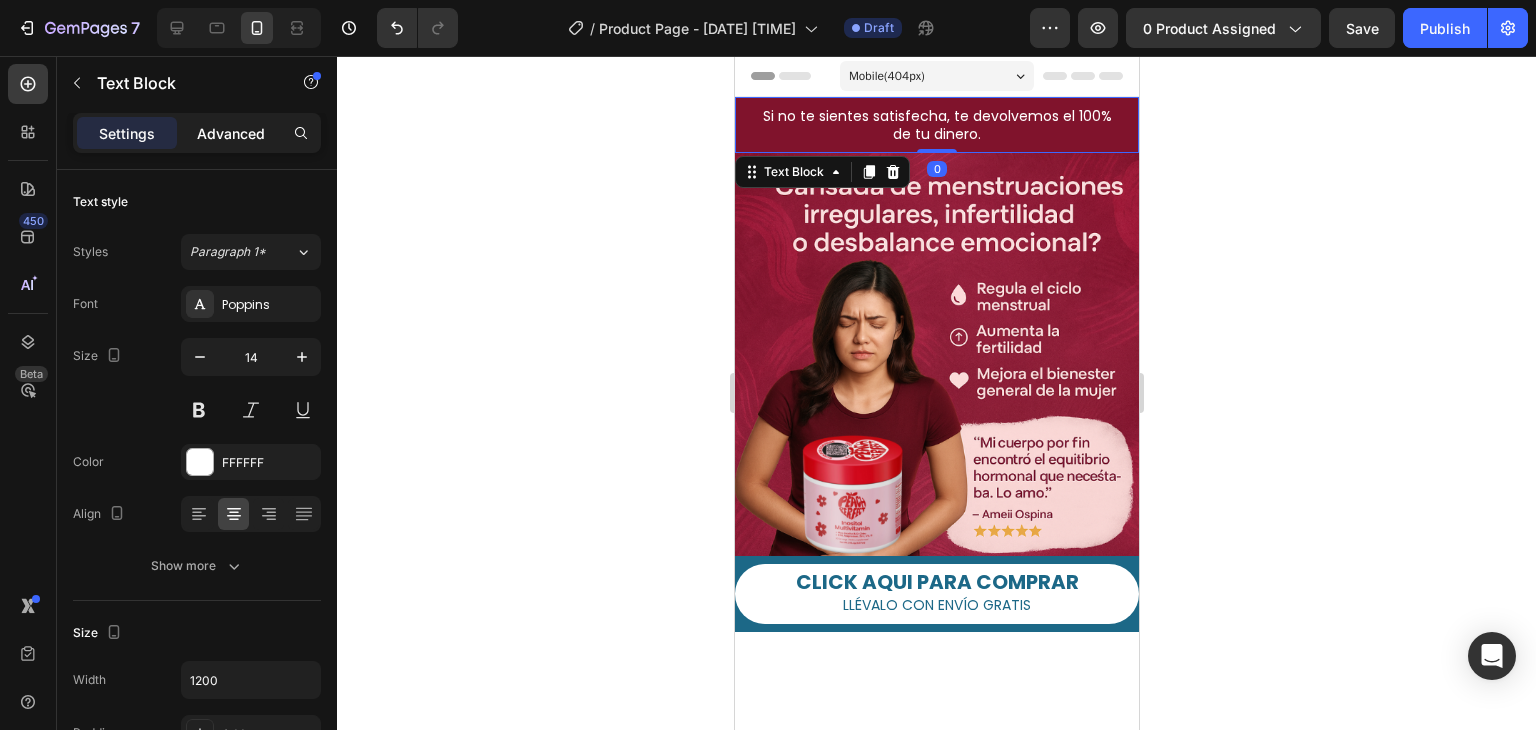 click on "Advanced" at bounding box center (231, 133) 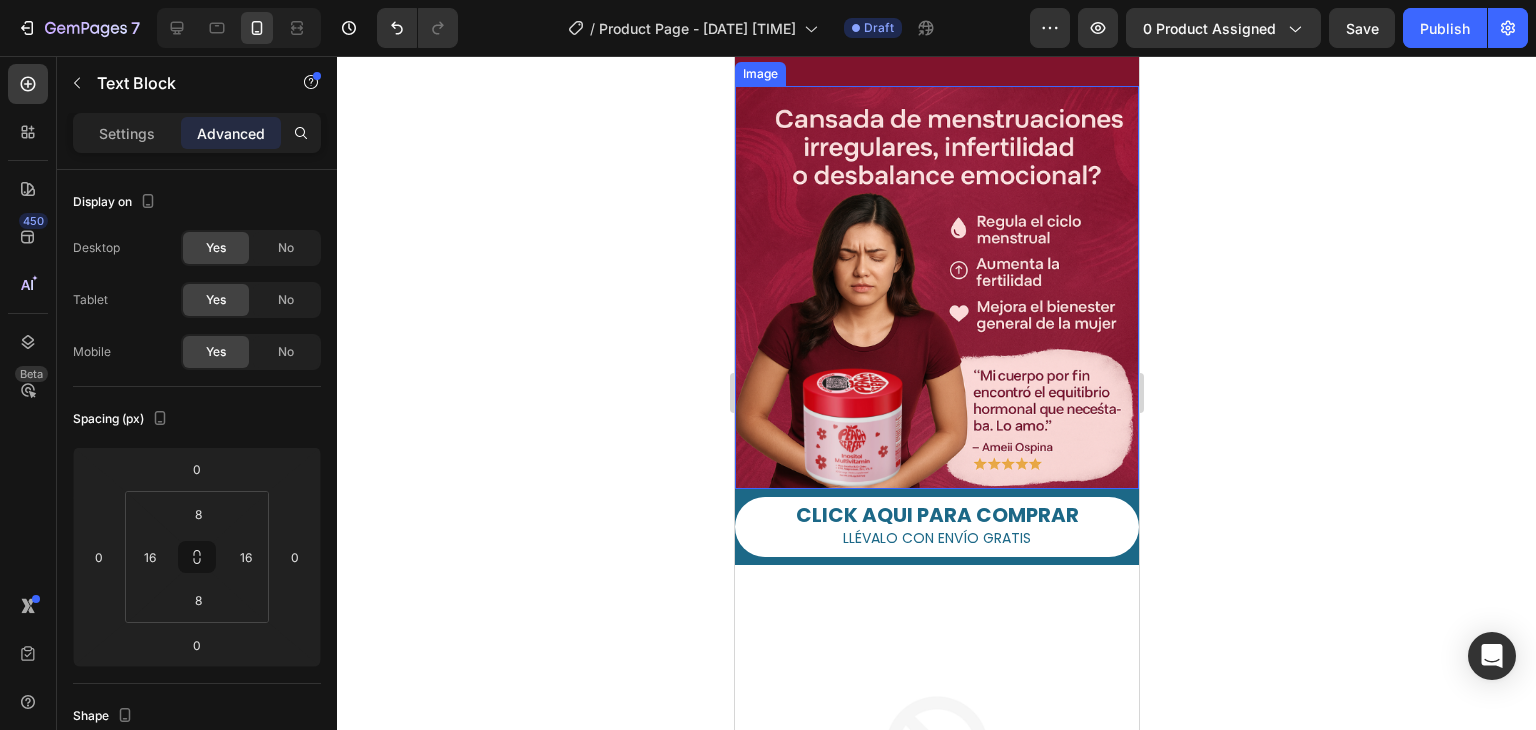 scroll, scrollTop: 200, scrollLeft: 0, axis: vertical 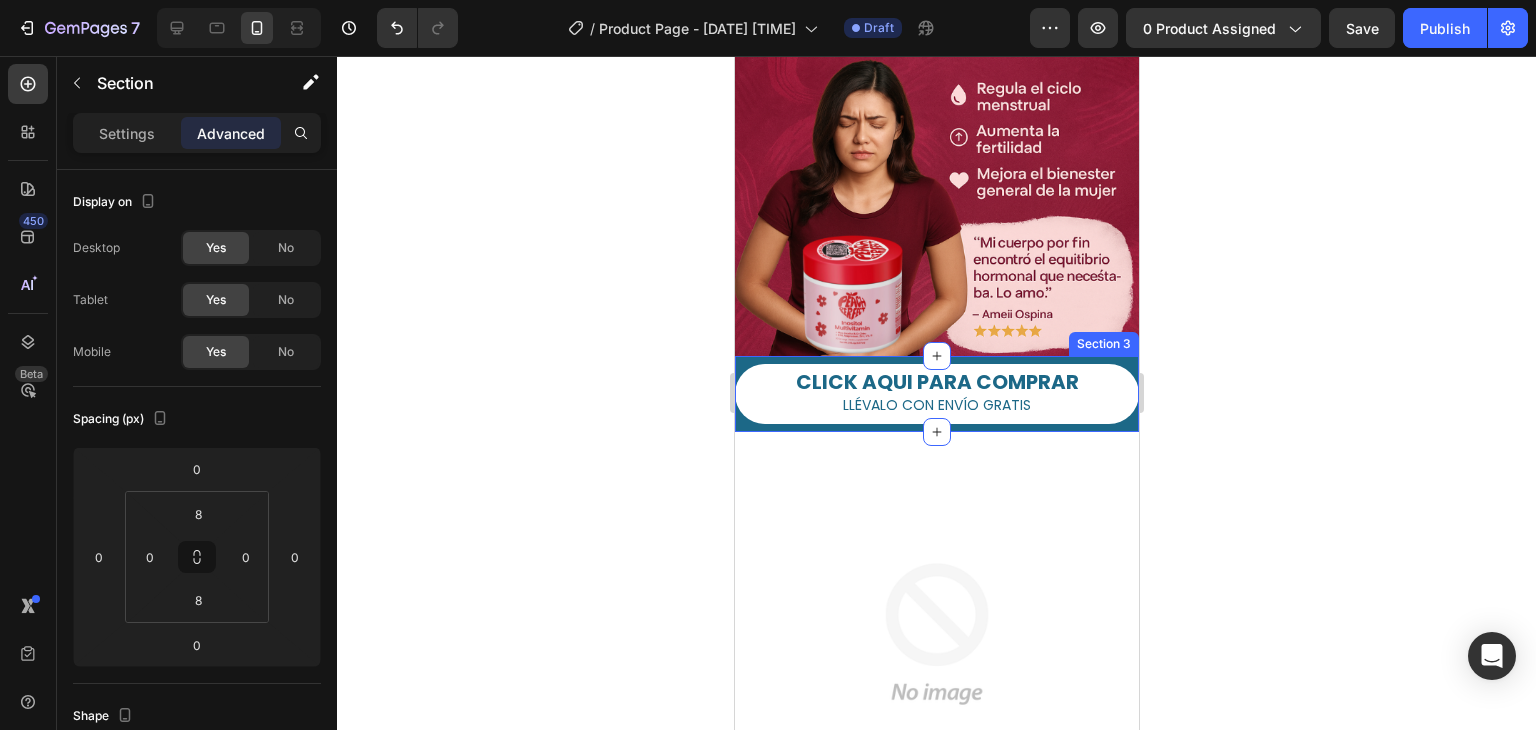 click on "CLICK AQUI PARA COMPRAR LLÉVALO CON ENVÍO GRATIS Button Section 3" at bounding box center [936, 394] 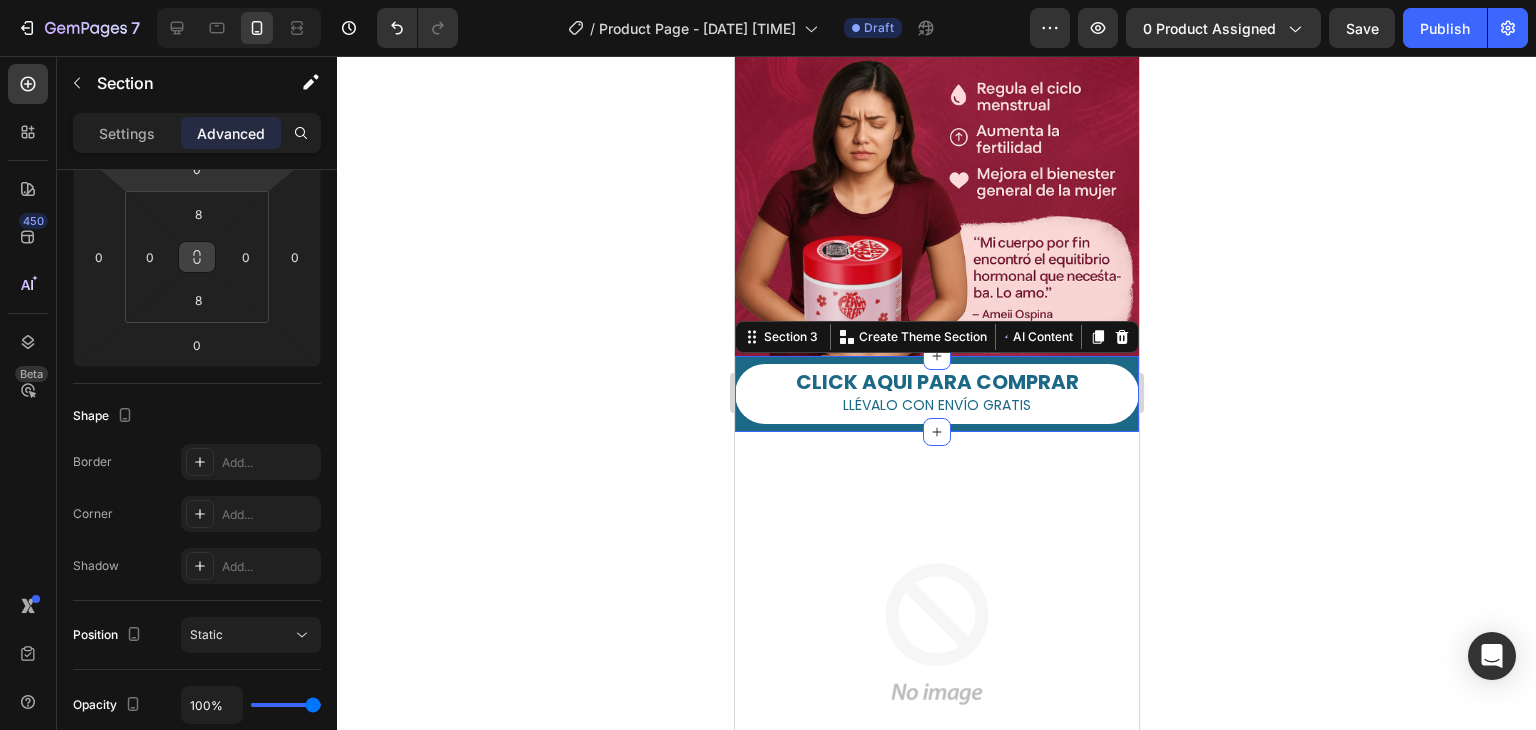scroll, scrollTop: 400, scrollLeft: 0, axis: vertical 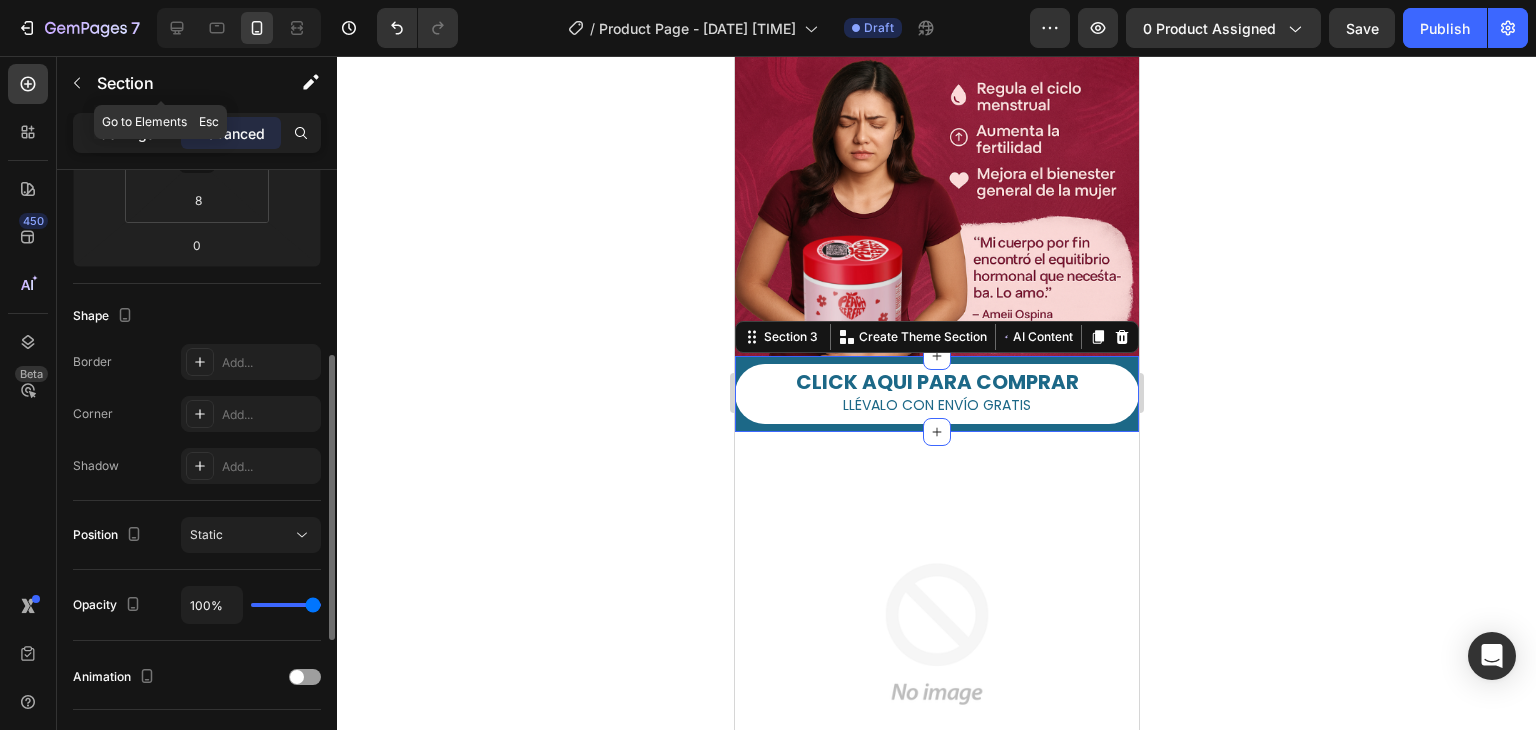 click on "Settings" at bounding box center [127, 133] 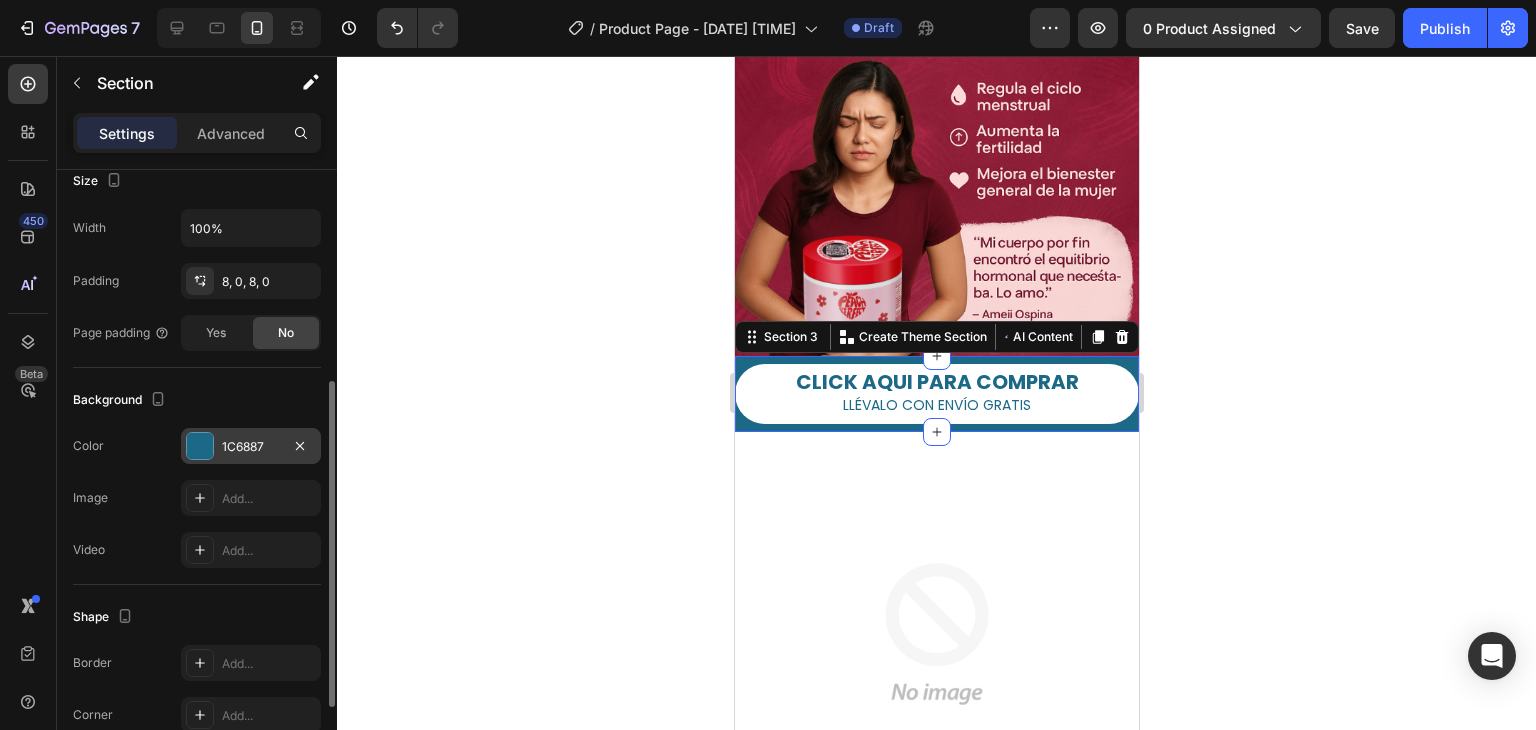 click at bounding box center [200, 446] 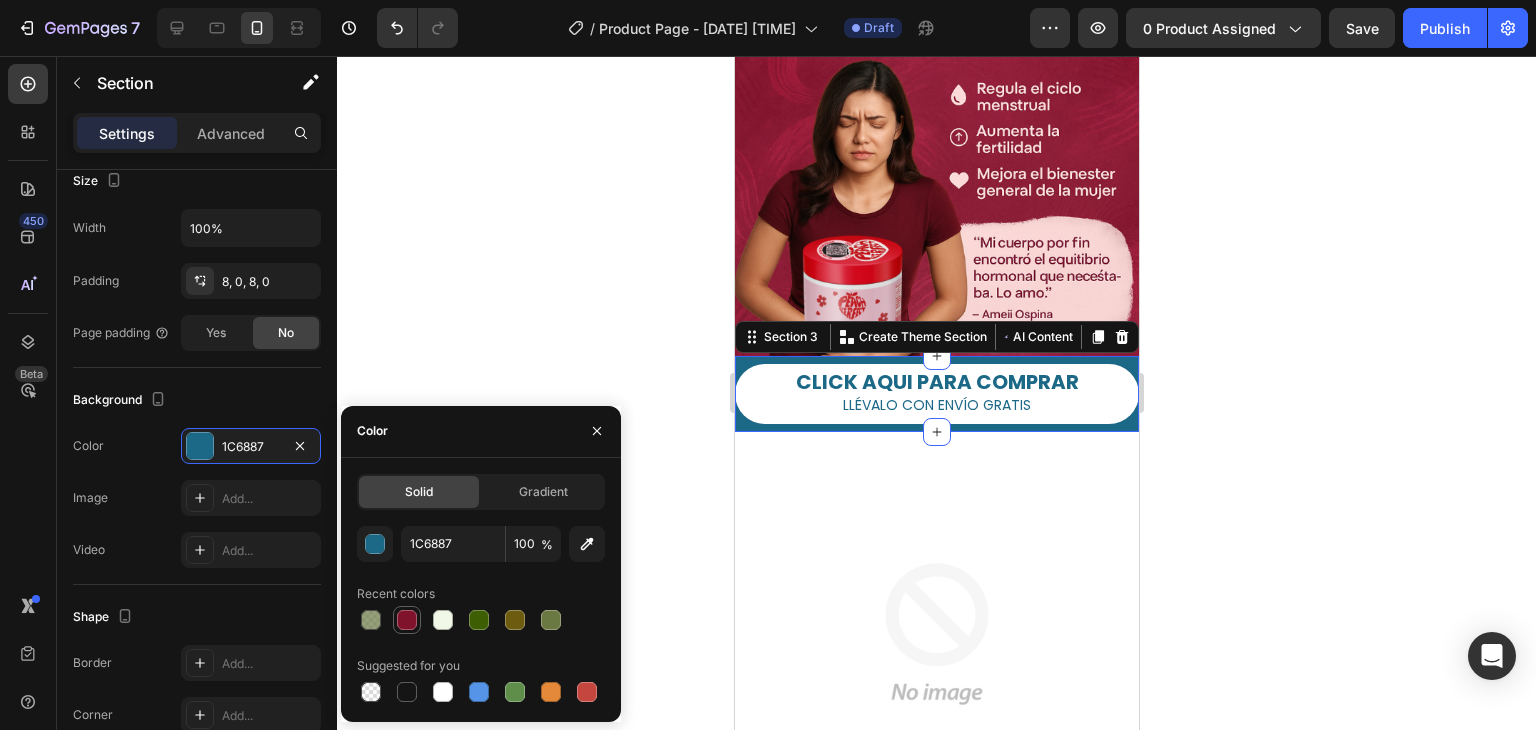 click at bounding box center (407, 620) 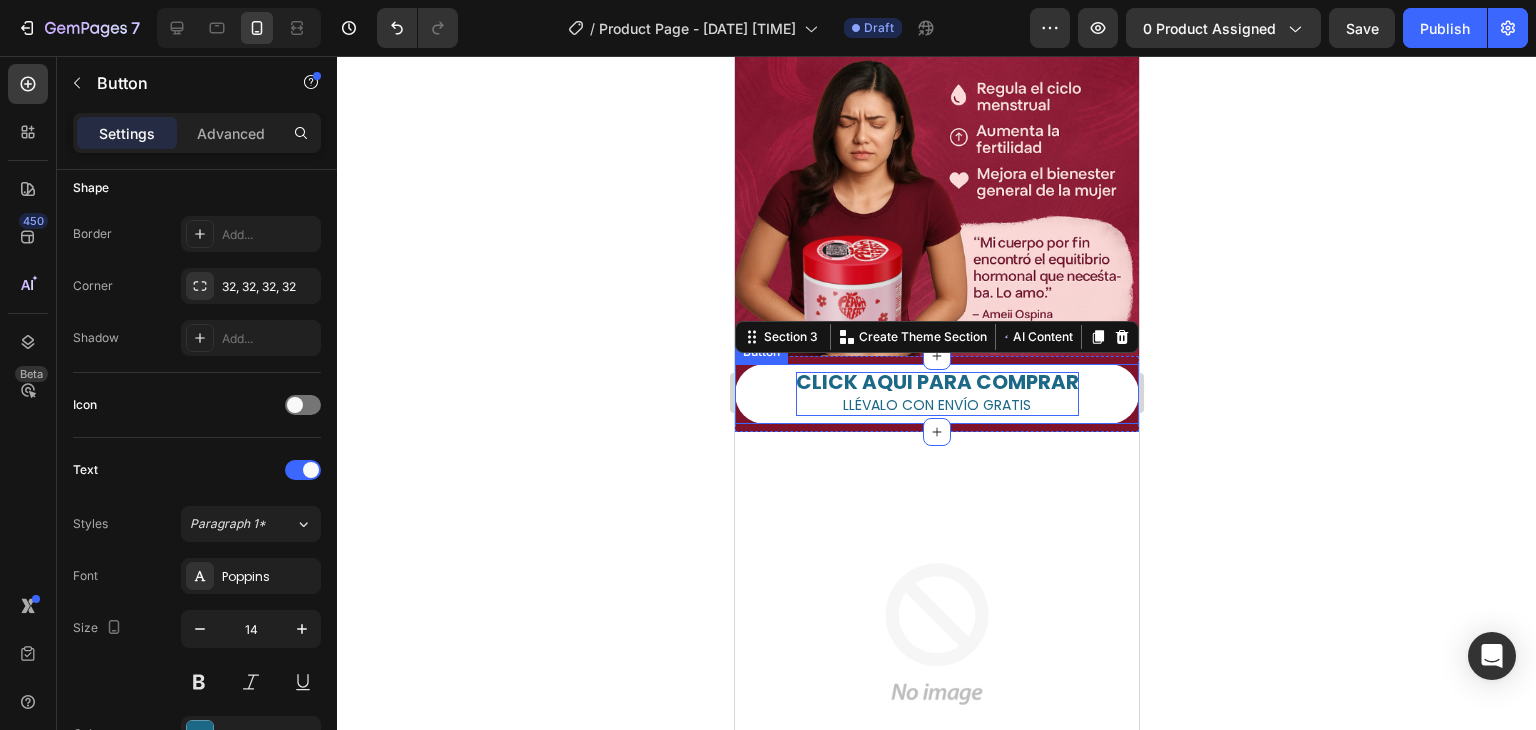 click on "CLICK AQUI PARA COMPRAR LLÉVALO CON ENVÍO GRATIS" at bounding box center (936, 394) 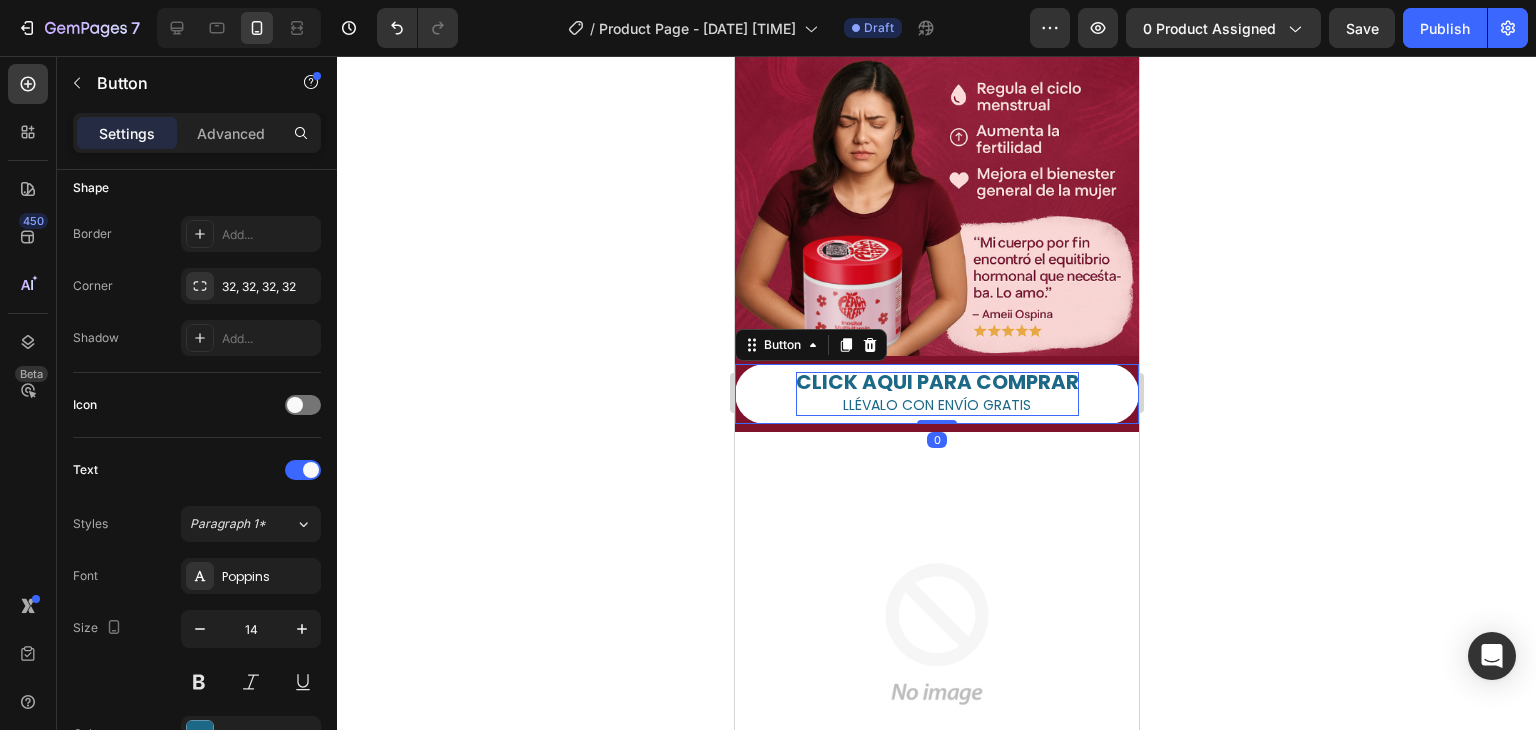 scroll, scrollTop: 0, scrollLeft: 0, axis: both 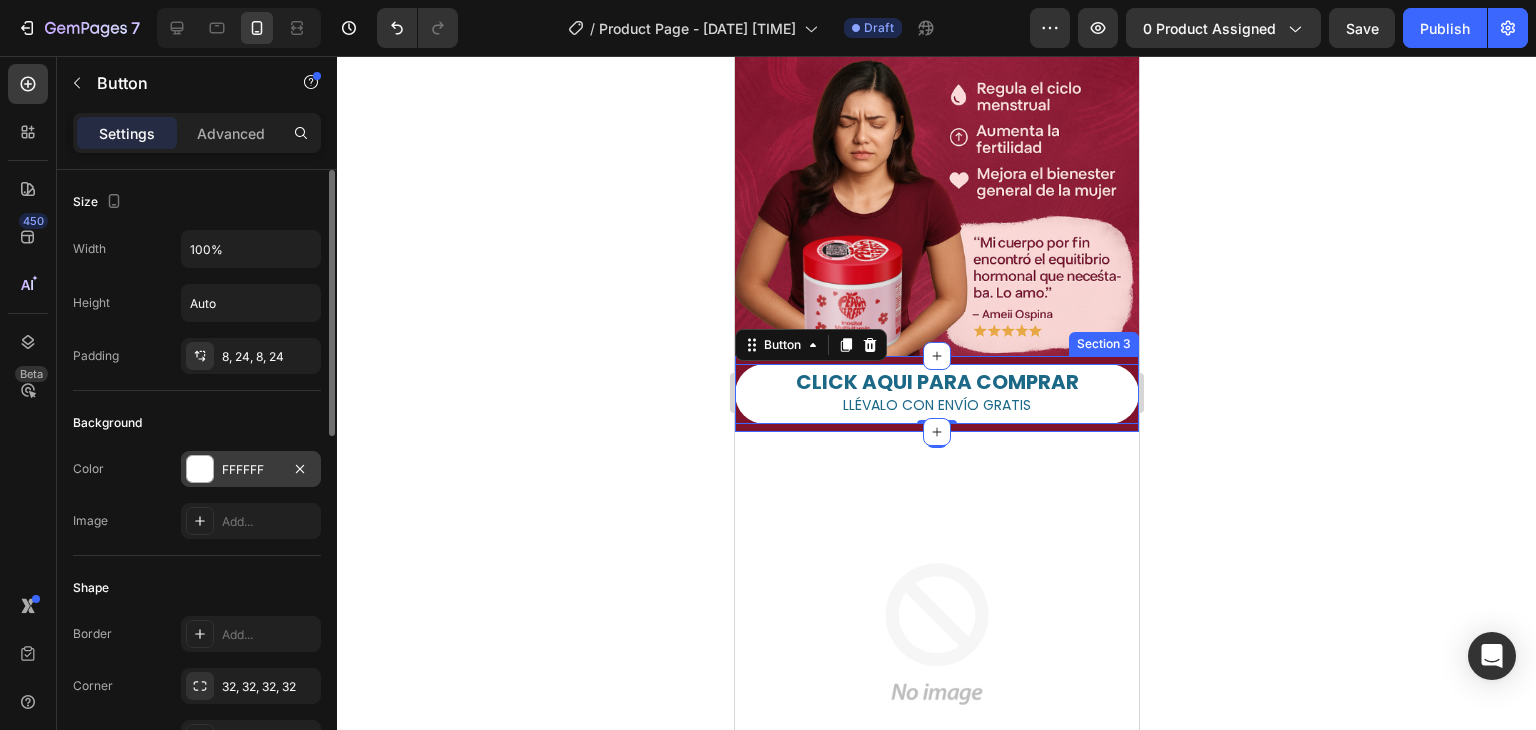 click at bounding box center (200, 469) 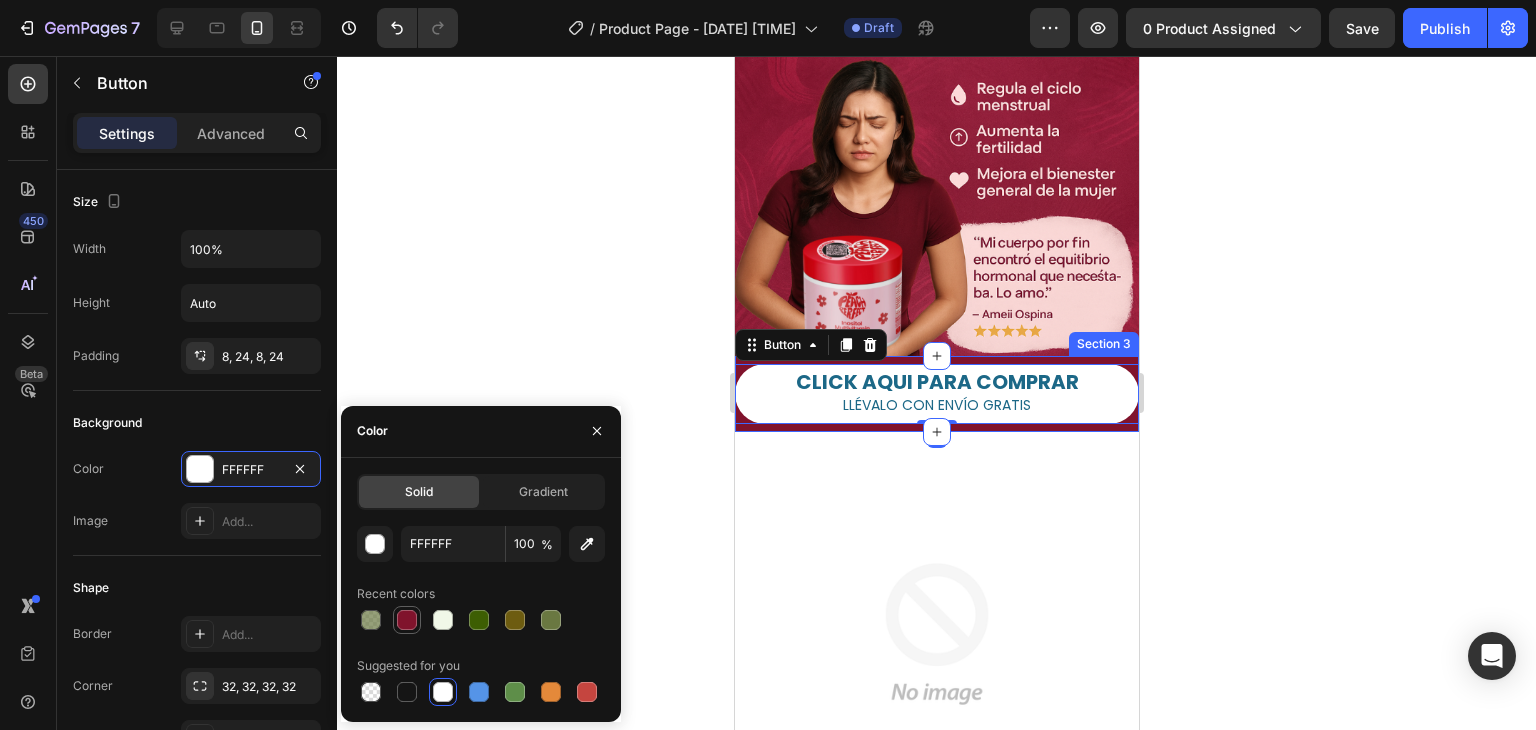 click at bounding box center [407, 620] 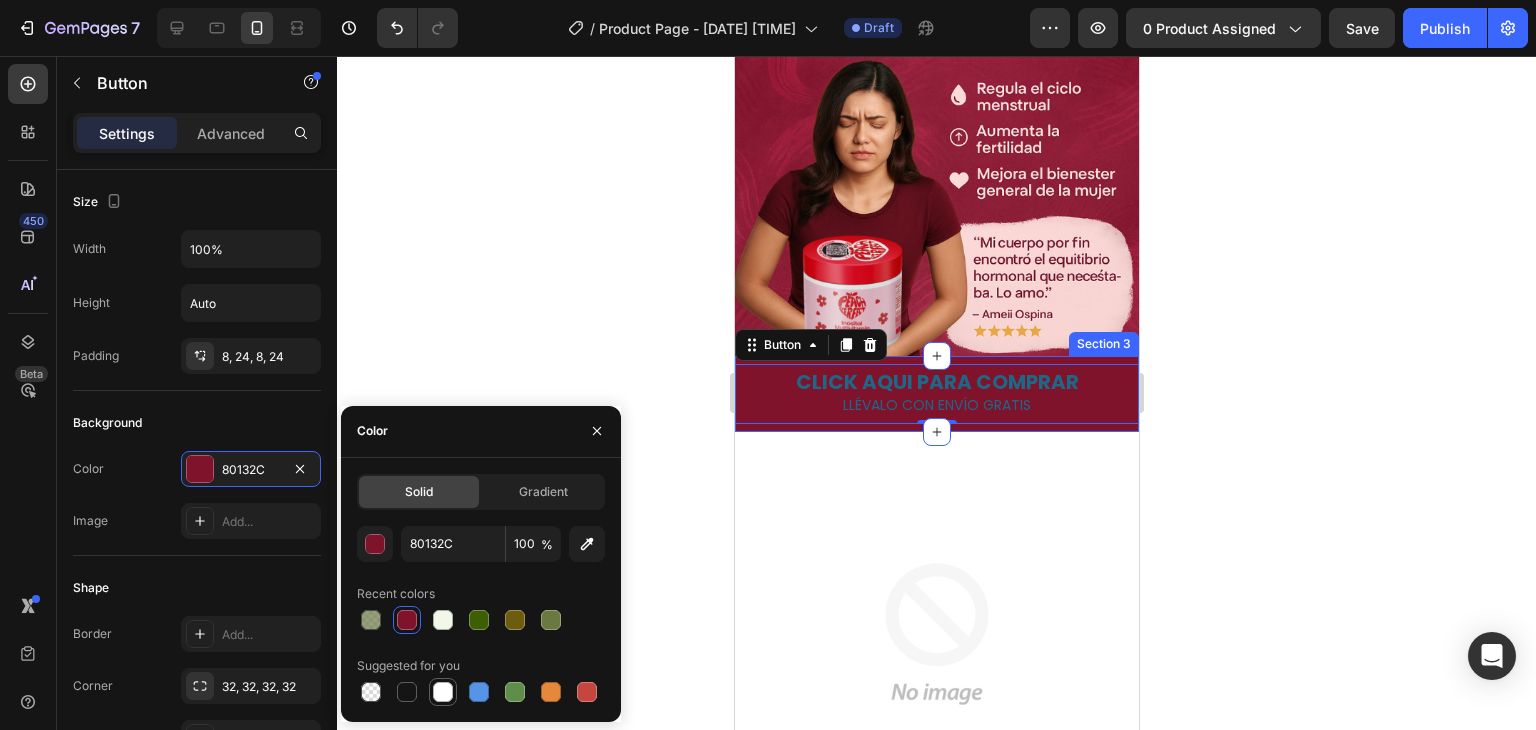 click at bounding box center (443, 692) 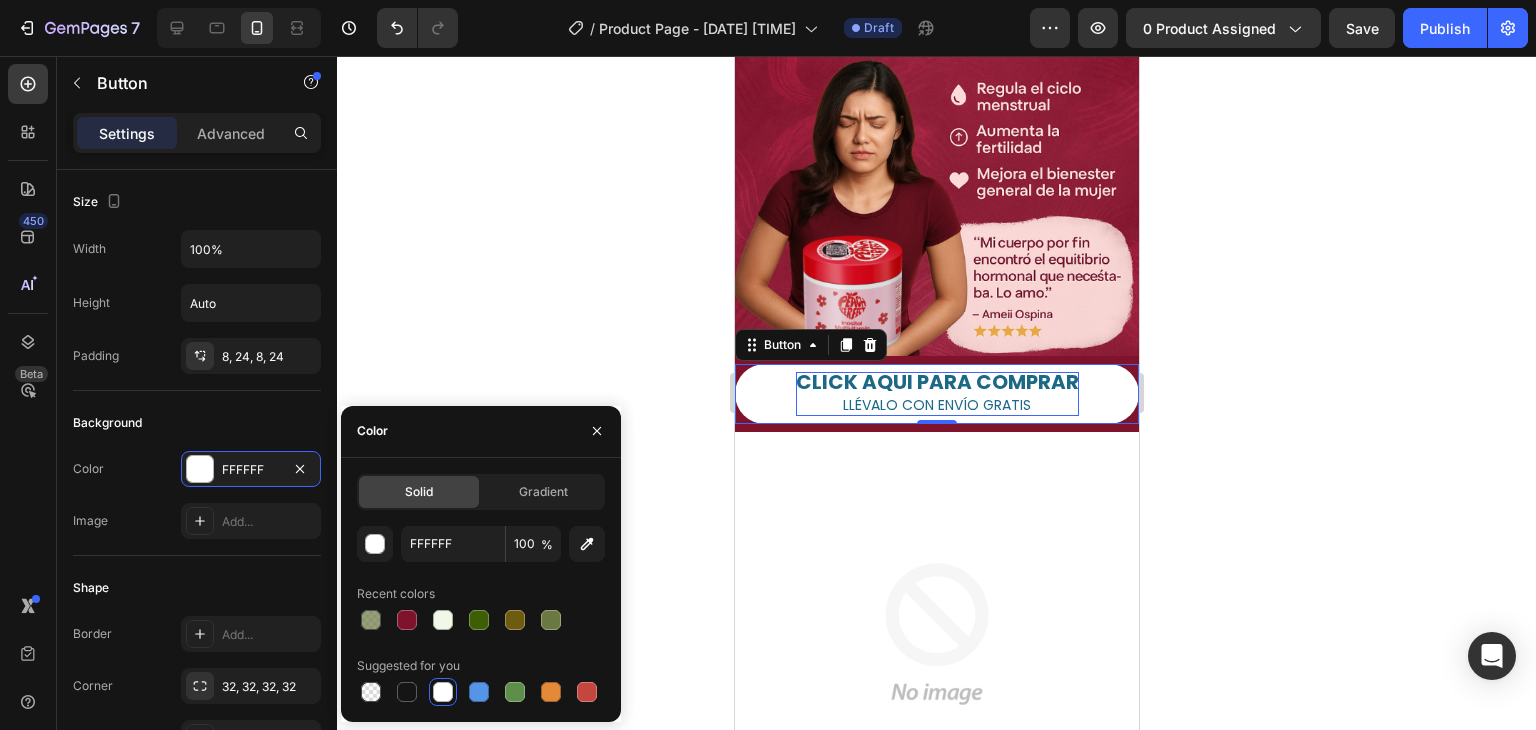 click on "CLICK AQUI PARA COMPRAR LLÉVALO CON ENVÍO GRATIS" at bounding box center (936, 394) 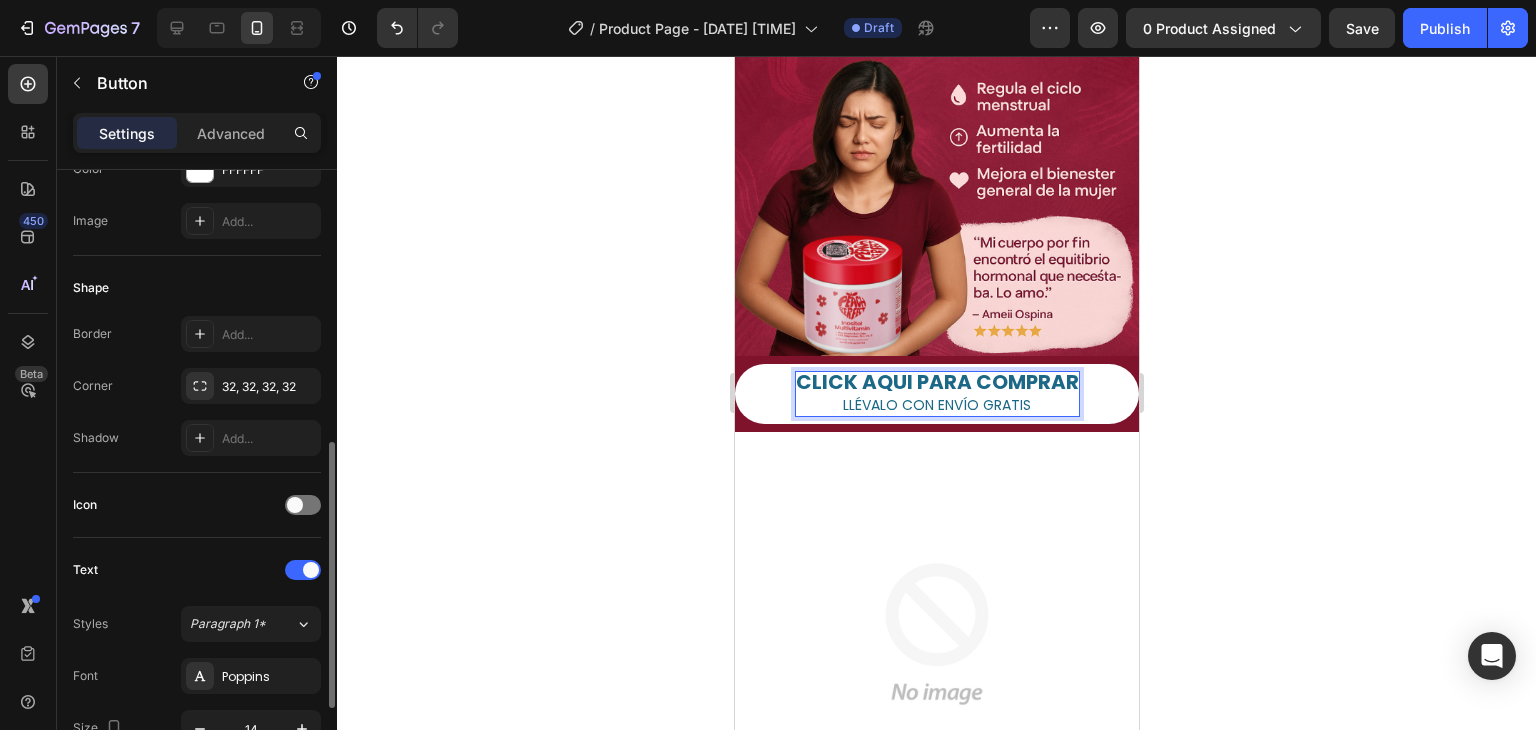 scroll, scrollTop: 500, scrollLeft: 0, axis: vertical 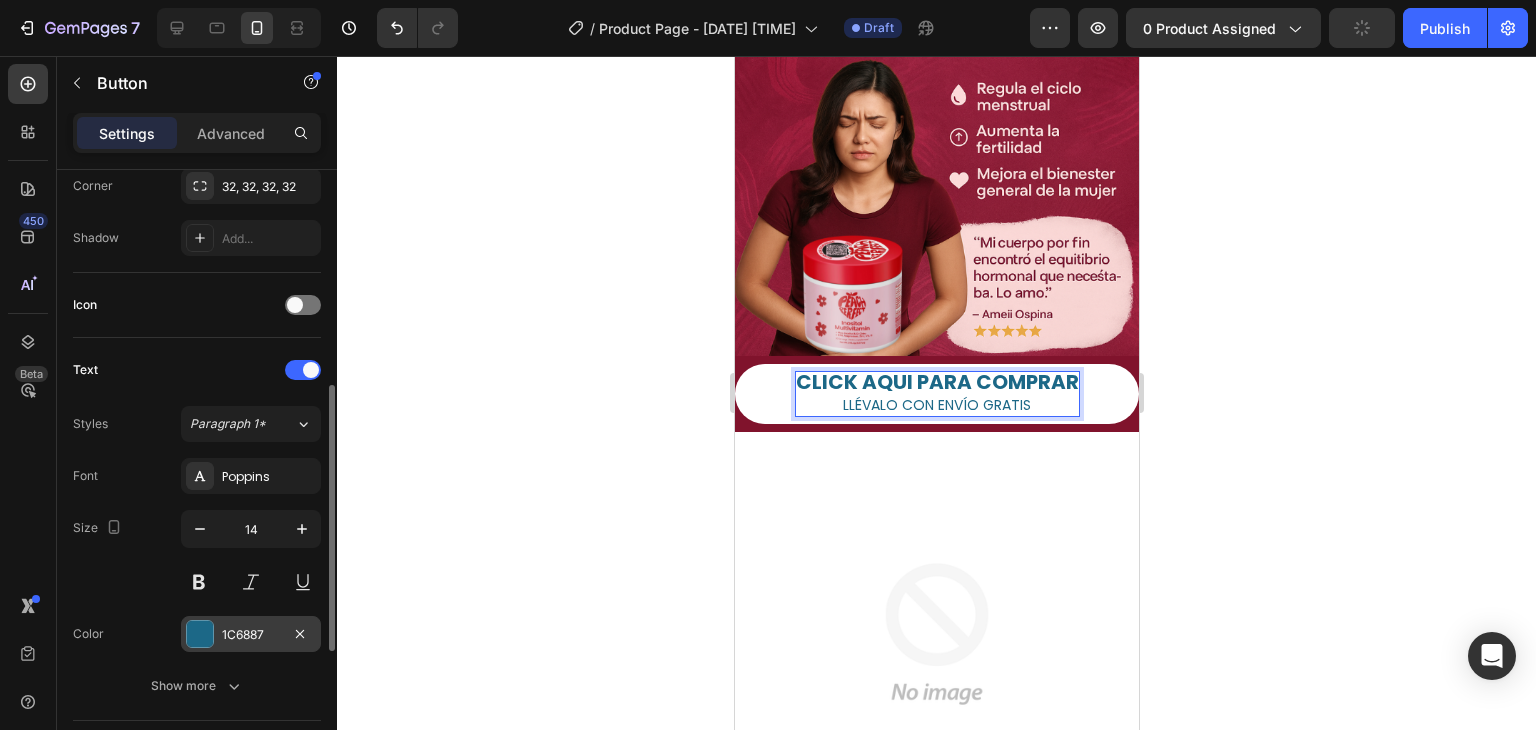 click at bounding box center [200, 634] 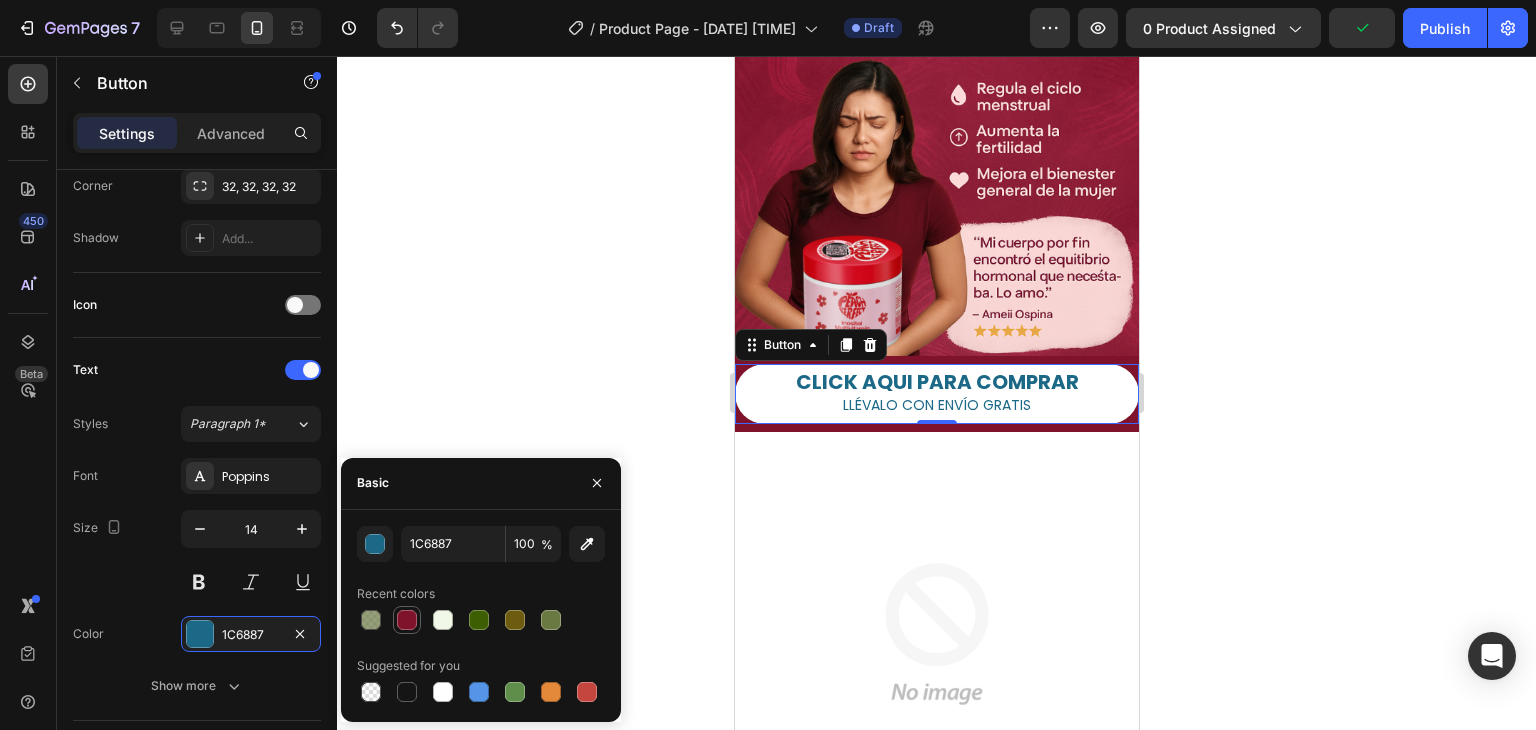 click at bounding box center (407, 620) 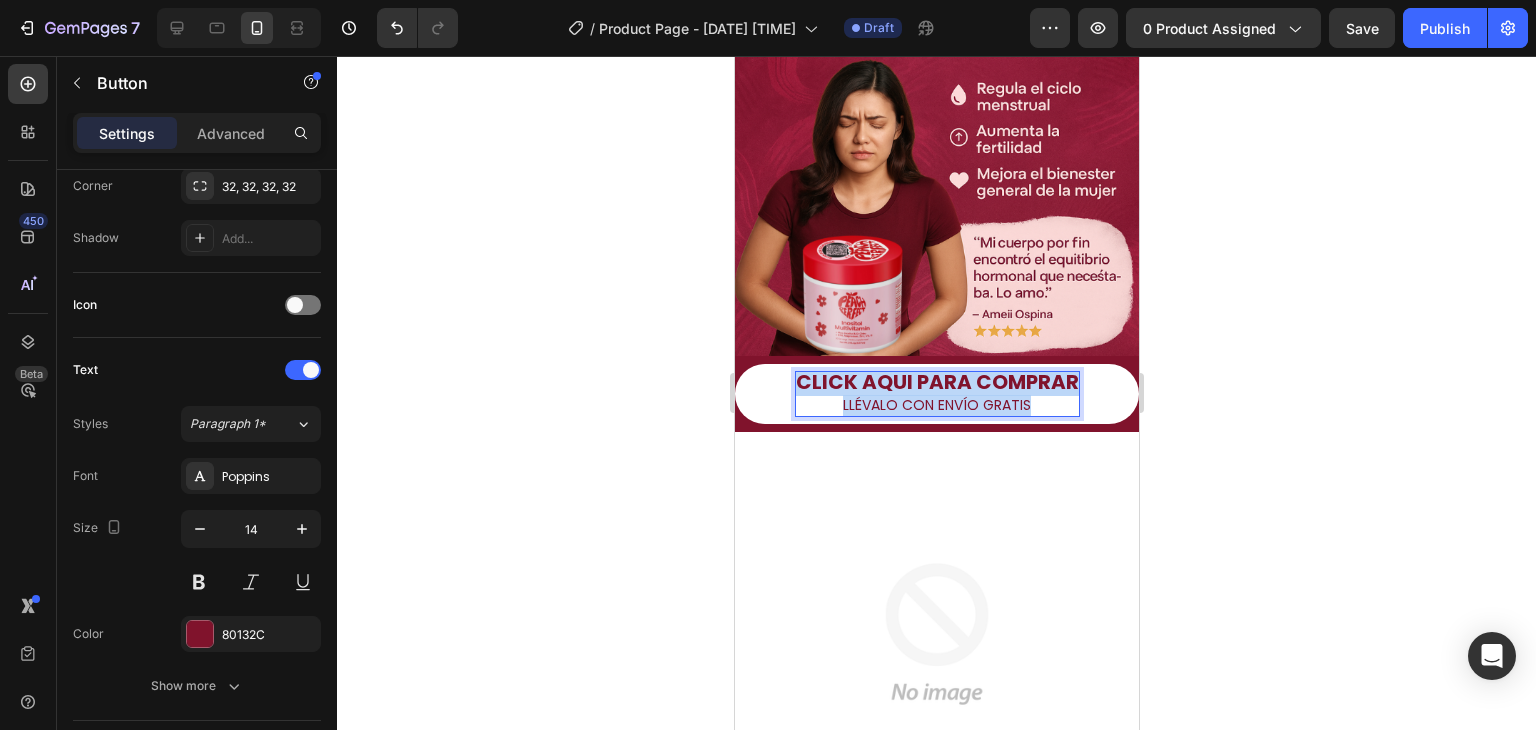 drag, startPoint x: 1044, startPoint y: 384, endPoint x: 791, endPoint y: 366, distance: 253.63951 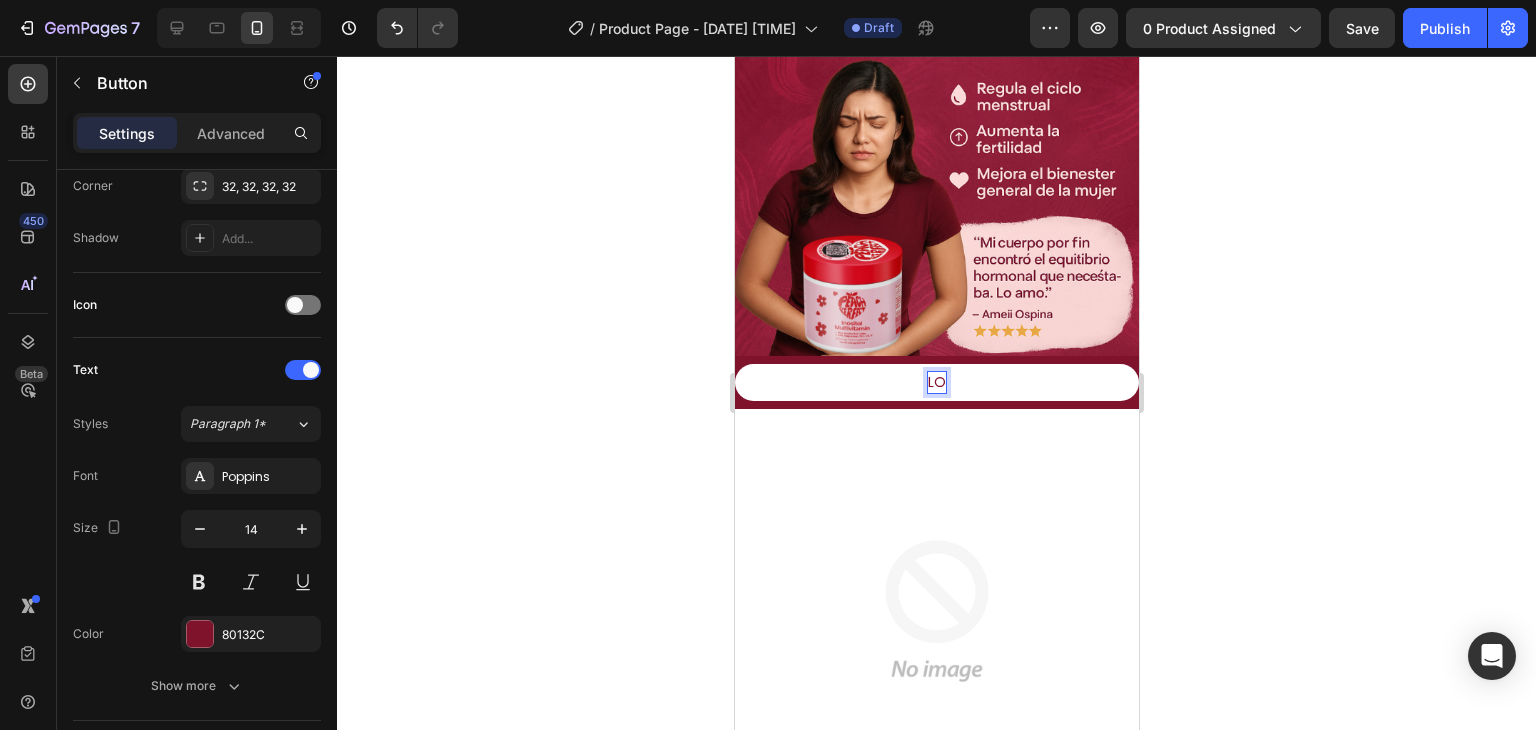 click on "LO" at bounding box center (936, 382) 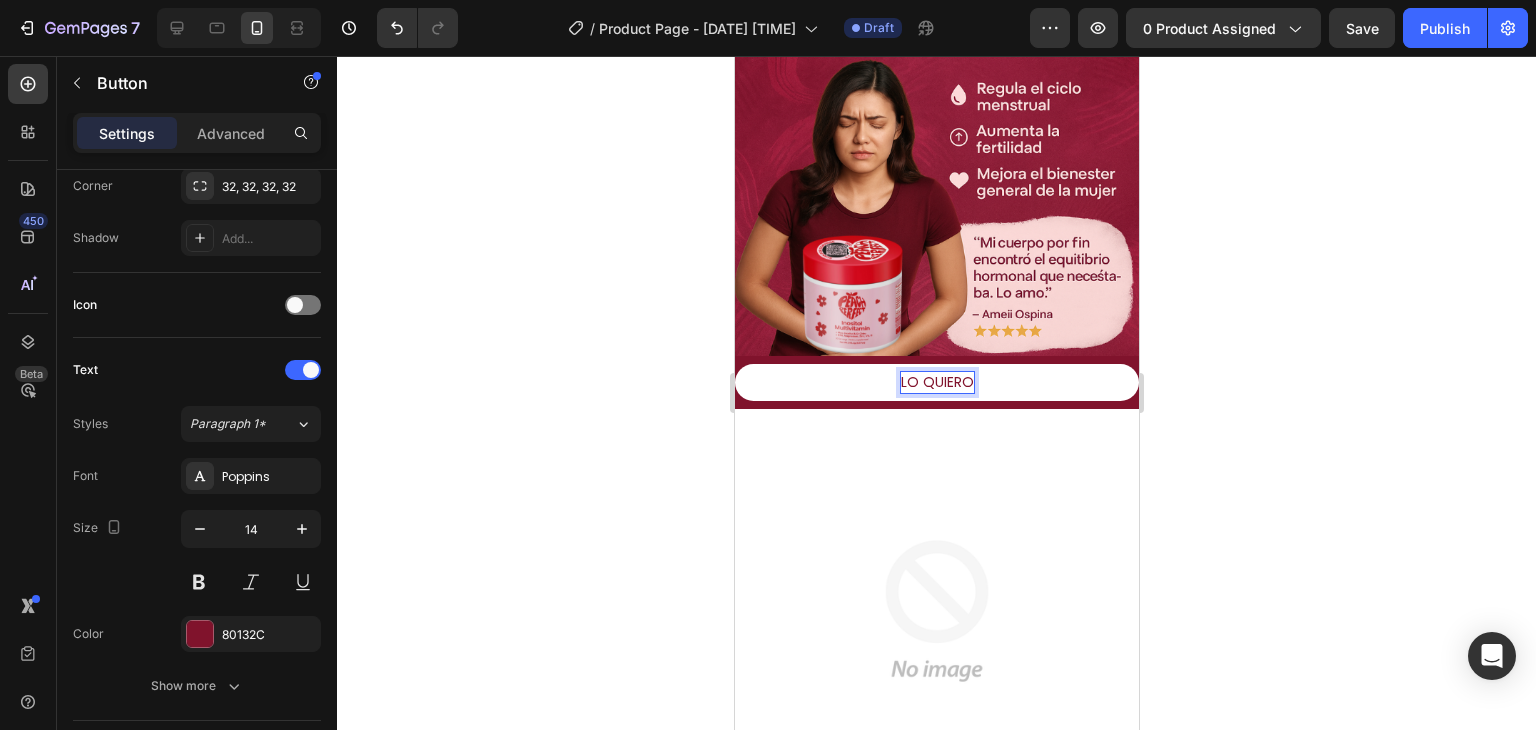 click on "LO QUIERO" at bounding box center [936, 382] 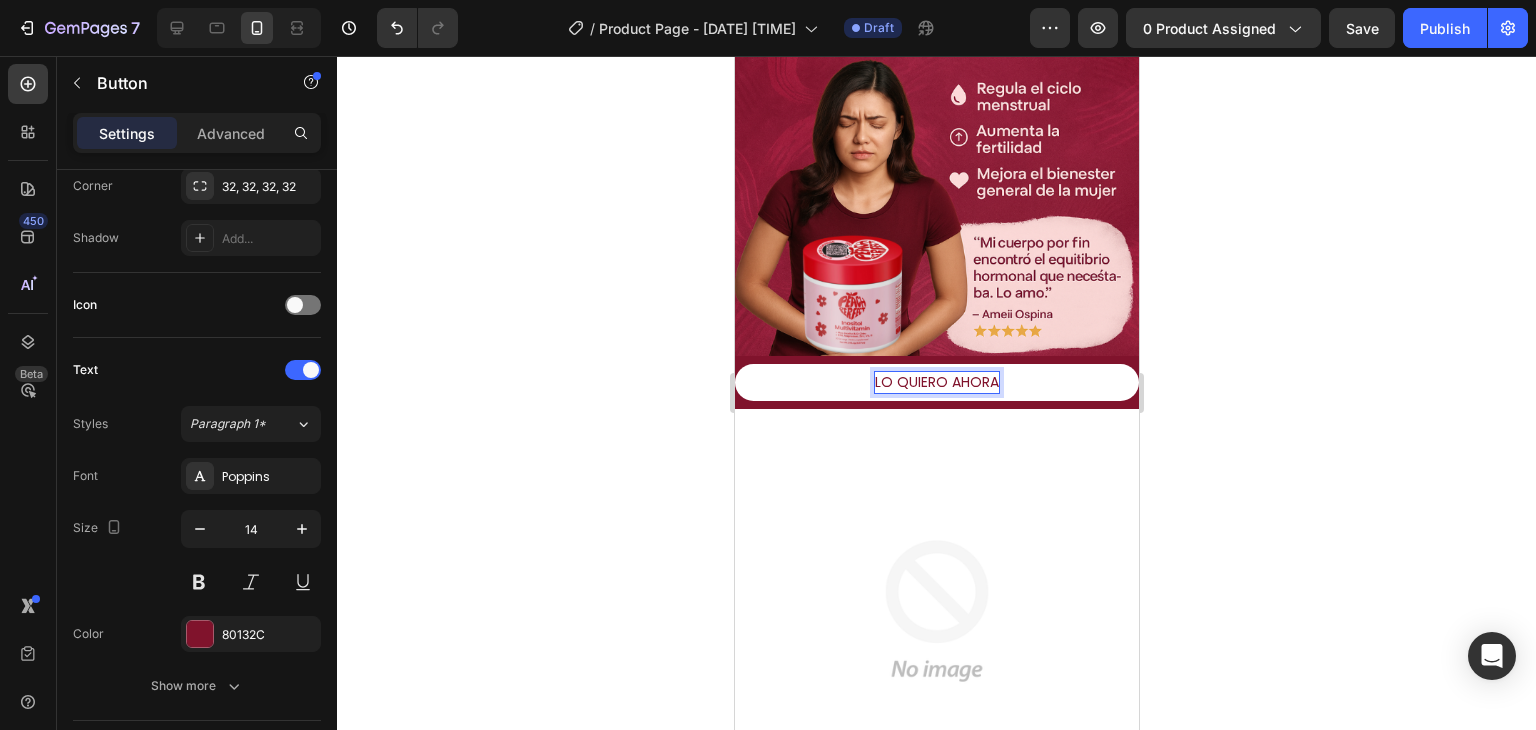 click on "LO QUIERO AHORA" at bounding box center (936, 382) 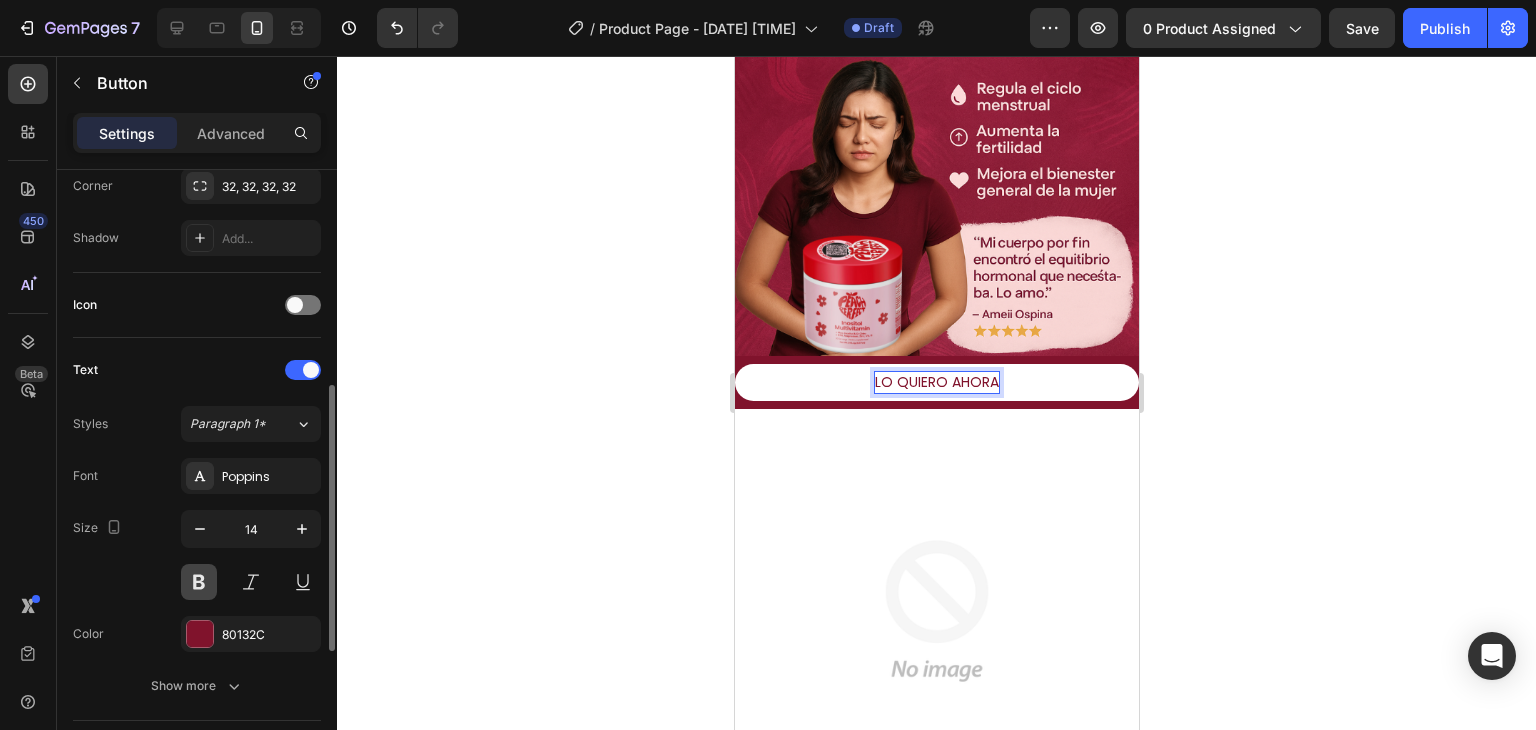 click at bounding box center [199, 582] 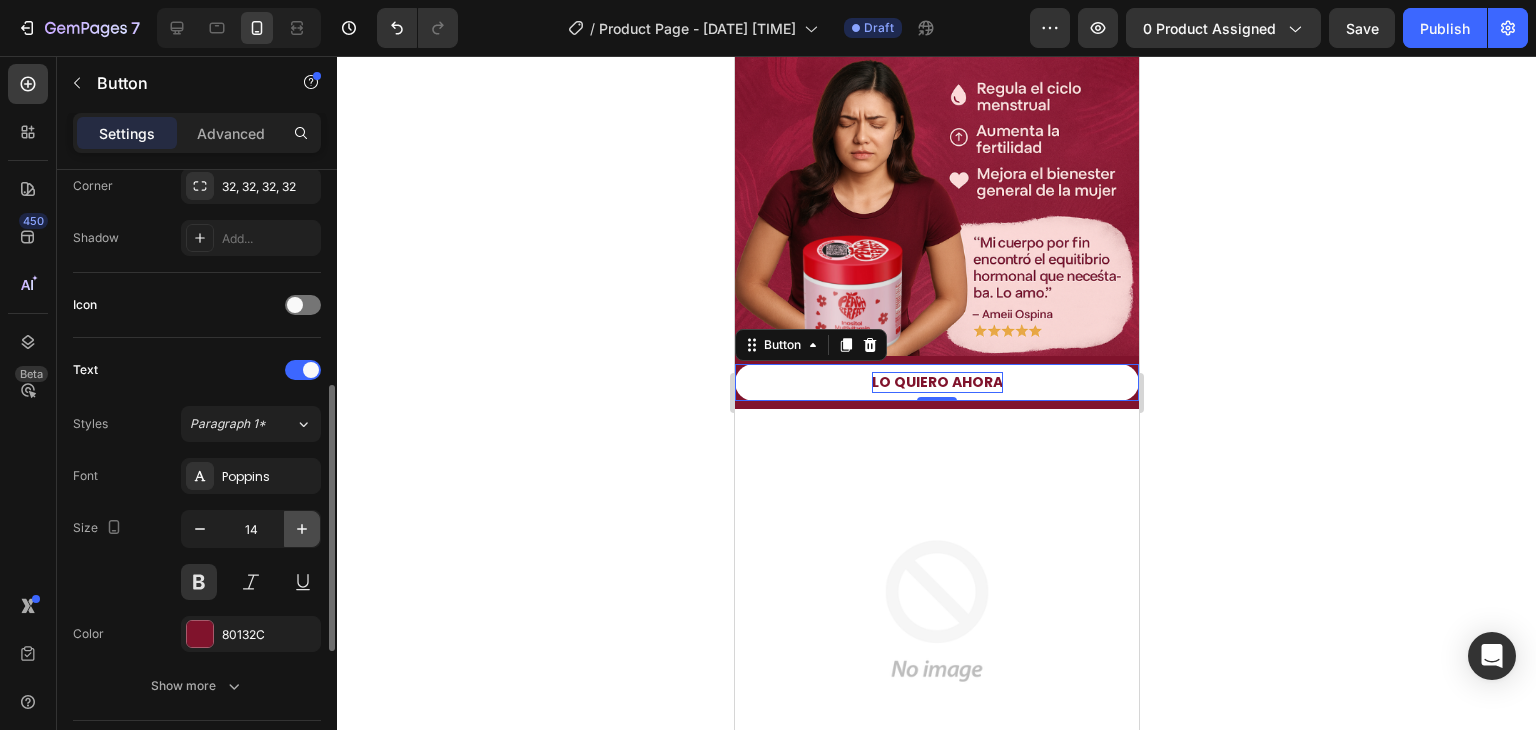 click 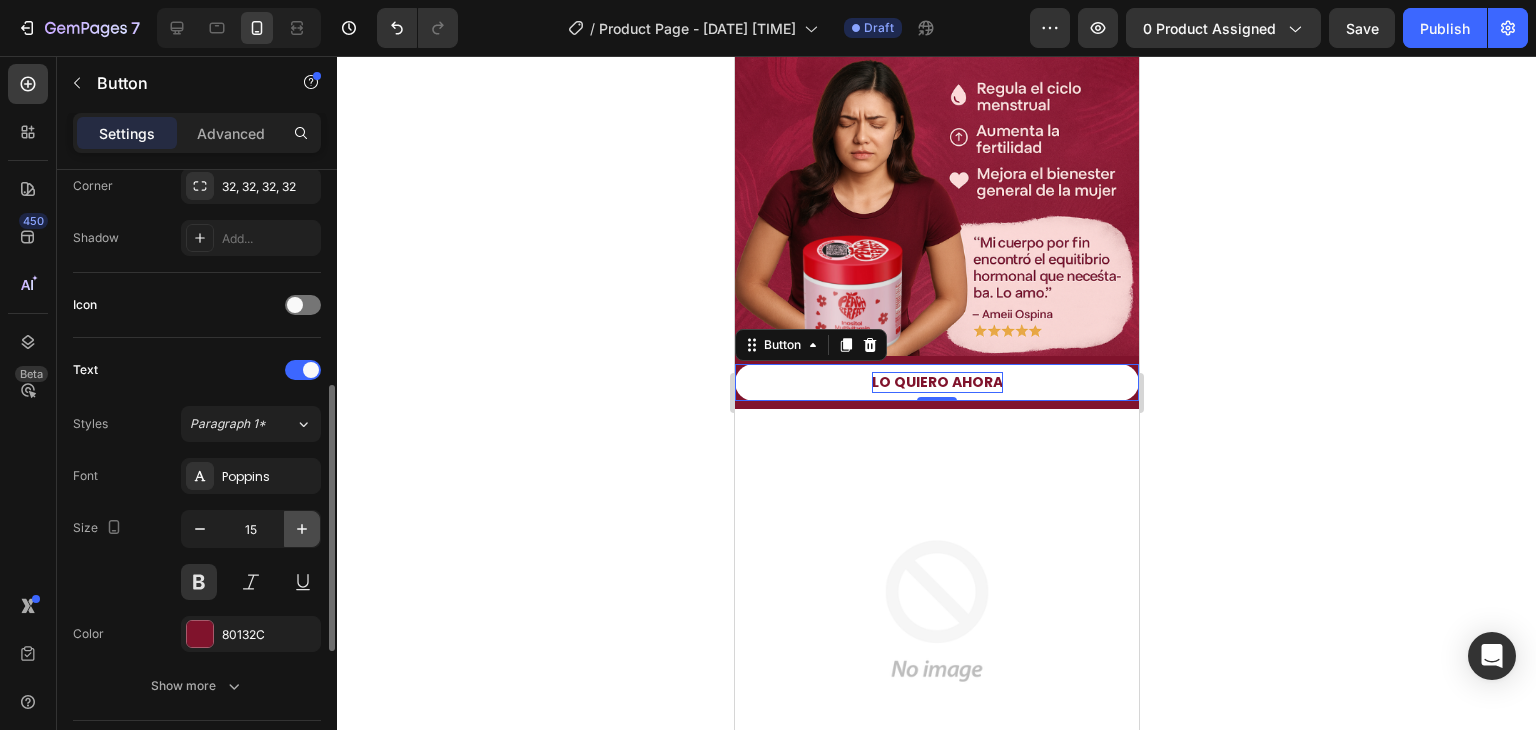 click 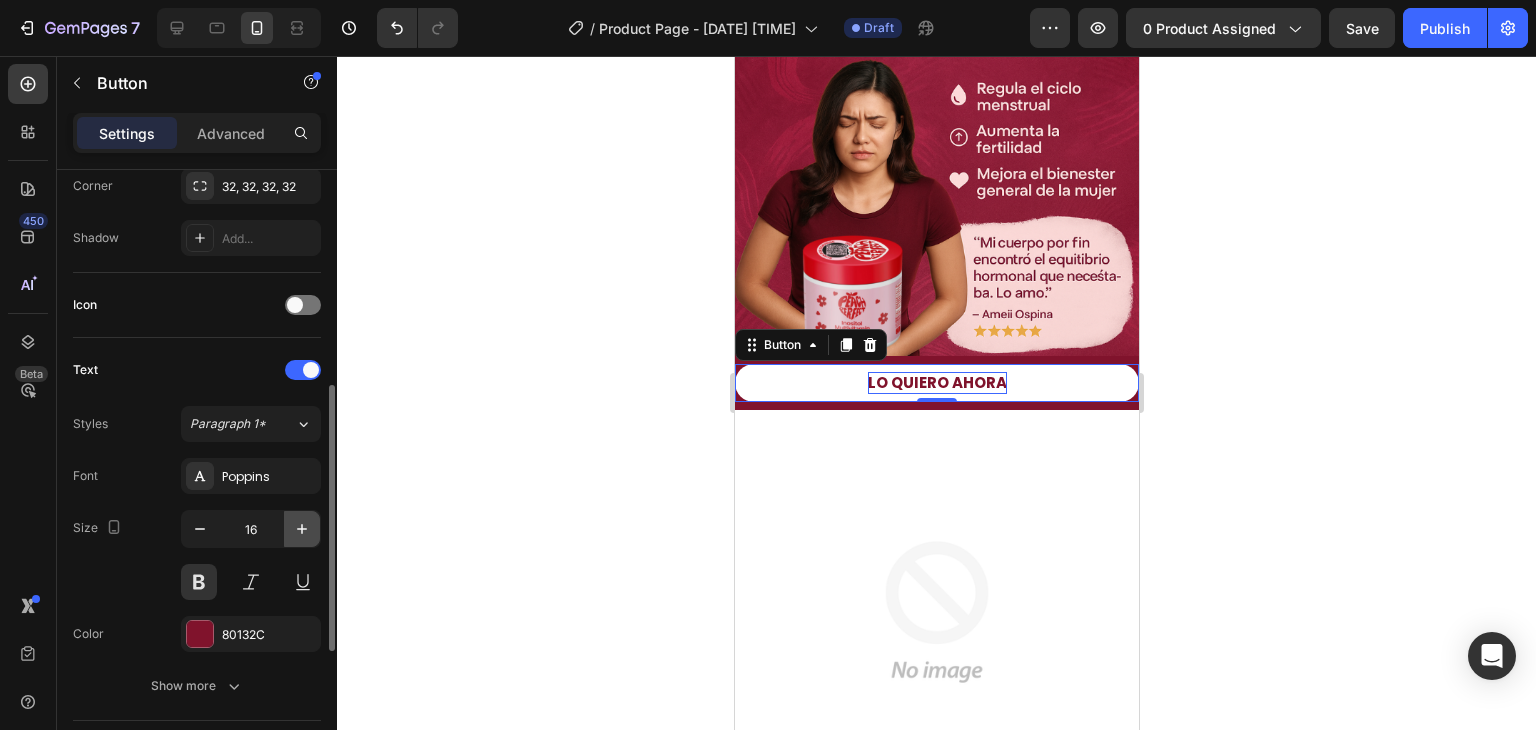 click 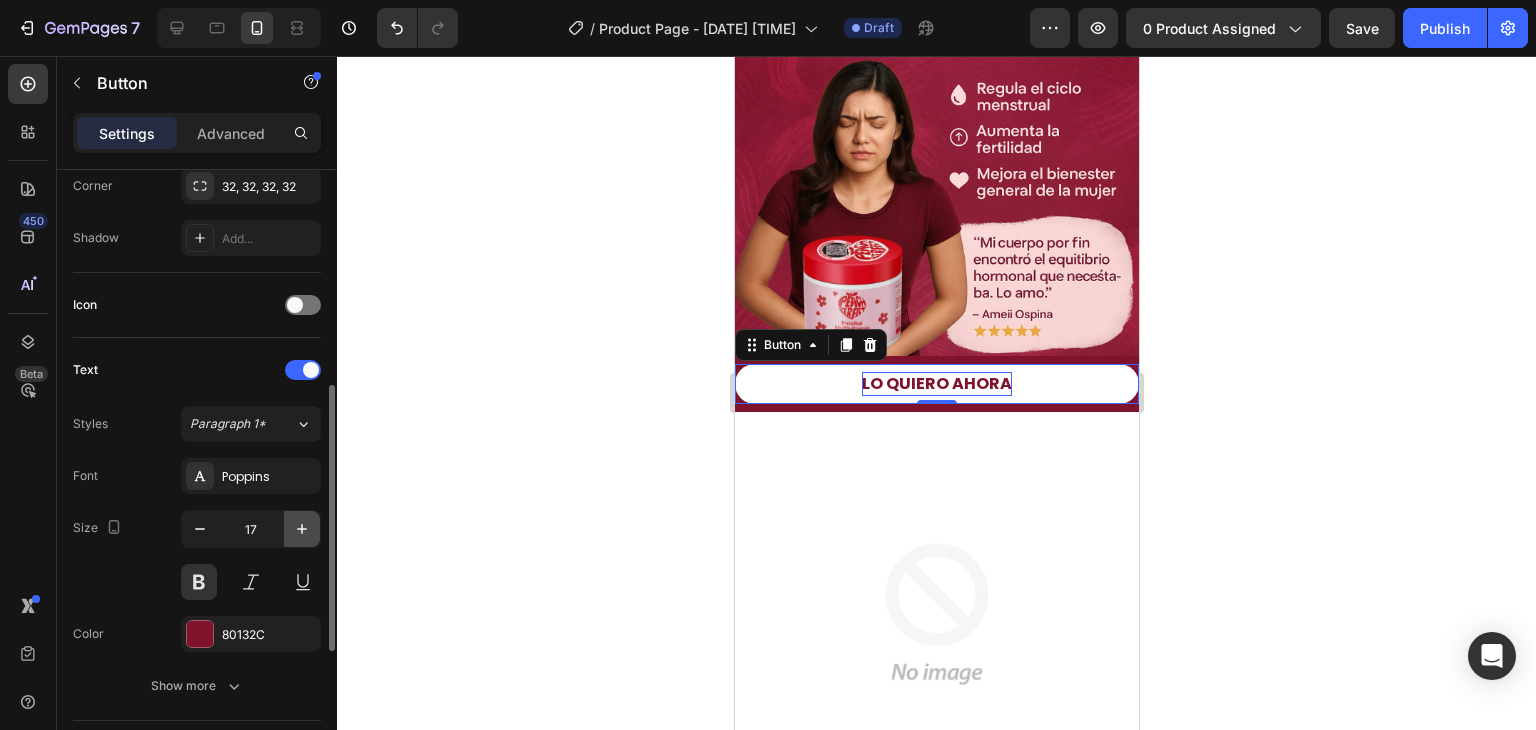 click 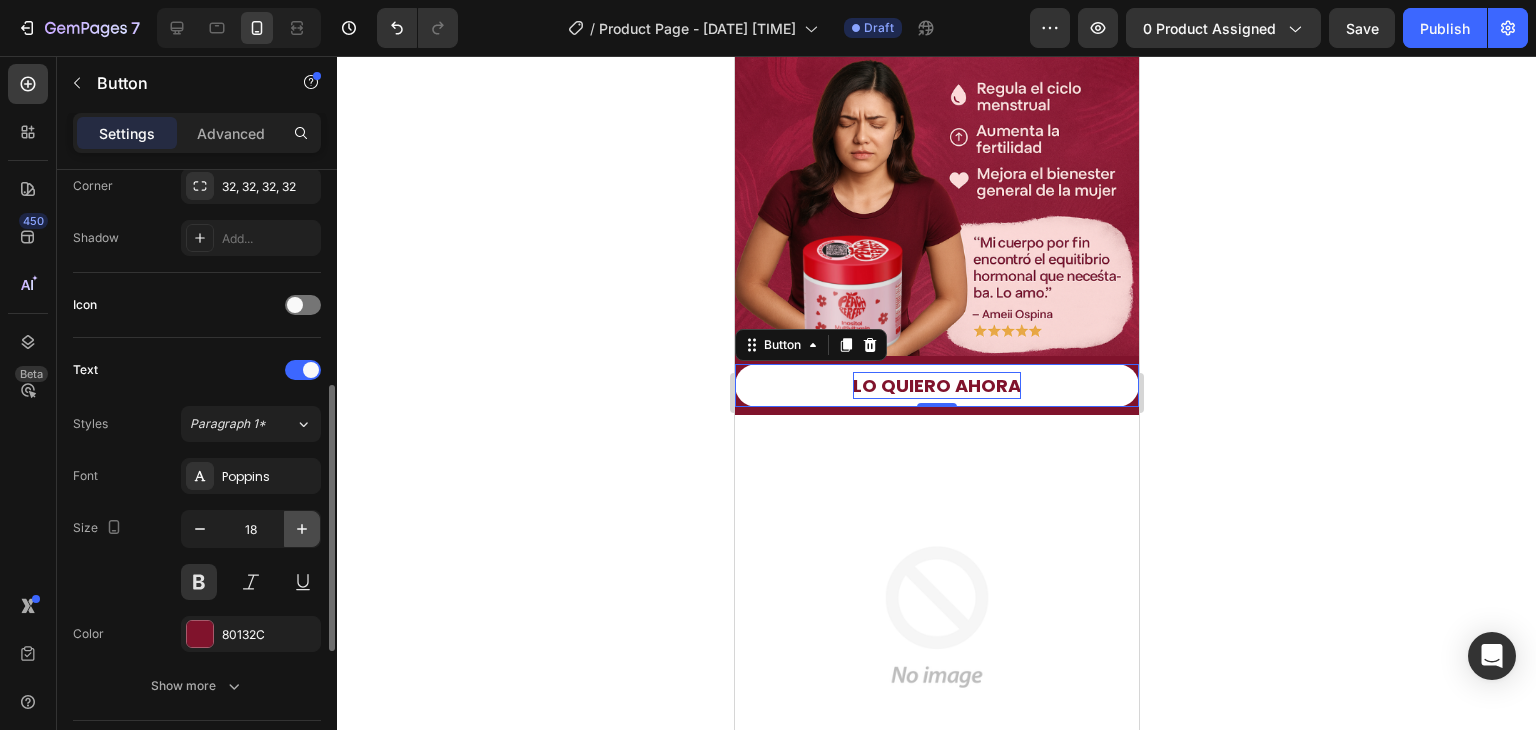 click 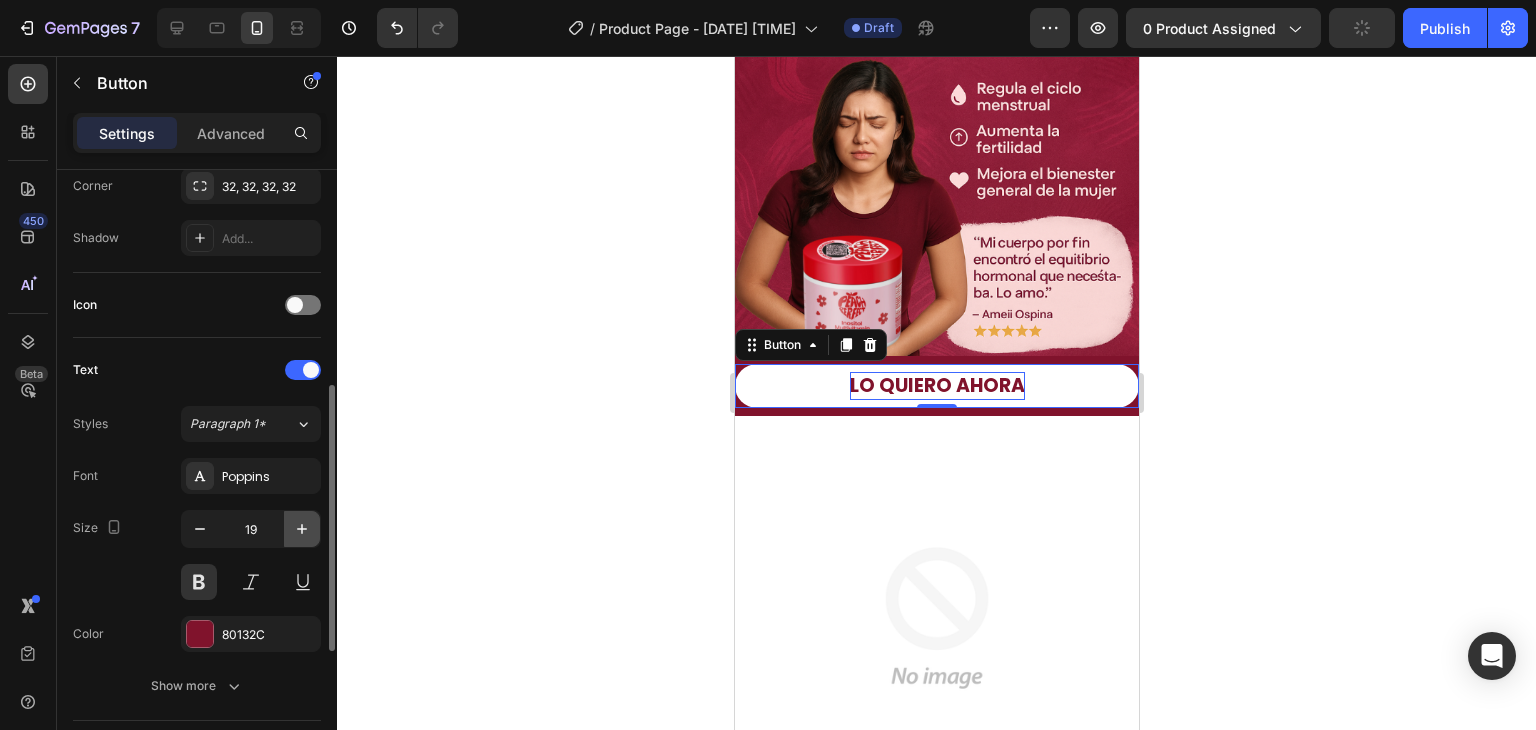 click 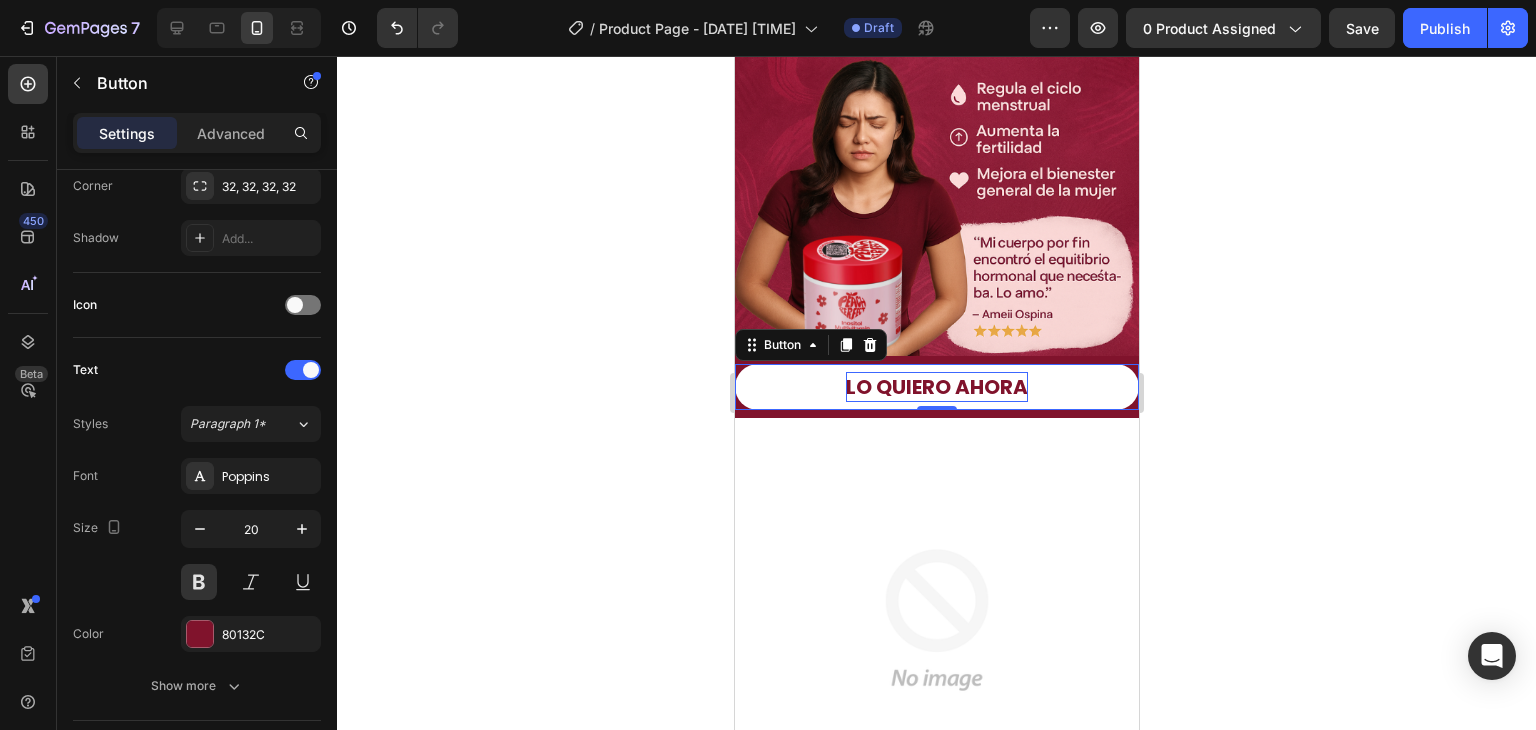 click 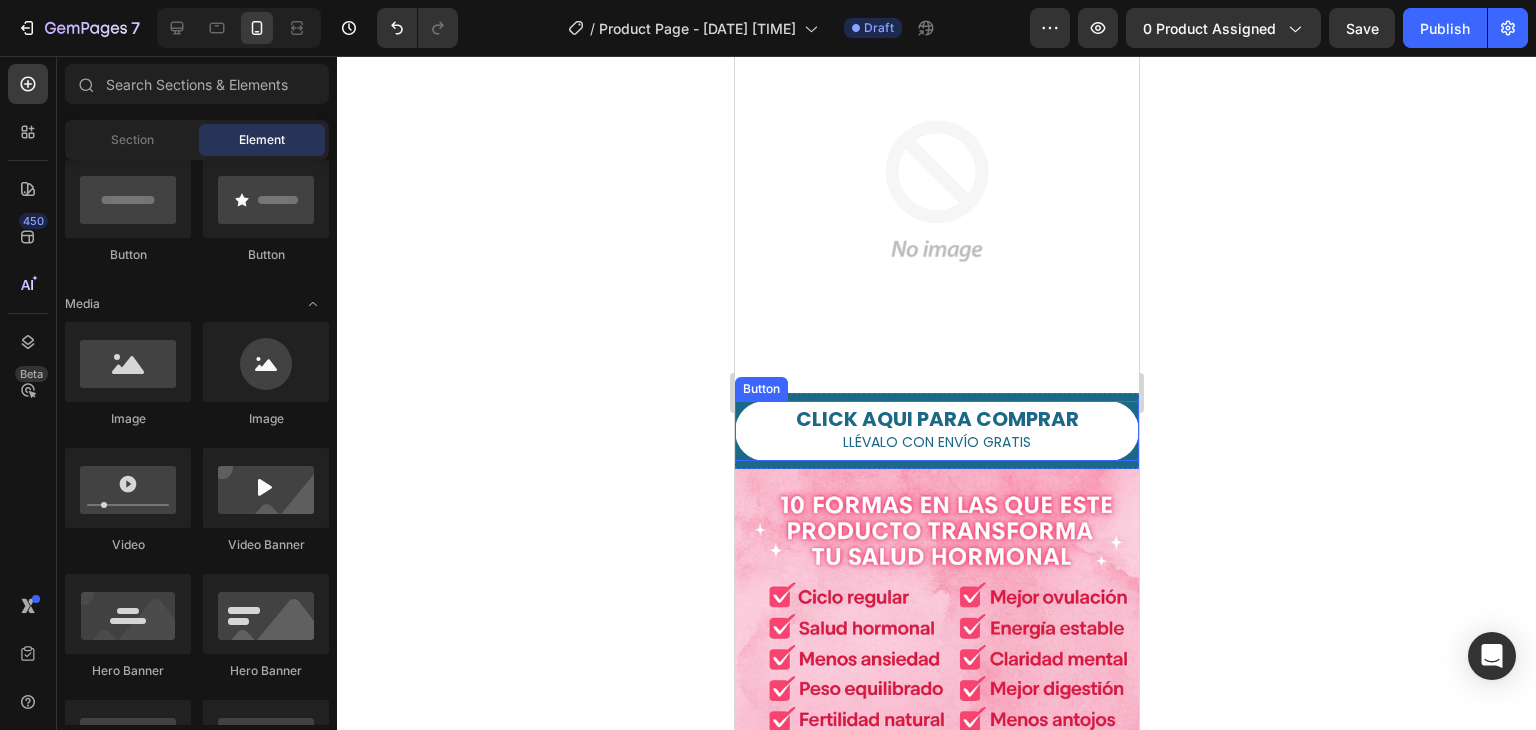 scroll, scrollTop: 500, scrollLeft: 0, axis: vertical 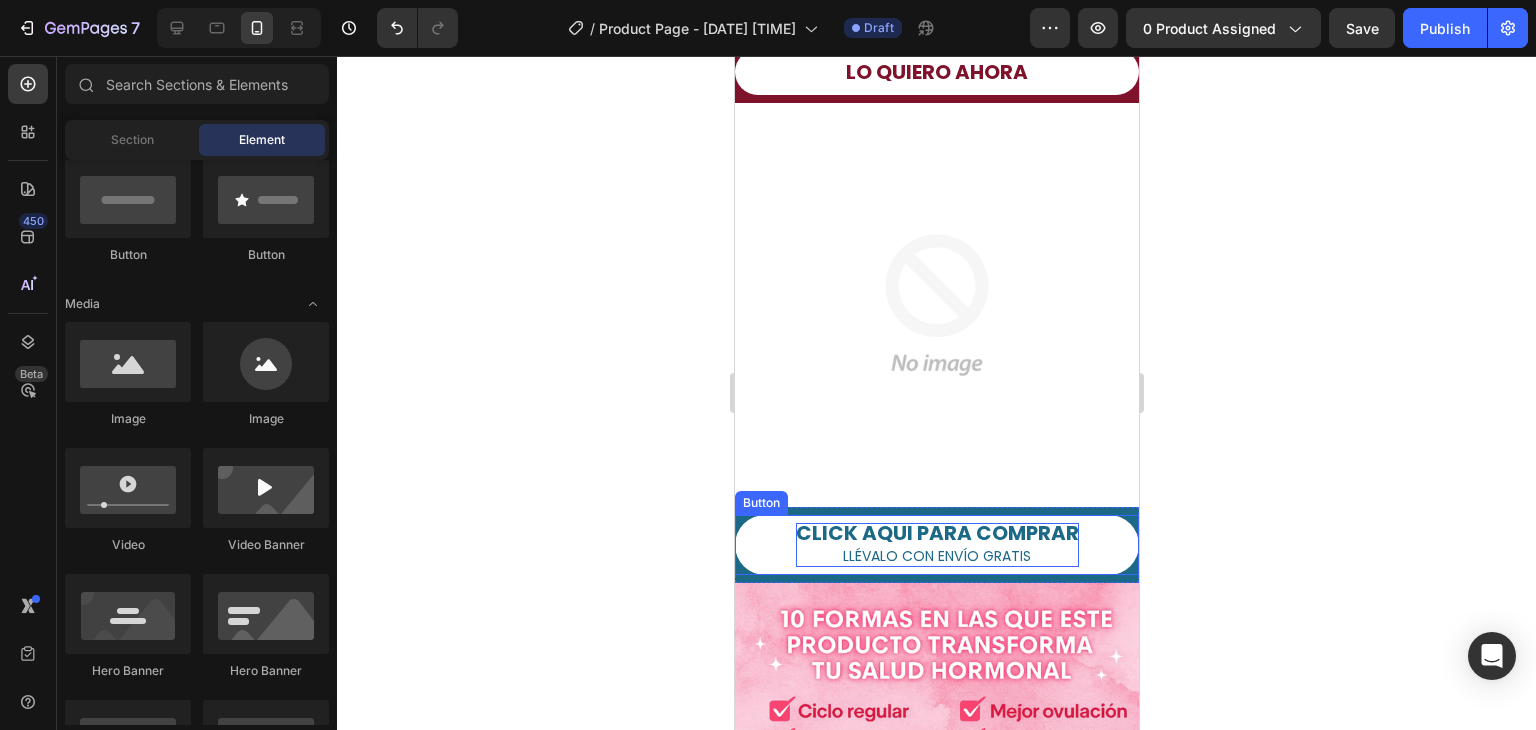 click on "CLICK AQUI PARA COMPRAR LLÉVALO CON ENVÍO GRATIS" at bounding box center [936, 545] 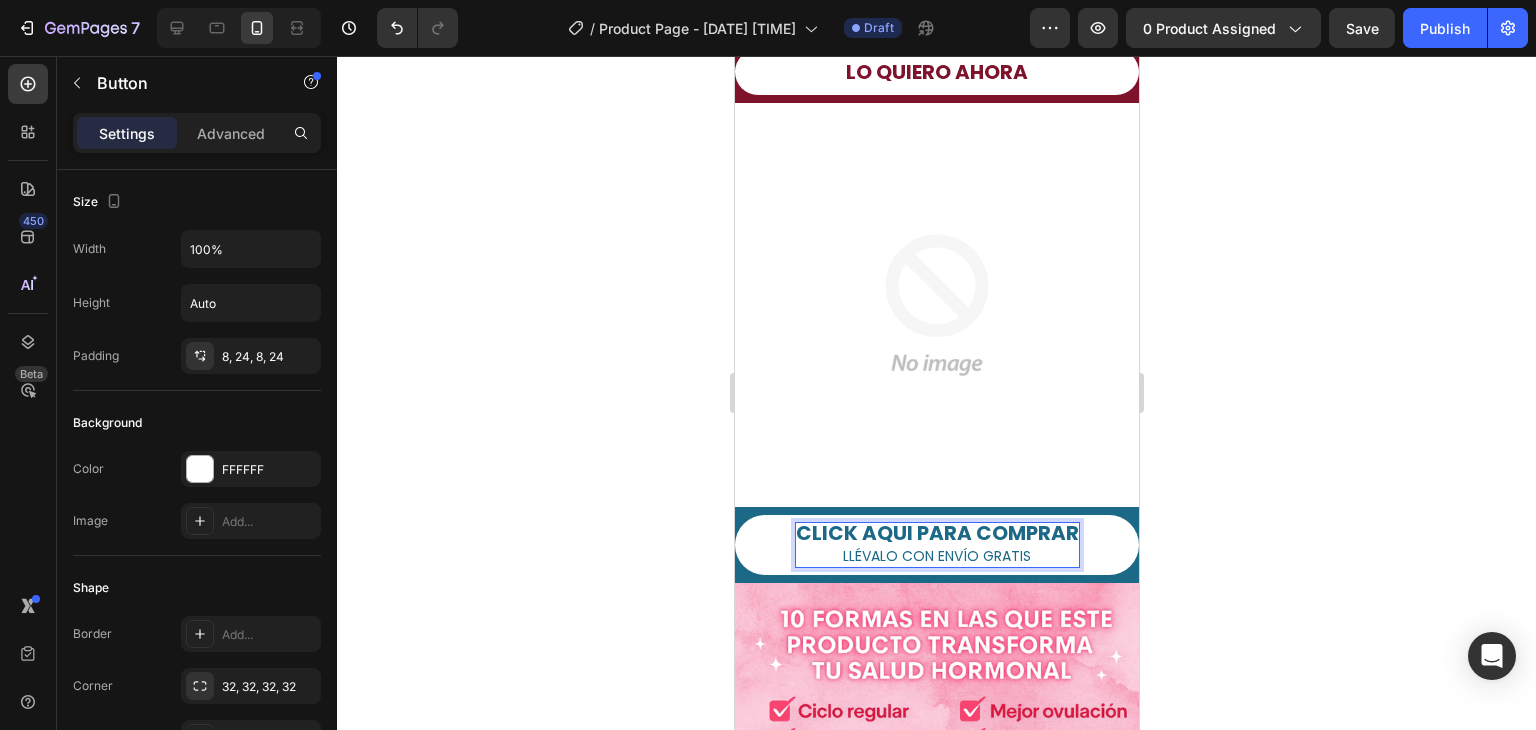 click on "CLICK AQUI PARA COMPRAR LLÉVALO CON ENVÍO GRATIS" at bounding box center (936, 545) 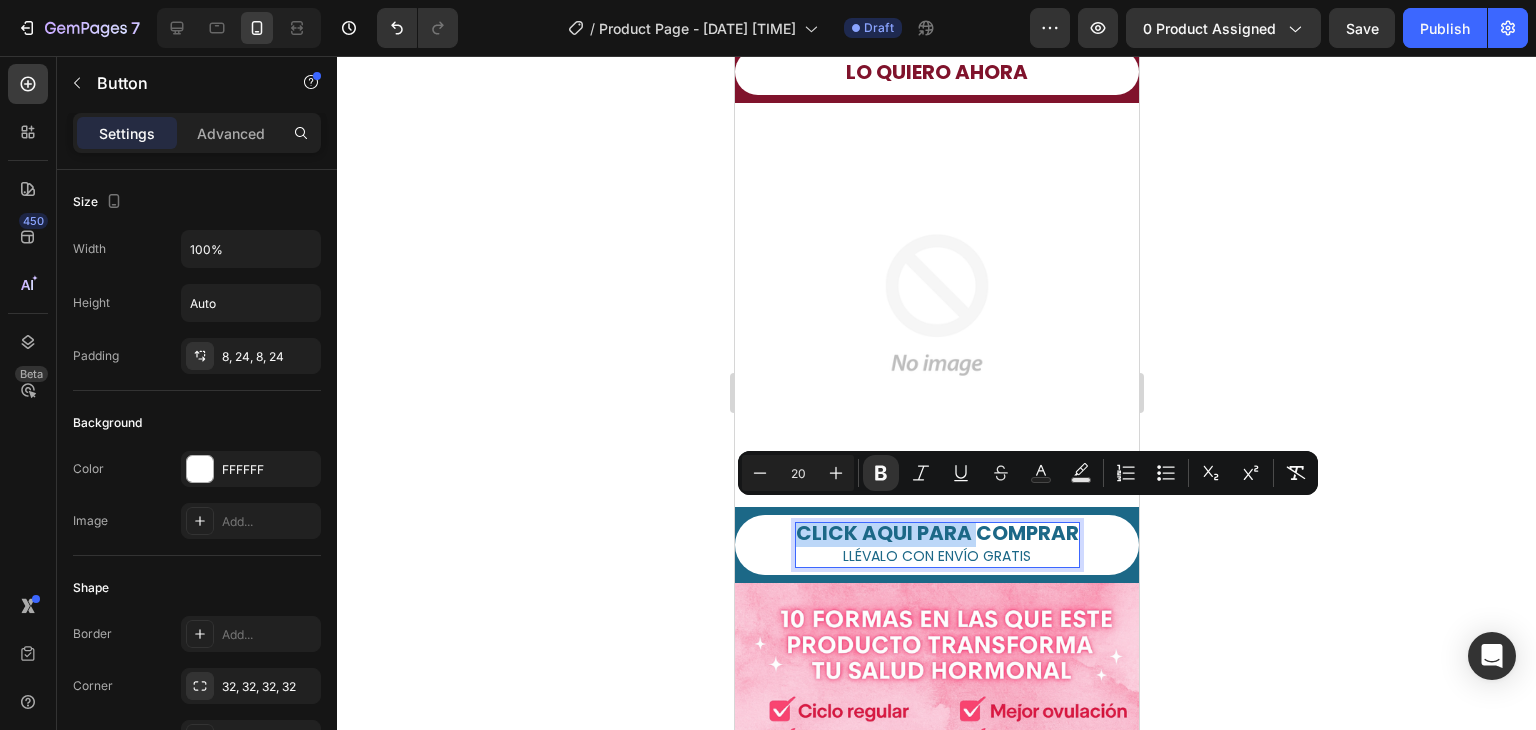 drag, startPoint x: 969, startPoint y: 521, endPoint x: 785, endPoint y: 521, distance: 184 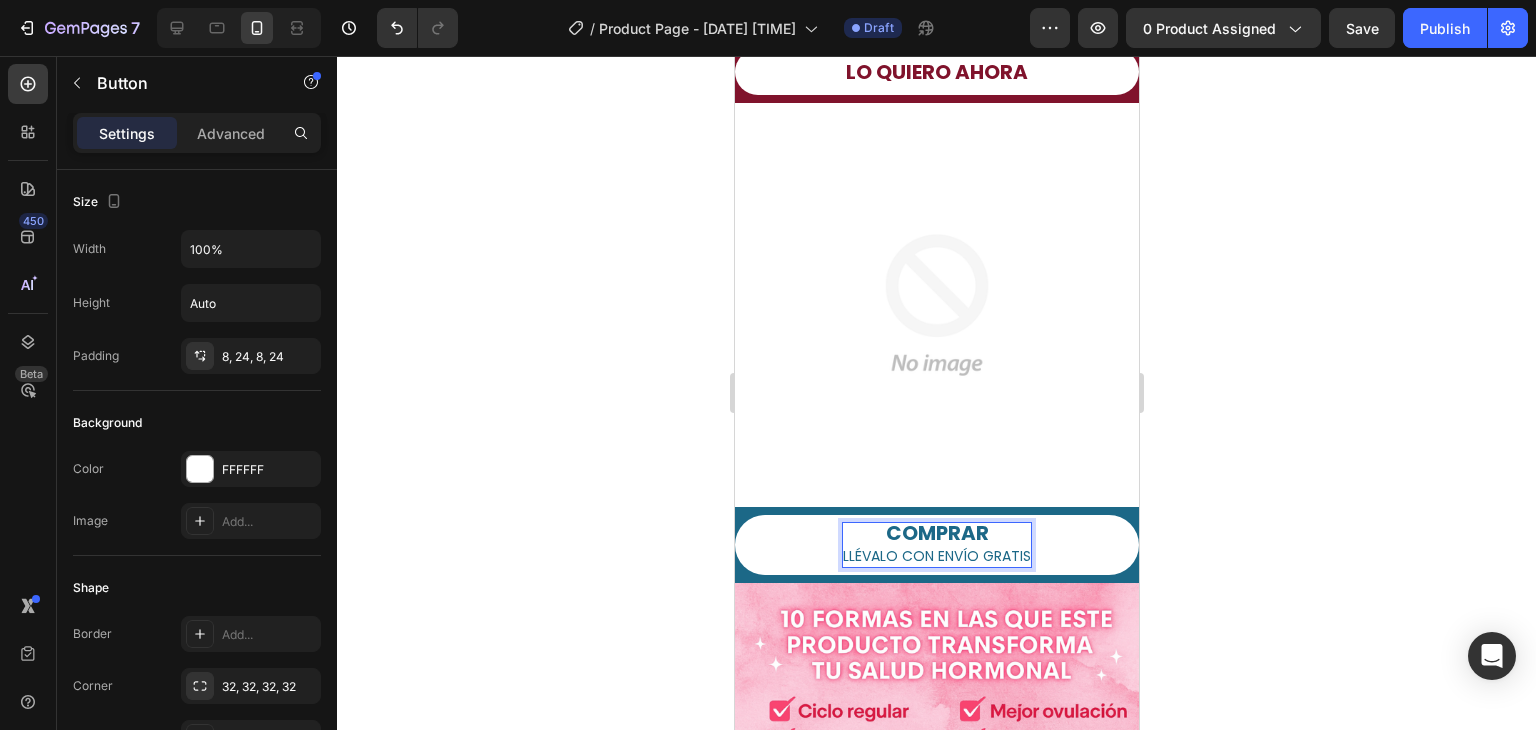 click on "COMPRAR LLÉVALO CON ENVÍO GRATIS" at bounding box center [936, 545] 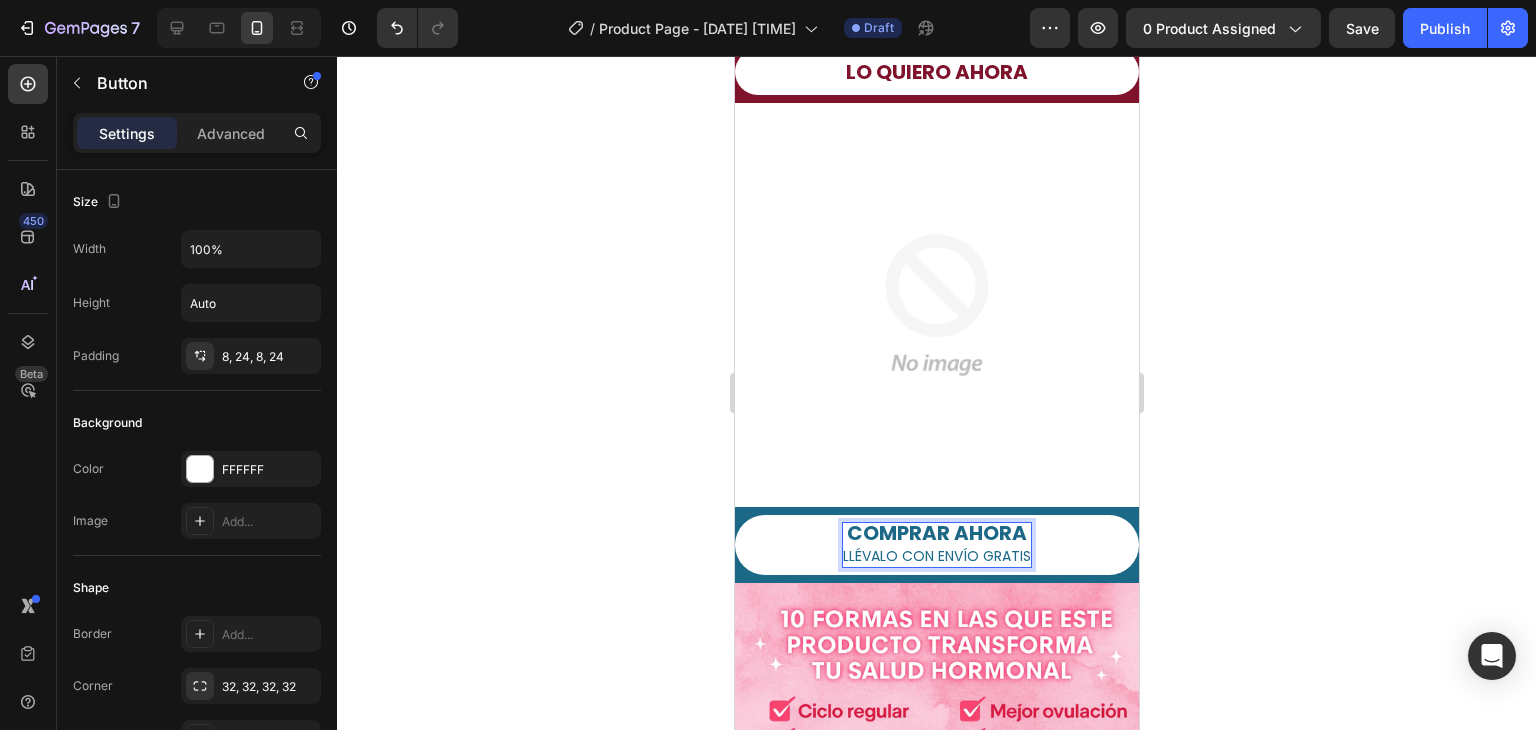 click on "COMPRAR AHORA LLÉVALO CON ENVÍO GRATIS" at bounding box center [936, 545] 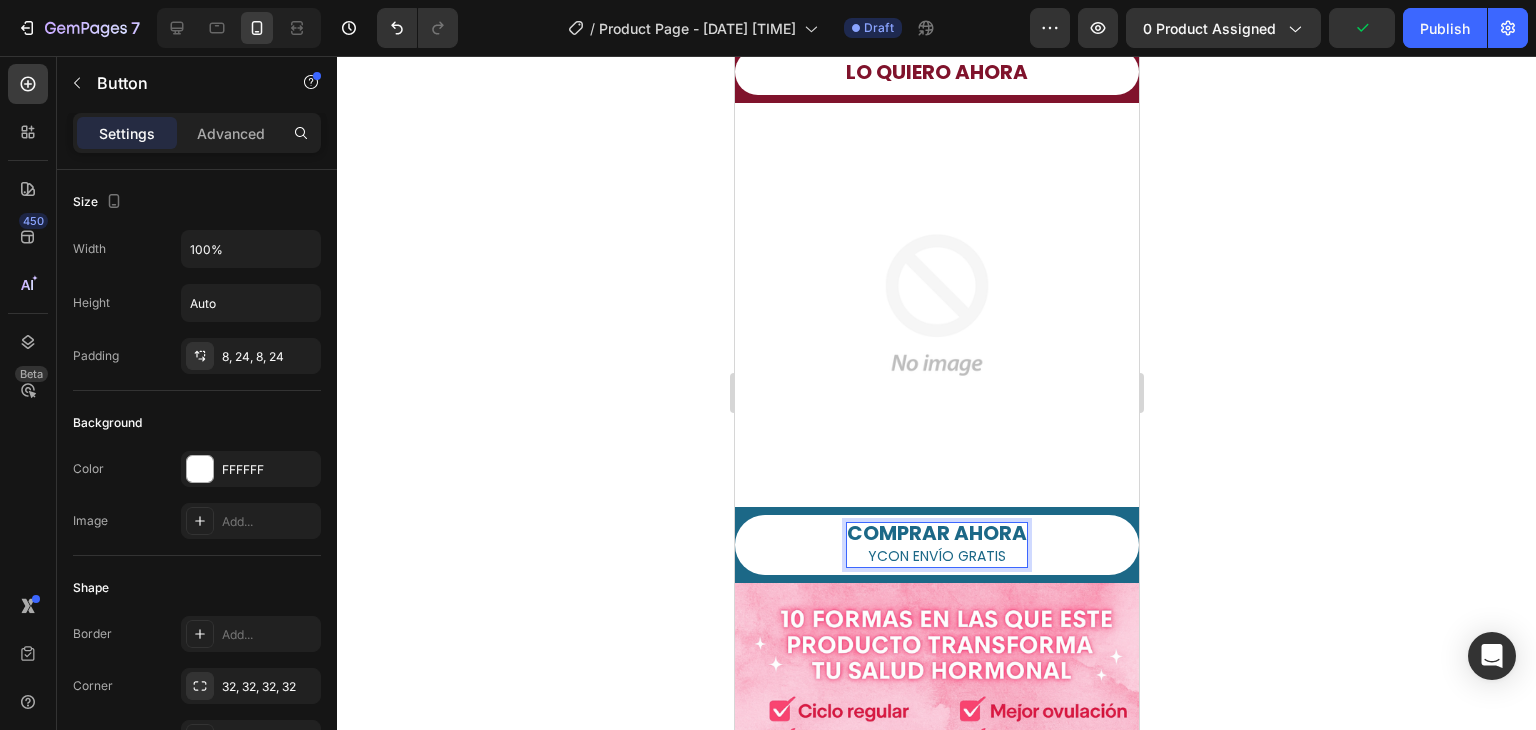 click on "COMPRAR AHORA  YCON ENVÍO GRATIS" at bounding box center [936, 545] 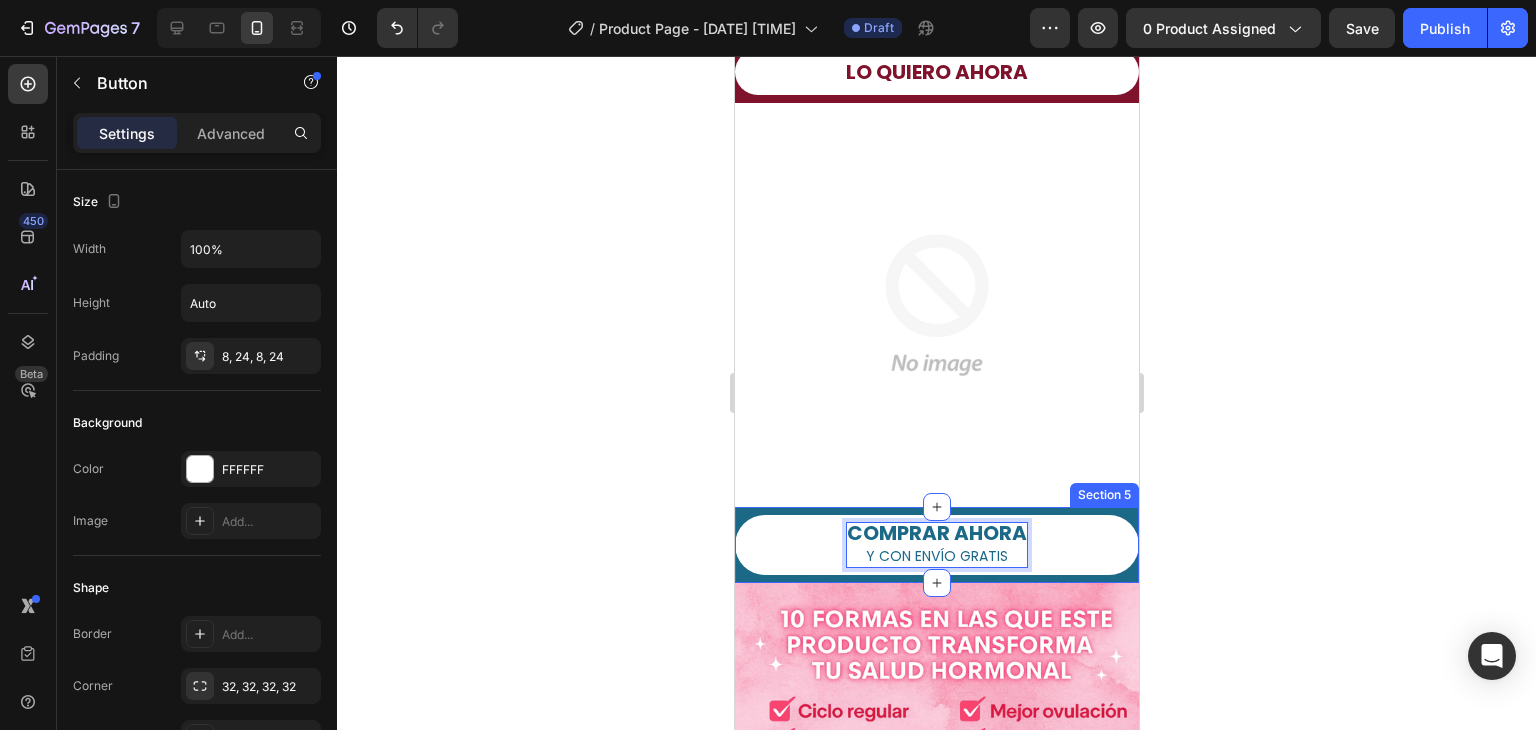 click 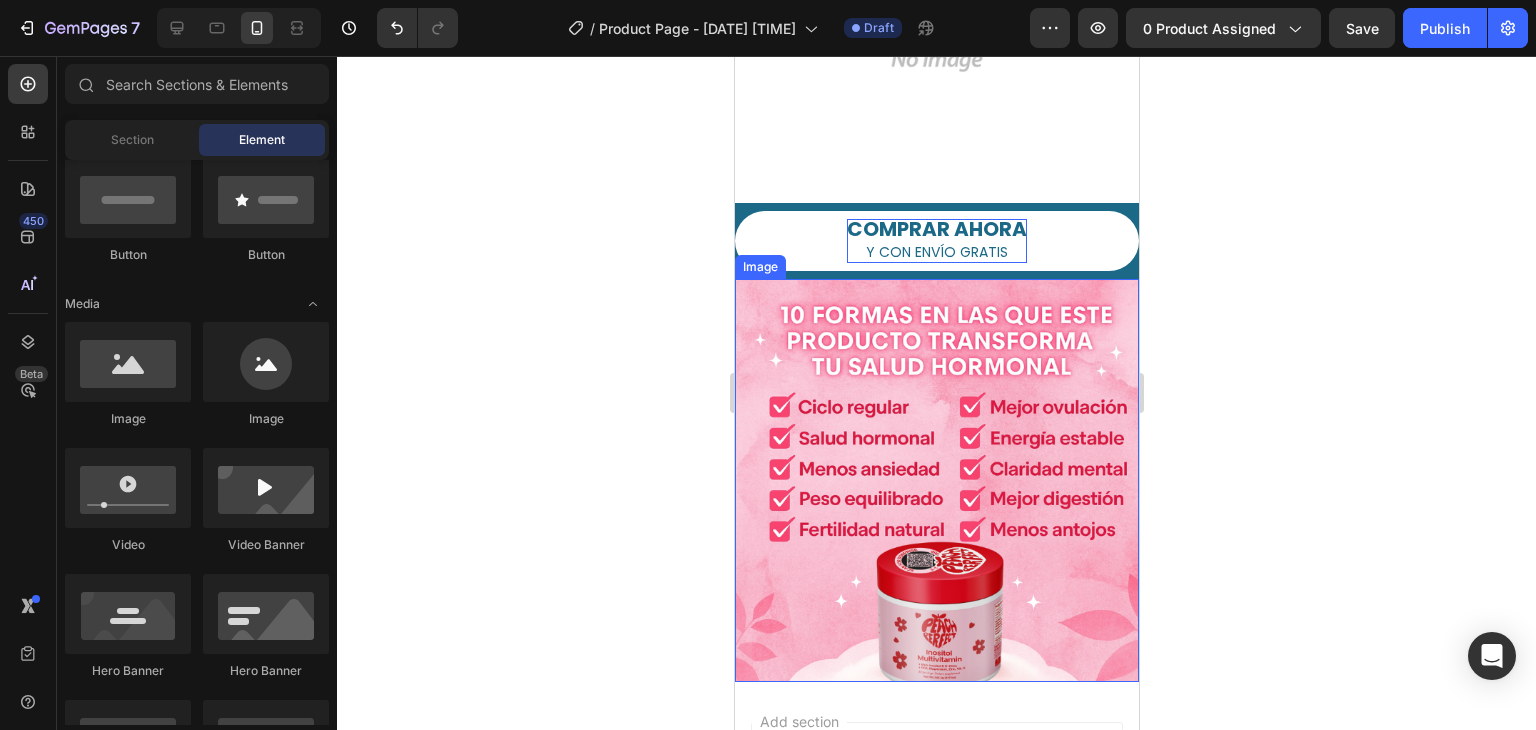 scroll, scrollTop: 700, scrollLeft: 0, axis: vertical 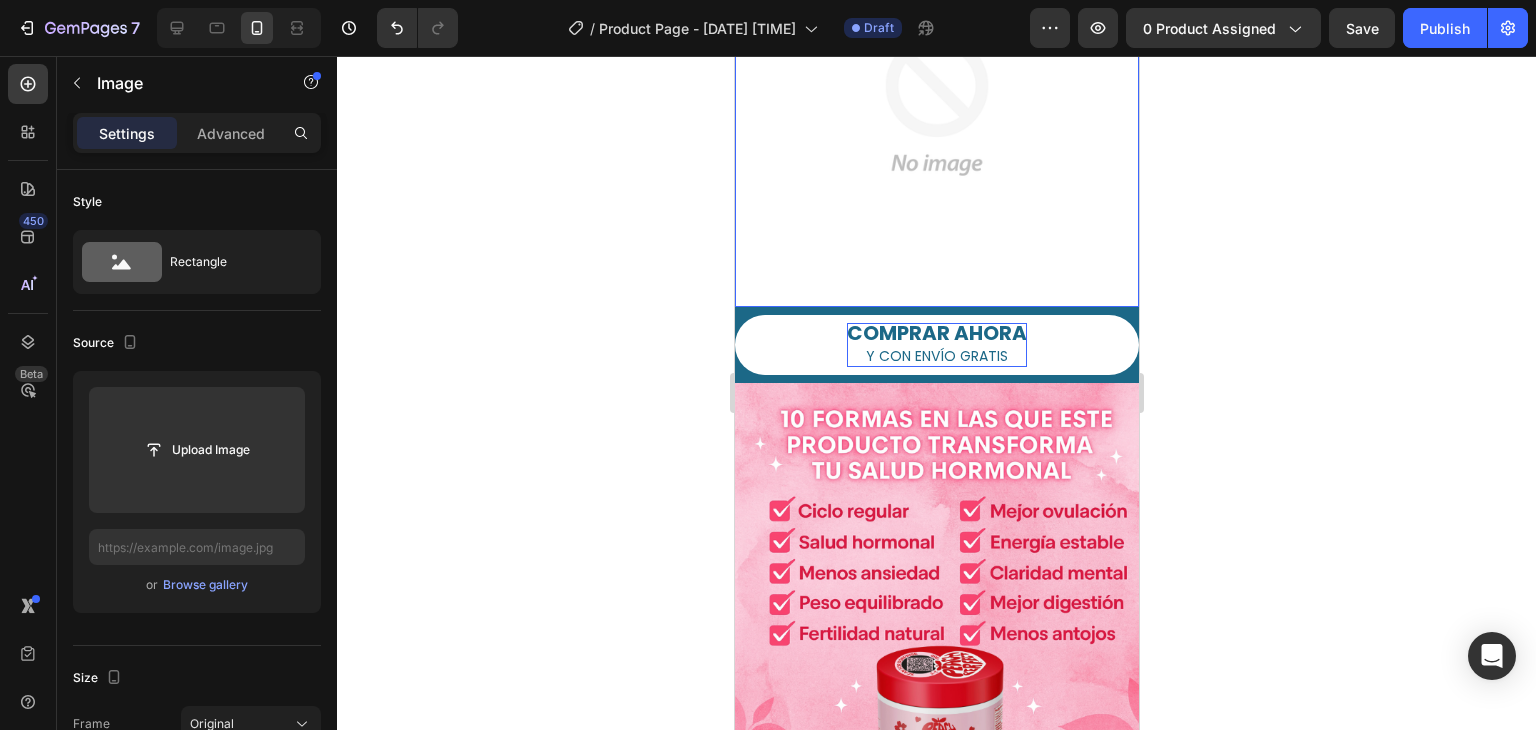 click at bounding box center (936, 105) 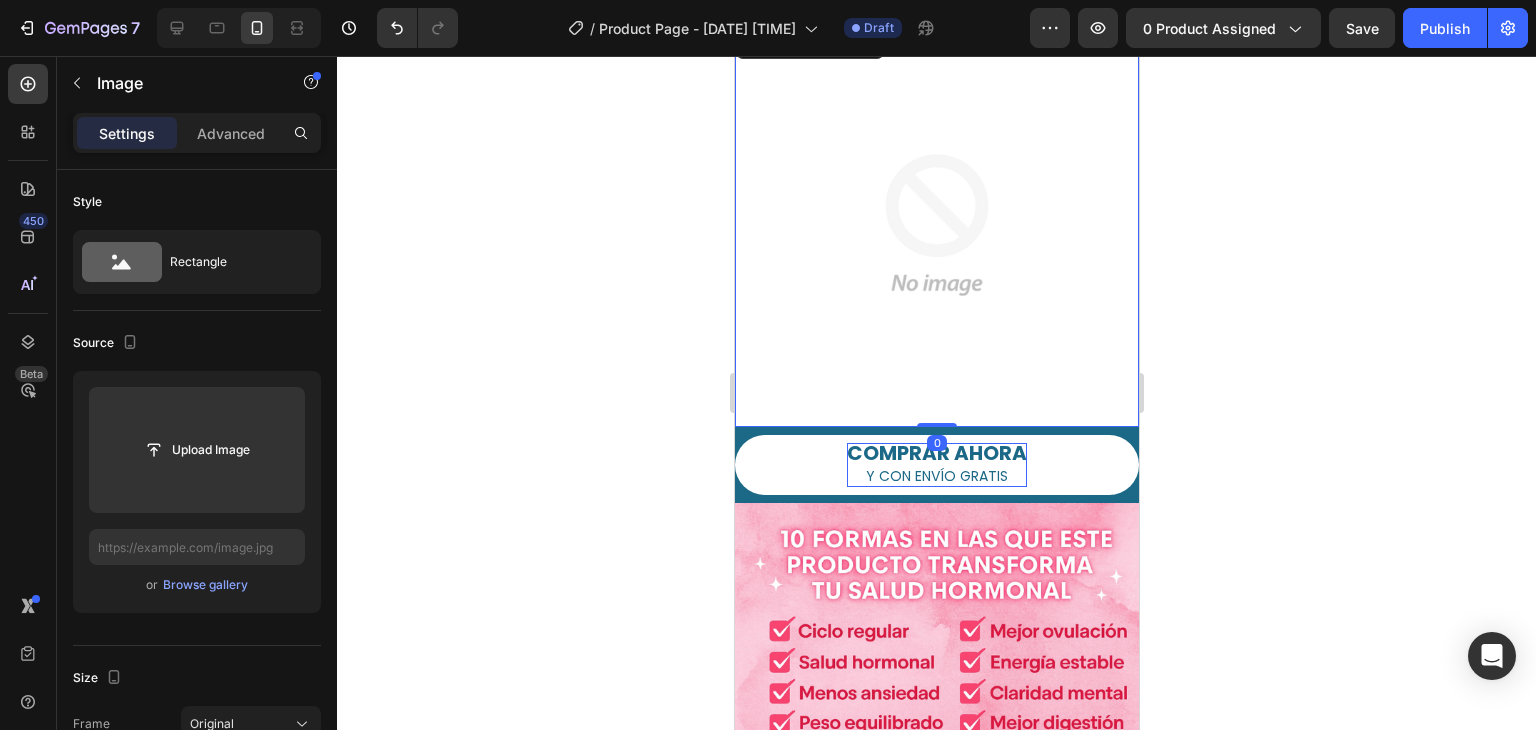 scroll, scrollTop: 500, scrollLeft: 0, axis: vertical 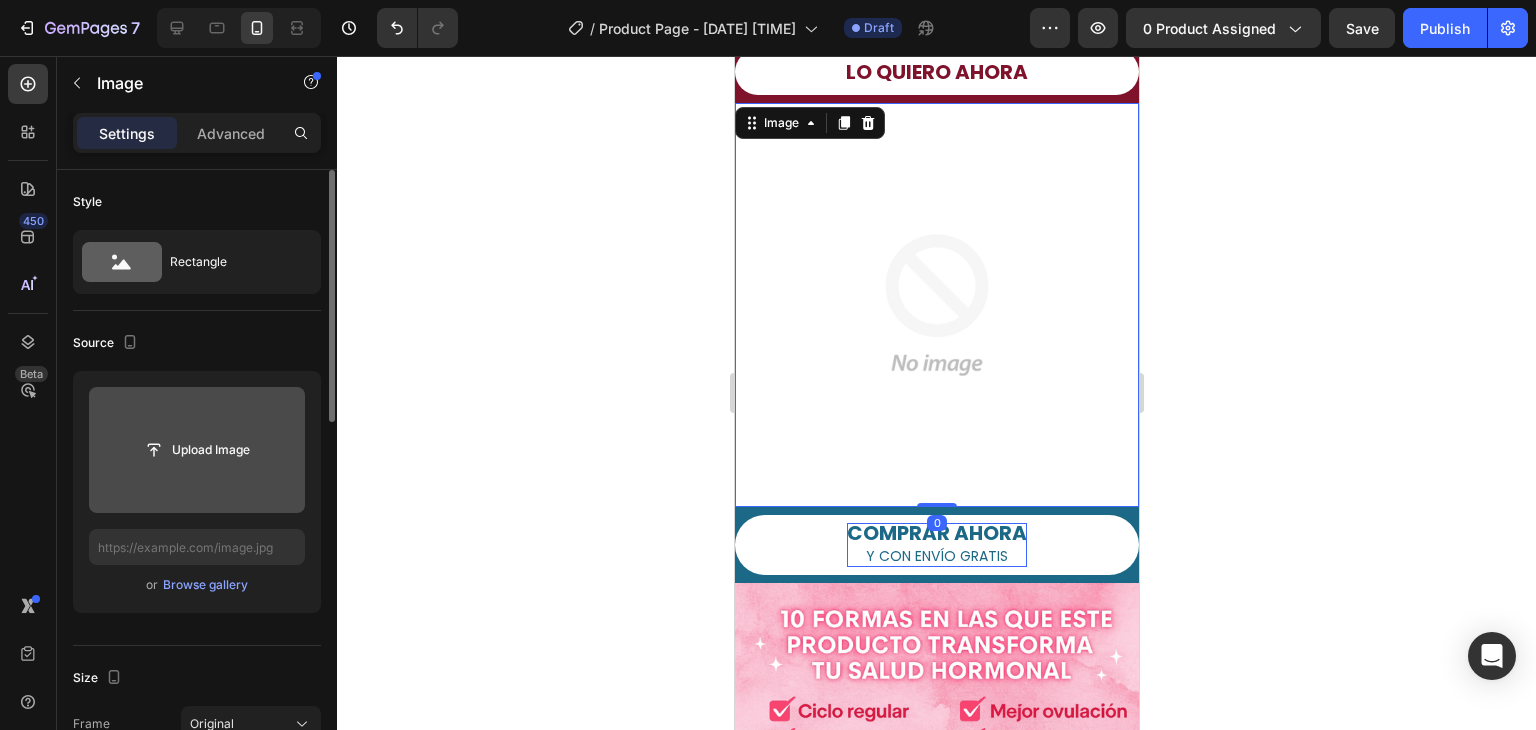 click 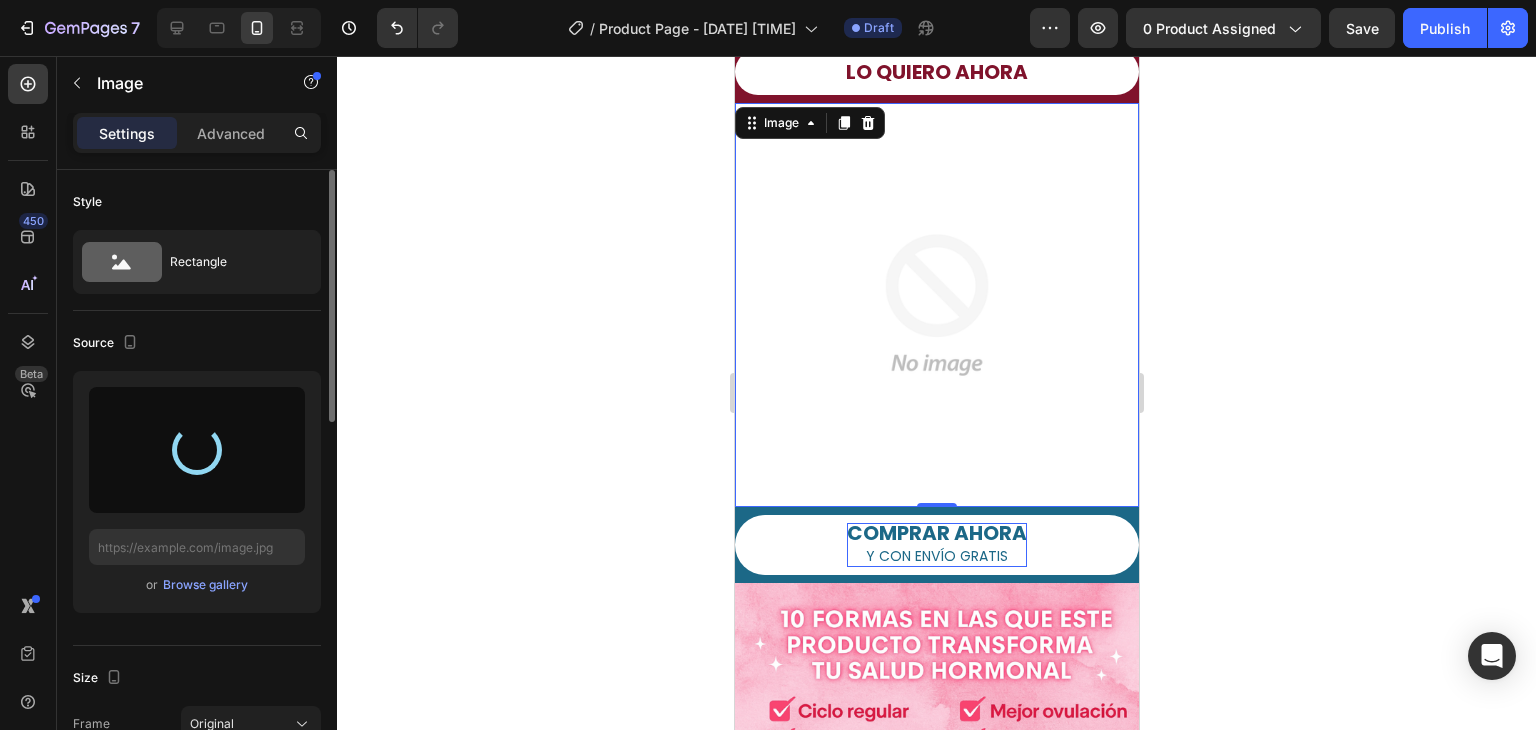 type on "https://cdn.shopify.com/s/files/1/0735/8598/3774/files/gempages_474026245059773383-ae51cff4-f082-49f4-95c9-7031f19ae8c3.png" 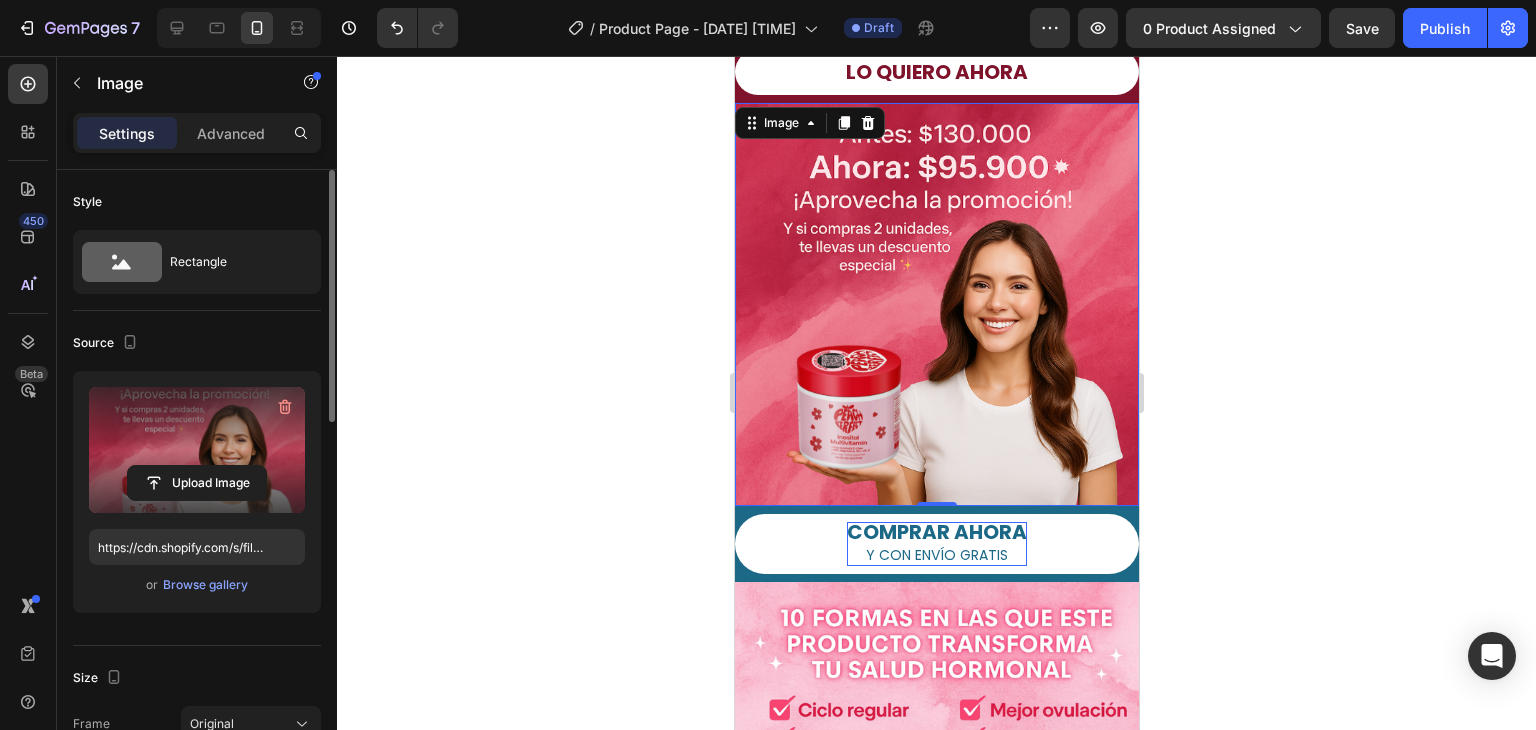 click 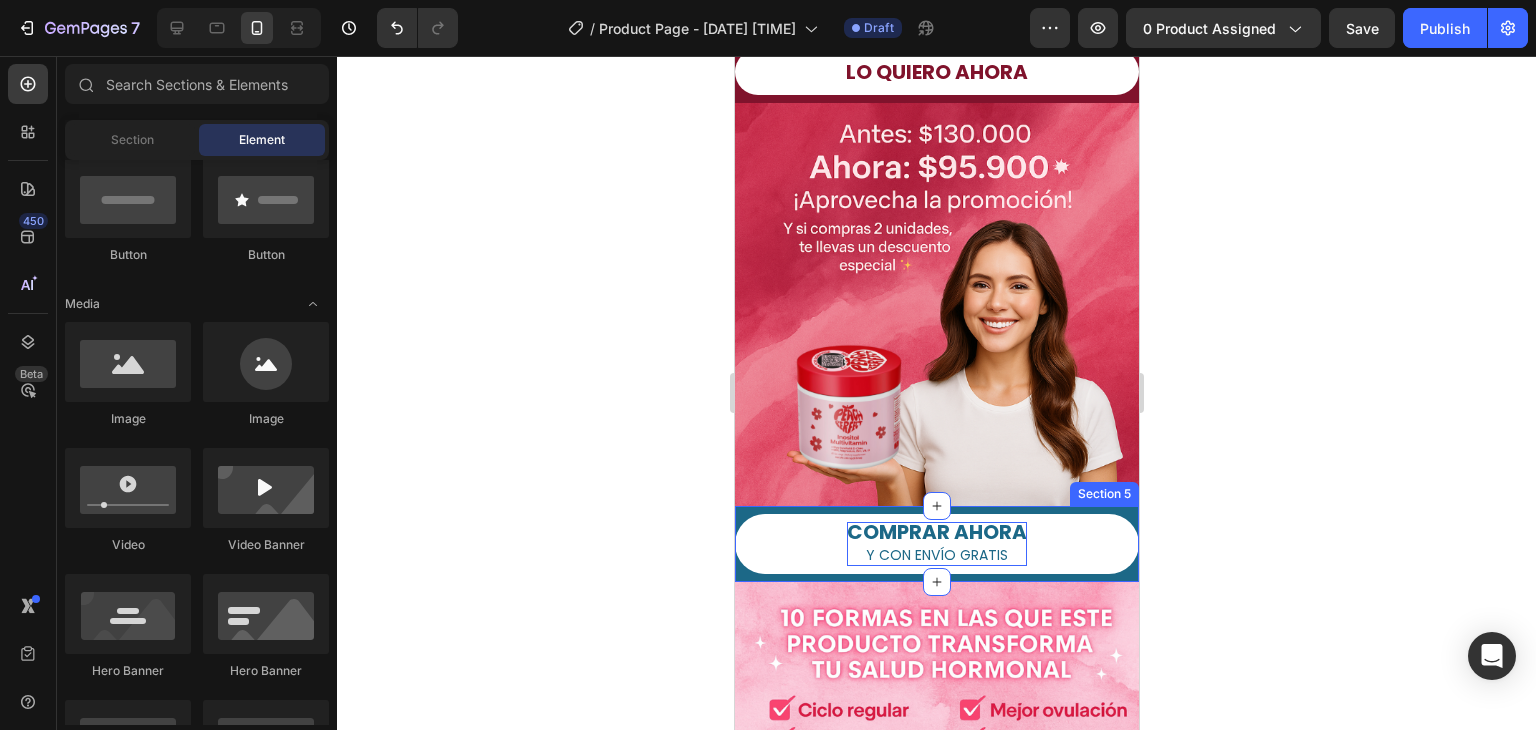 click on "COMPRAR AHORA  Y CON ENVÍO GRATIS Button Section 5" at bounding box center [936, 544] 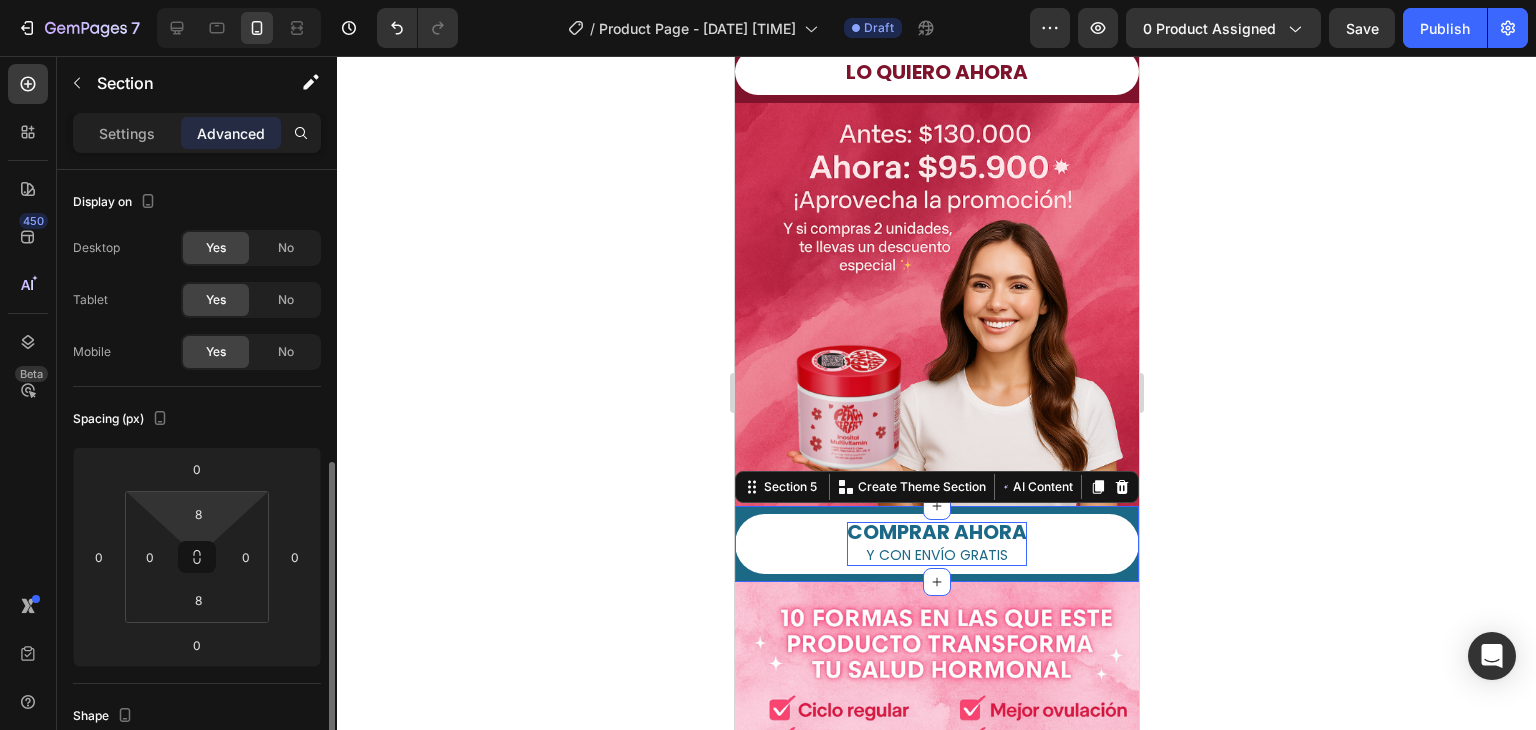 scroll, scrollTop: 300, scrollLeft: 0, axis: vertical 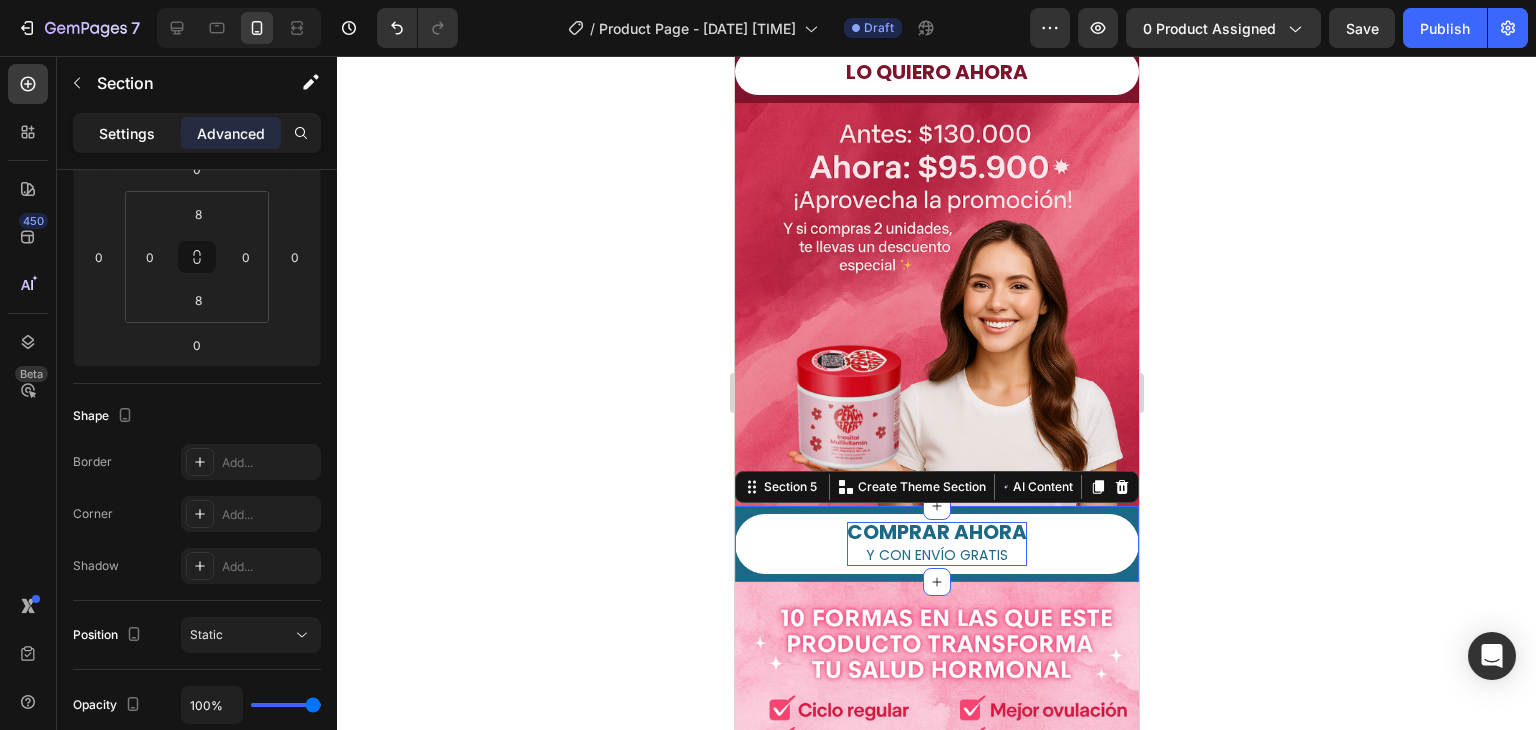 click on "Settings" 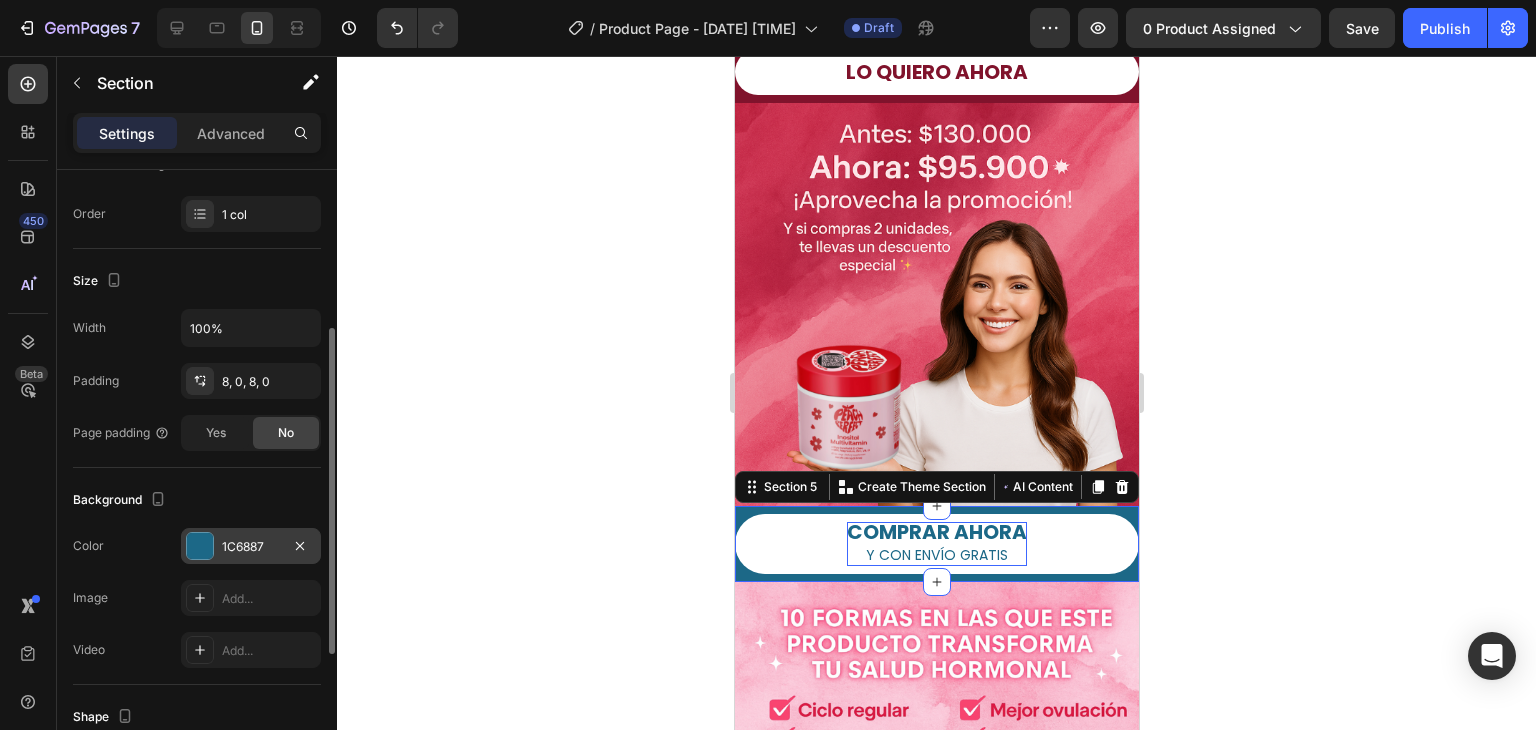 click at bounding box center (200, 546) 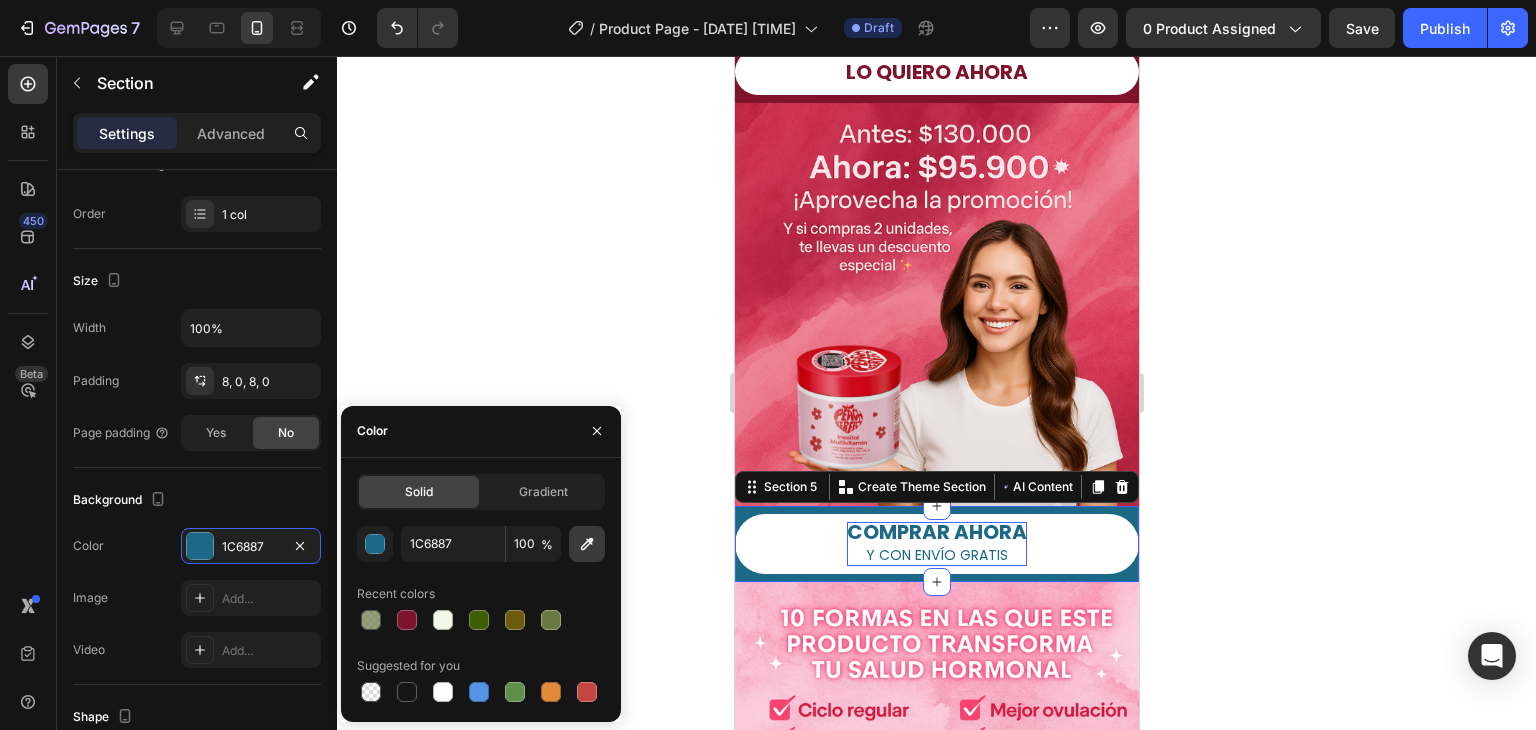 click 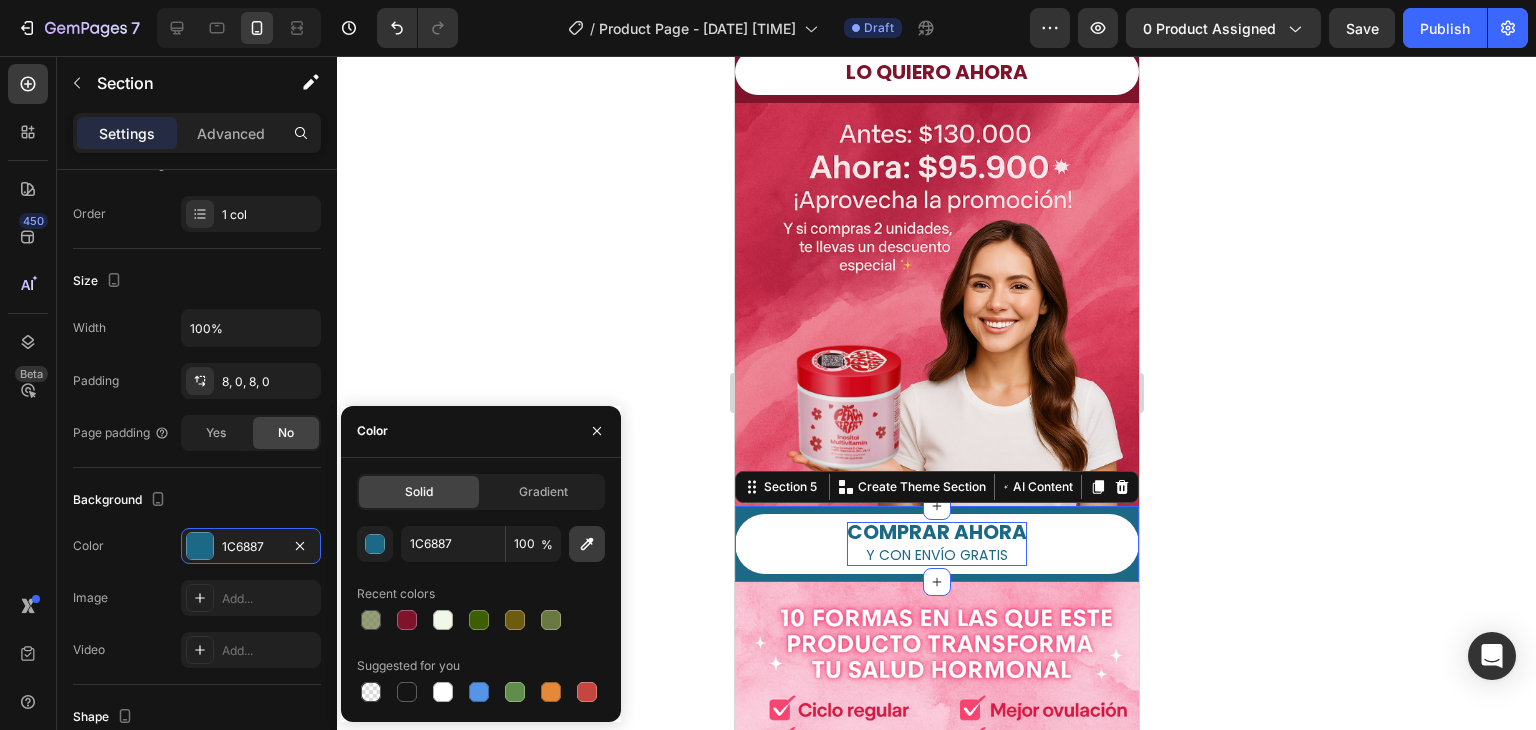 type on "EA778A" 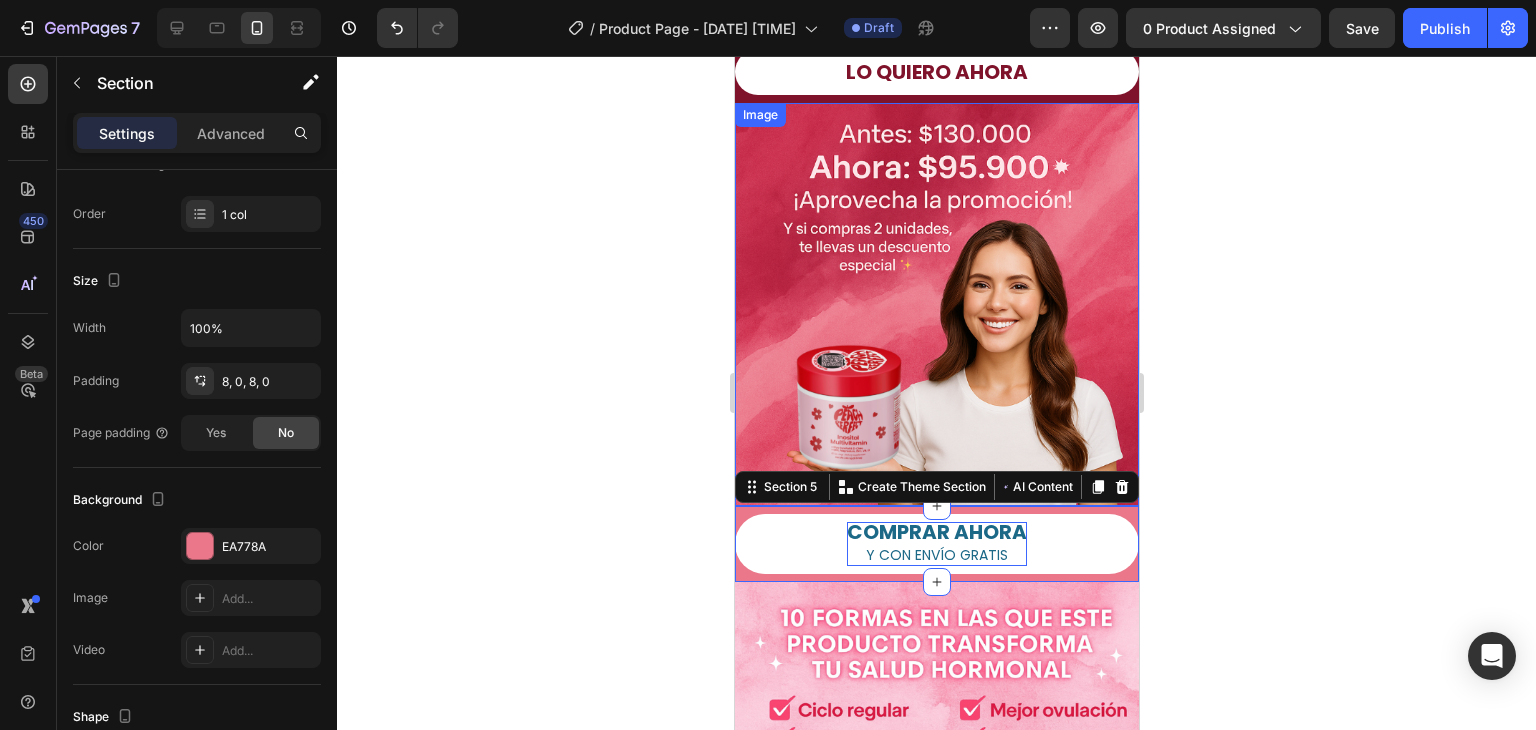 click 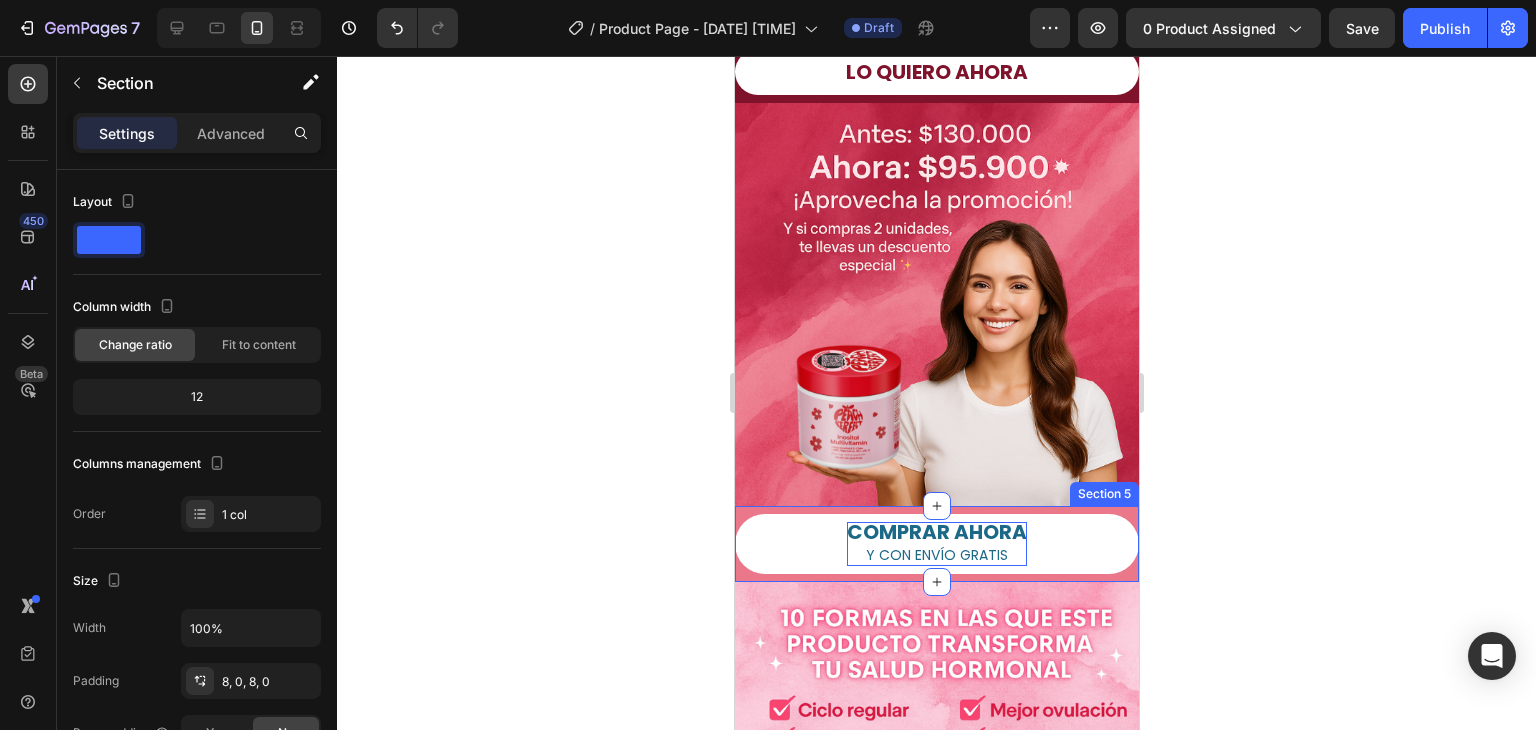 click on "COMPRAR AHORA  Y CON ENVÍO GRATIS Button Section 5" at bounding box center [936, 544] 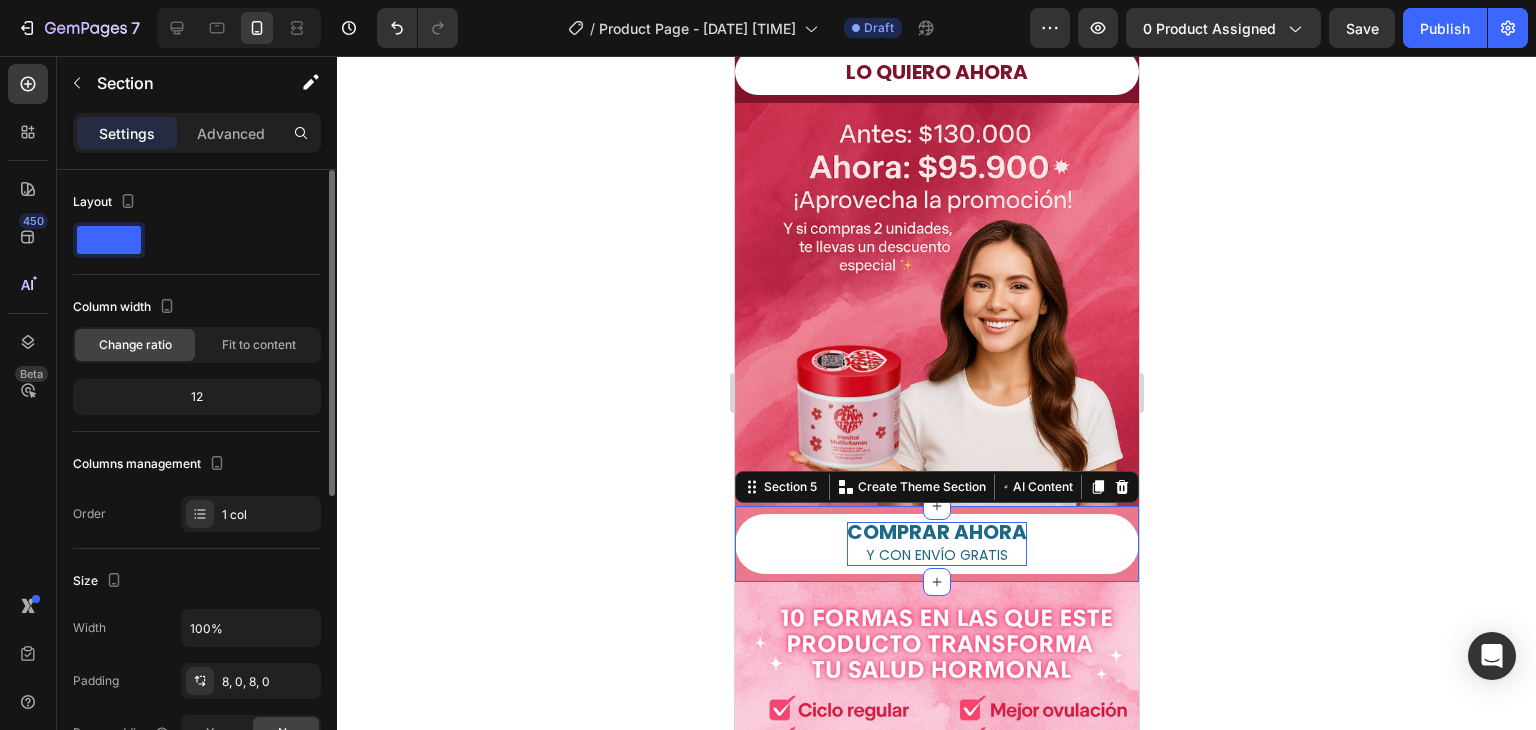 scroll, scrollTop: 200, scrollLeft: 0, axis: vertical 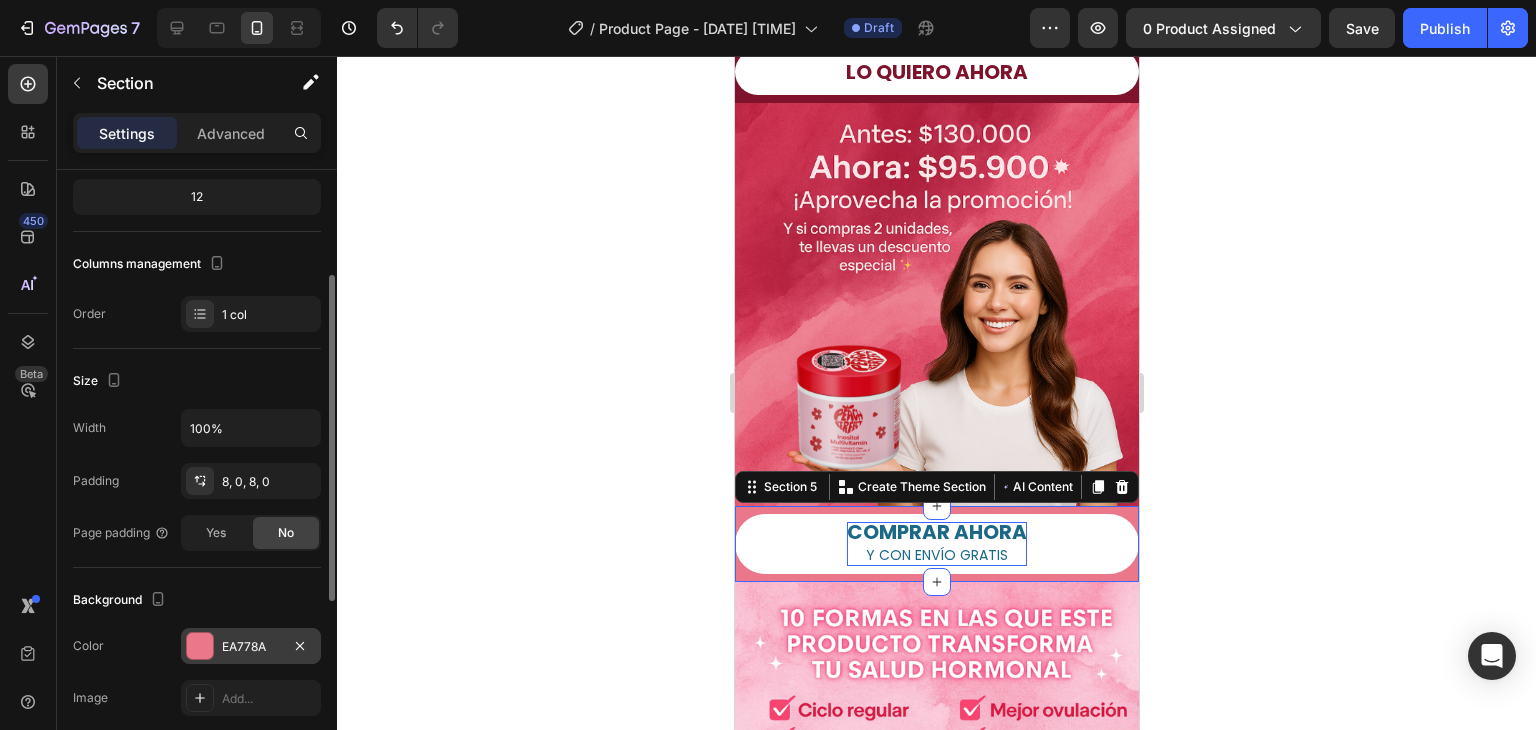 click at bounding box center (200, 646) 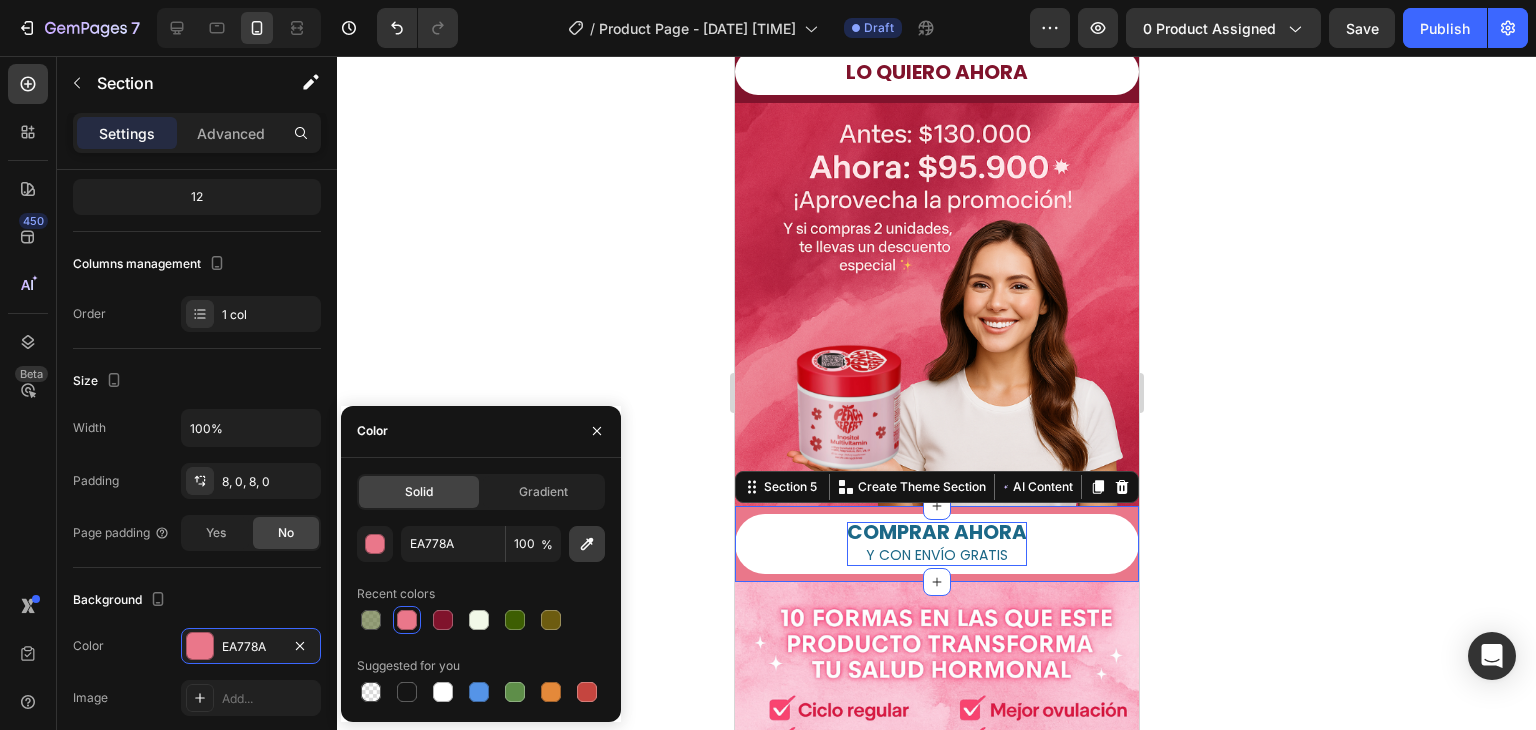 click 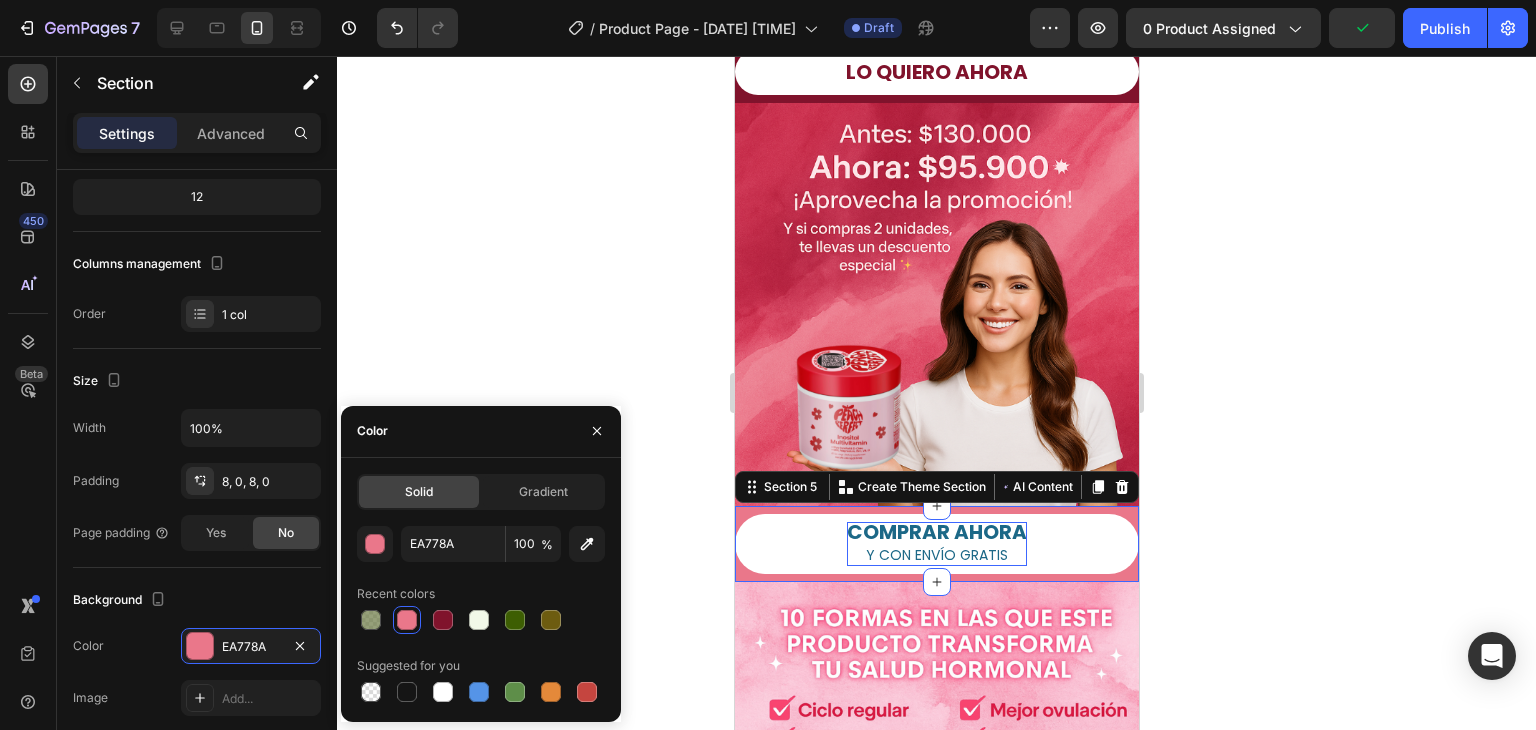 type on "FBBACE" 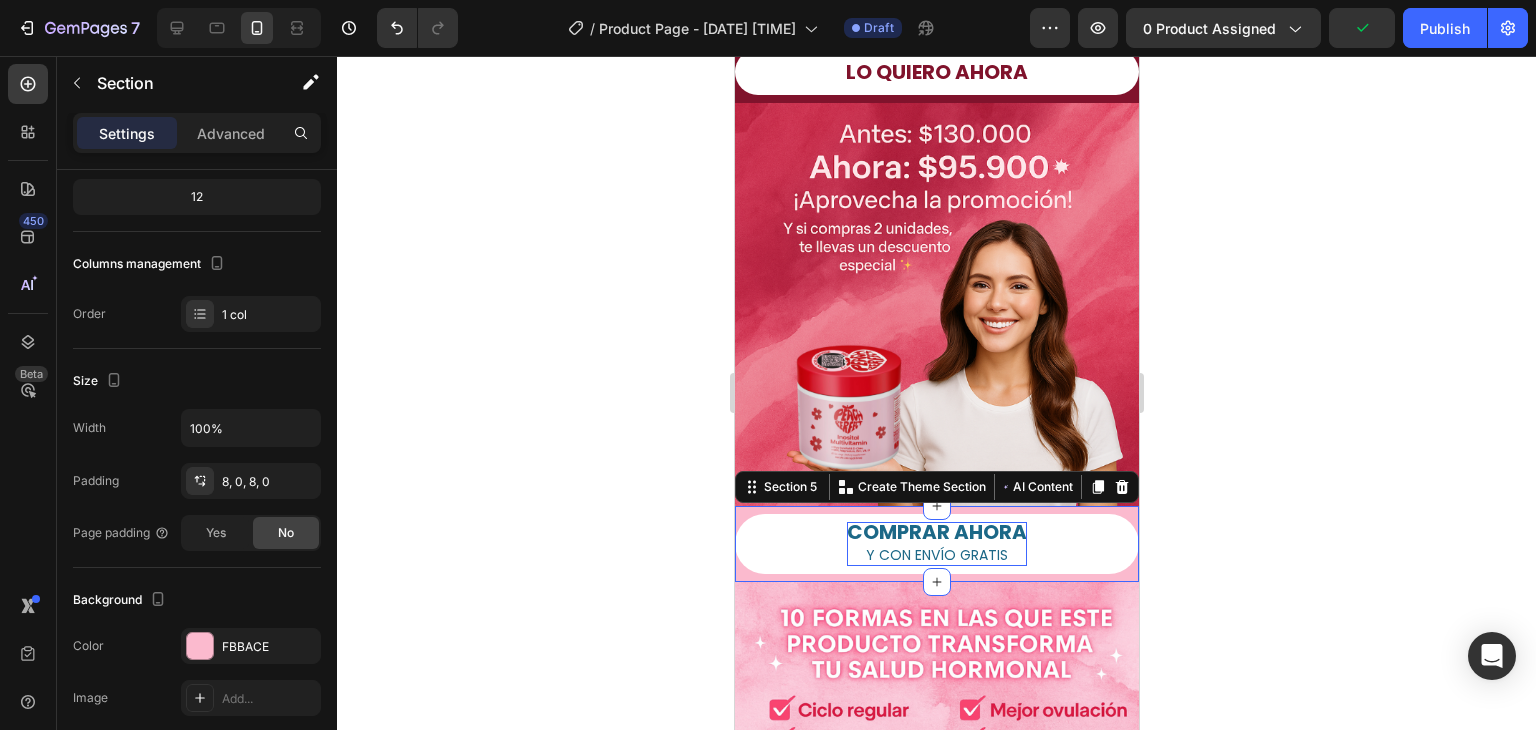 click 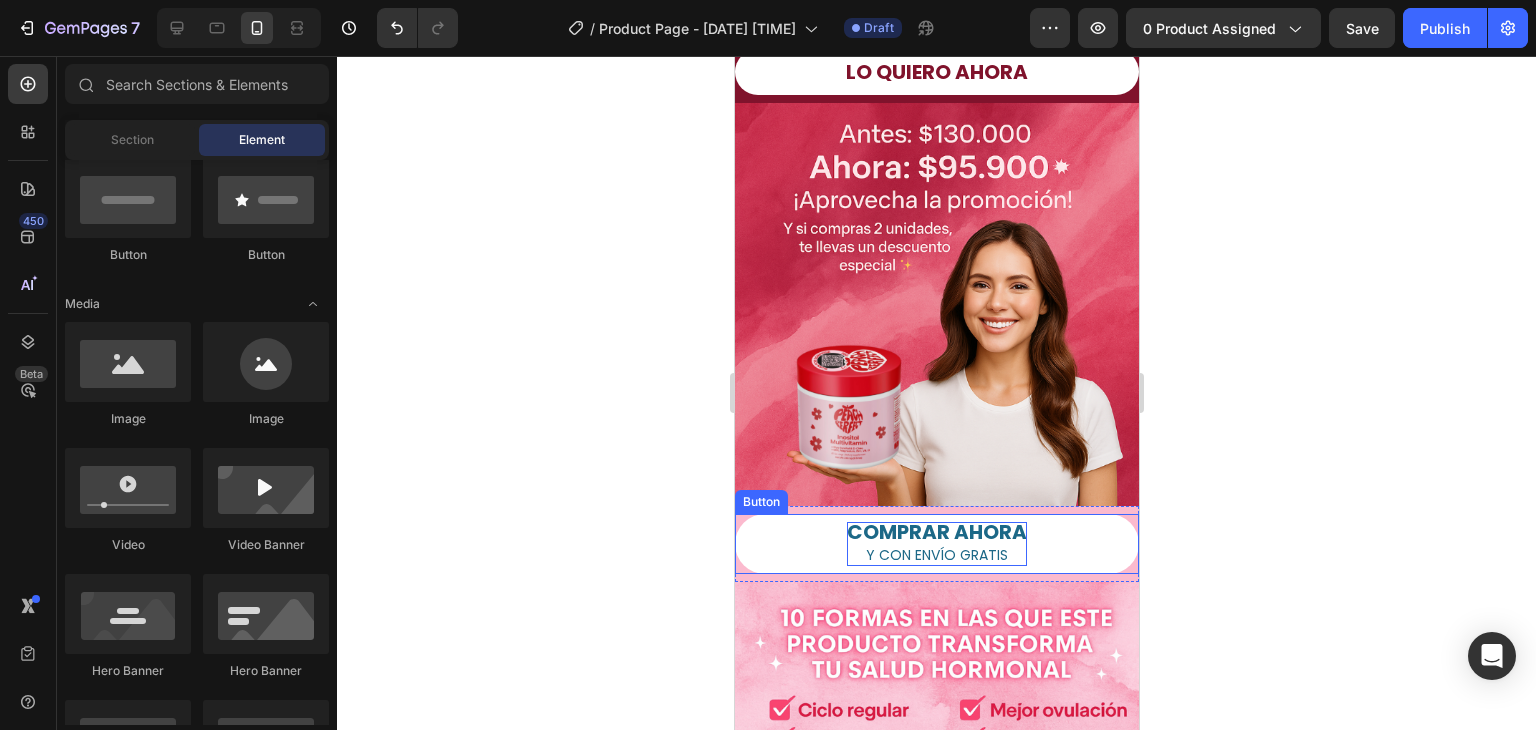 click on "COMPRAR AHORA" at bounding box center [936, 532] 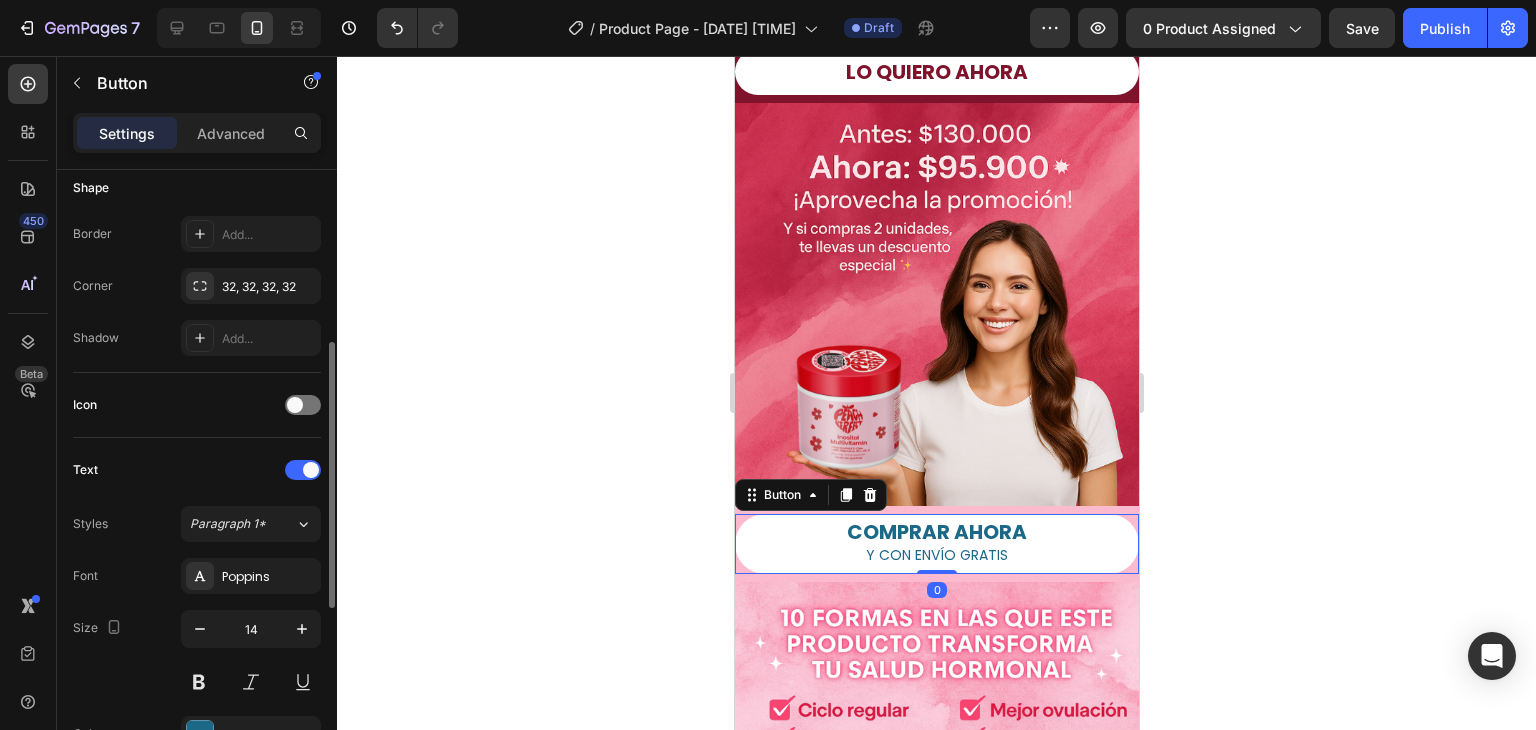 scroll, scrollTop: 600, scrollLeft: 0, axis: vertical 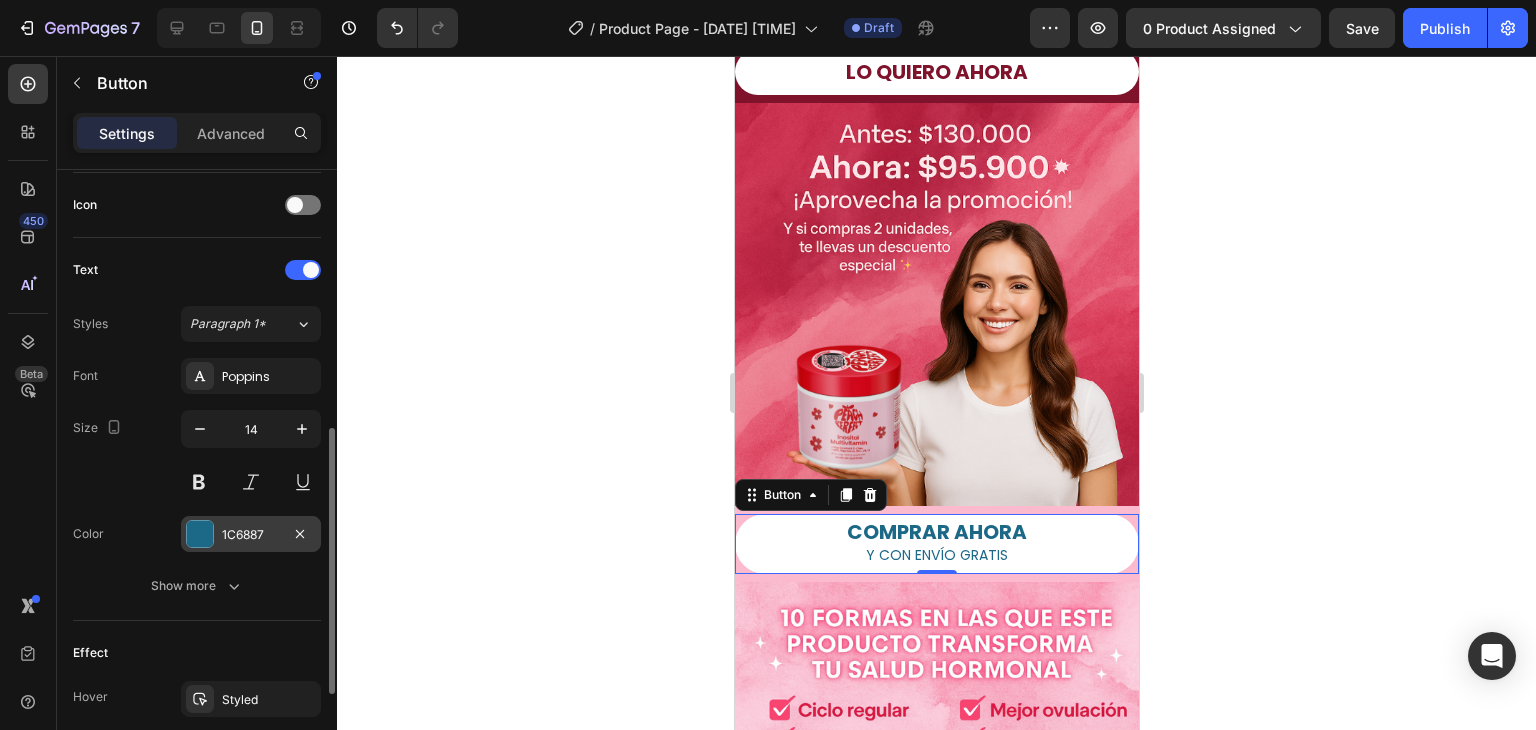 click at bounding box center (200, 534) 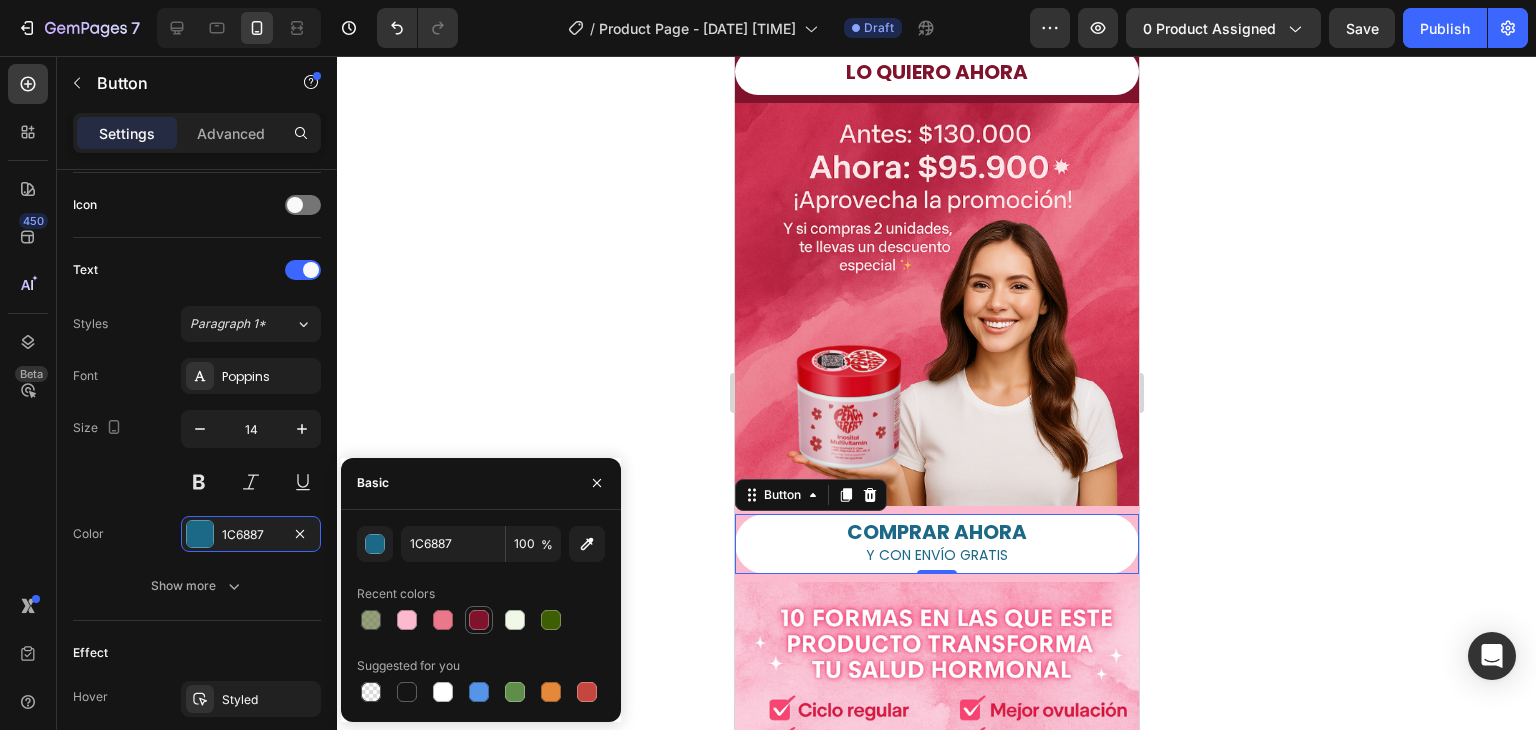 click at bounding box center [479, 620] 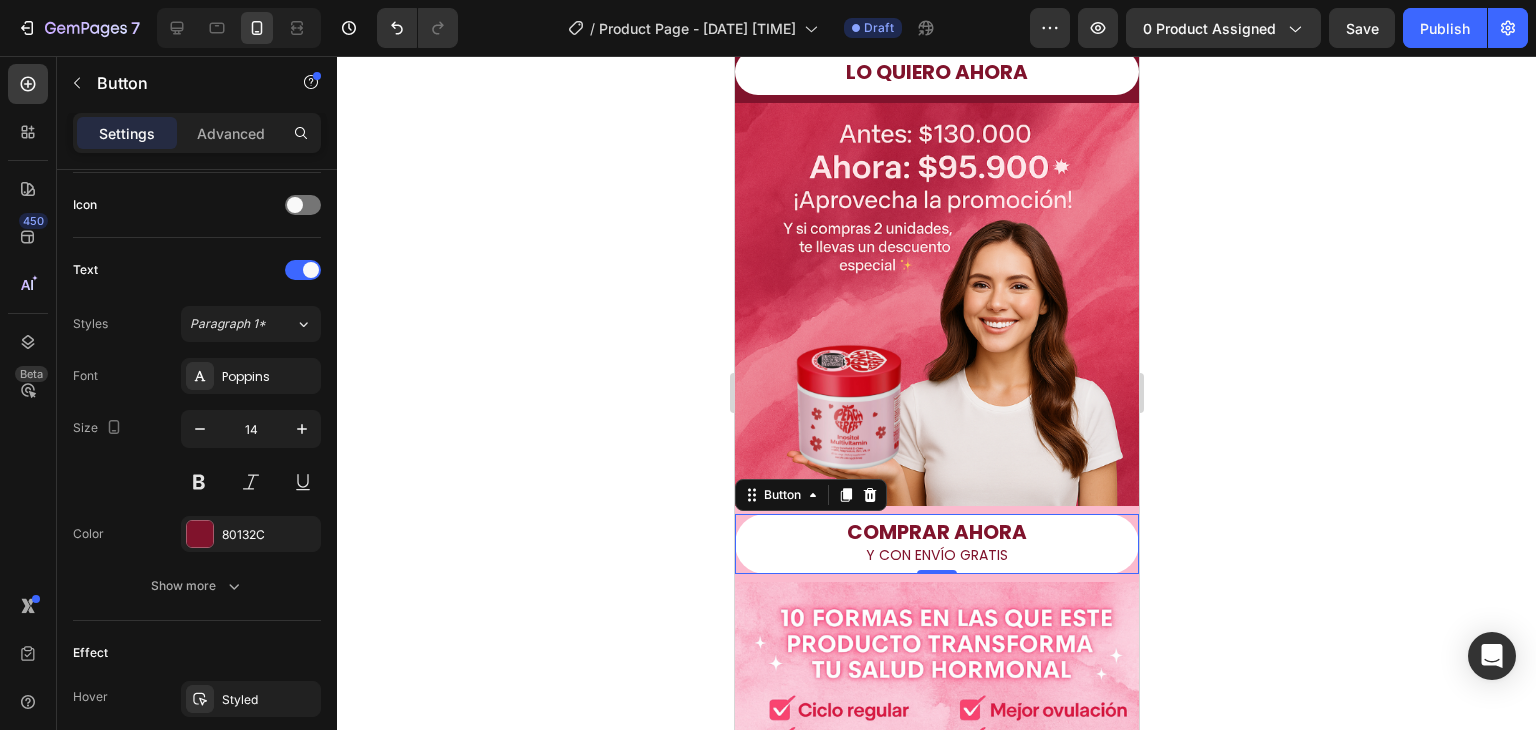 click 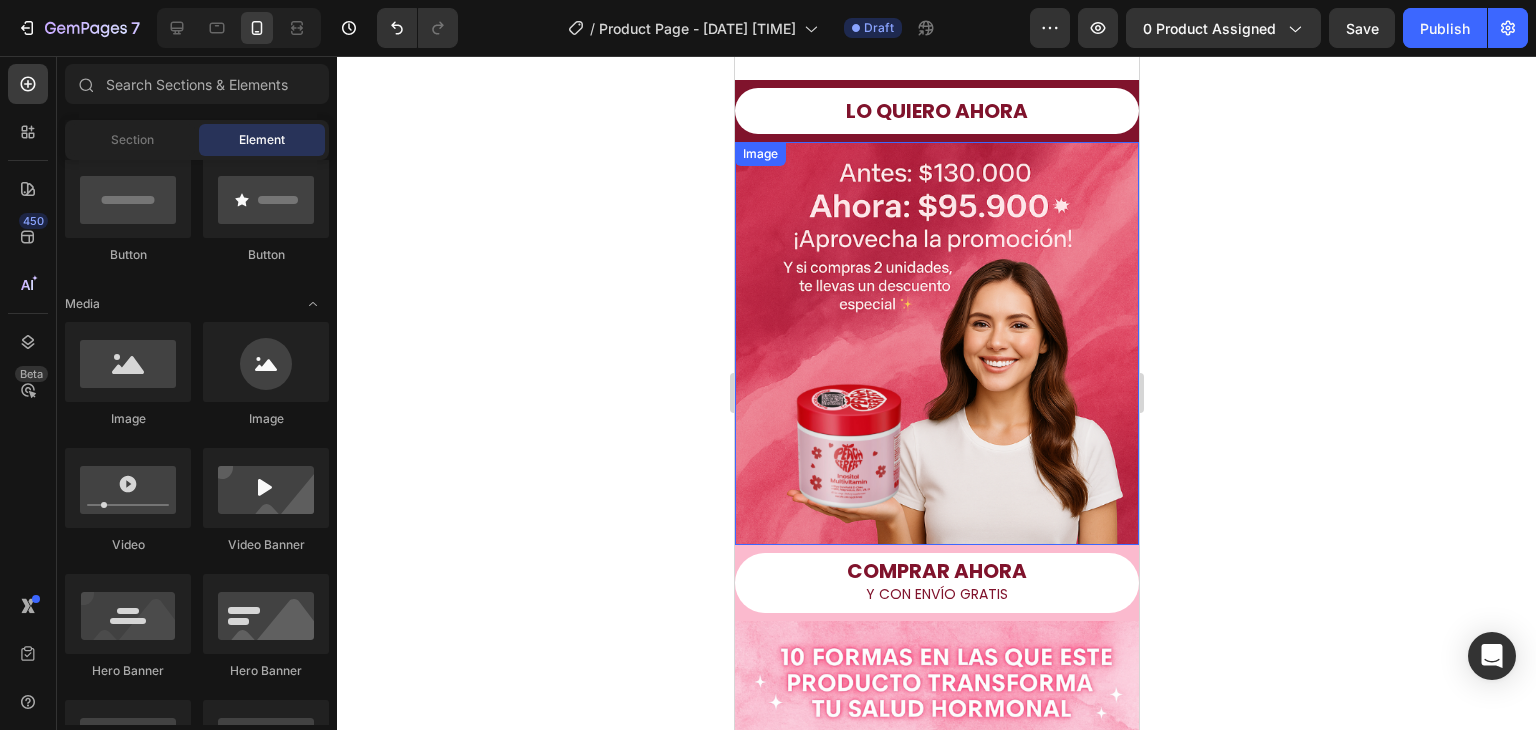 scroll, scrollTop: 400, scrollLeft: 0, axis: vertical 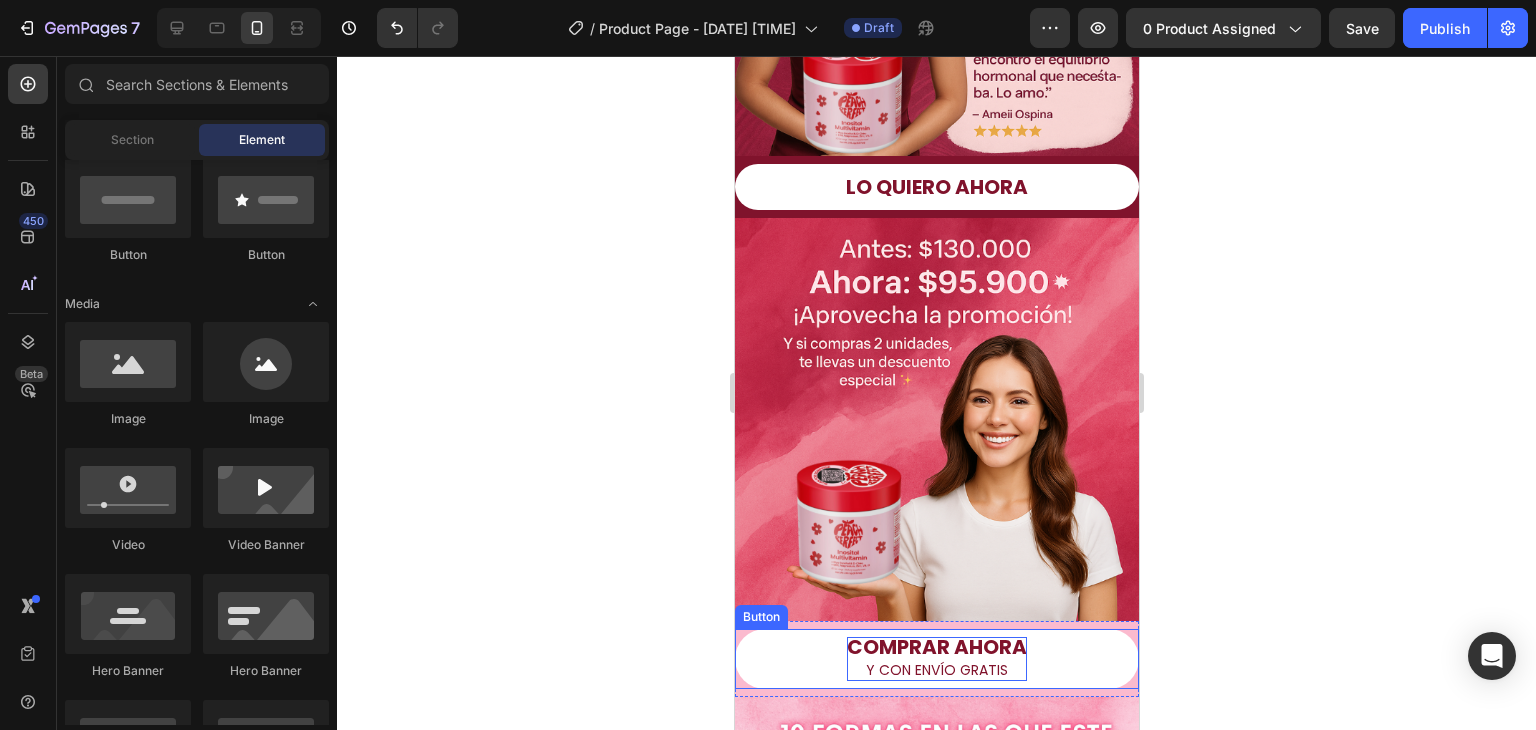 click on "COMPRAR AHORA" at bounding box center (936, 647) 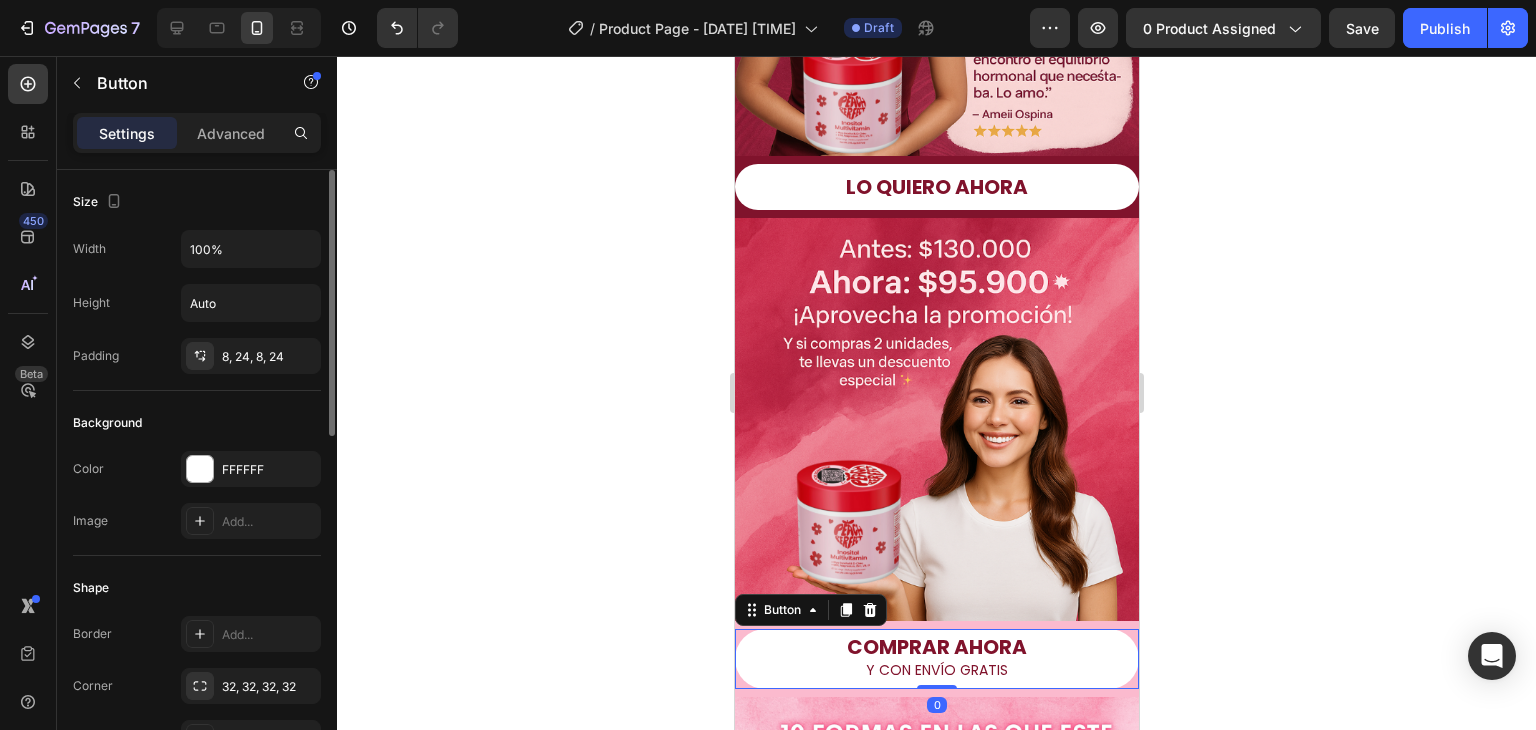 scroll, scrollTop: 200, scrollLeft: 0, axis: vertical 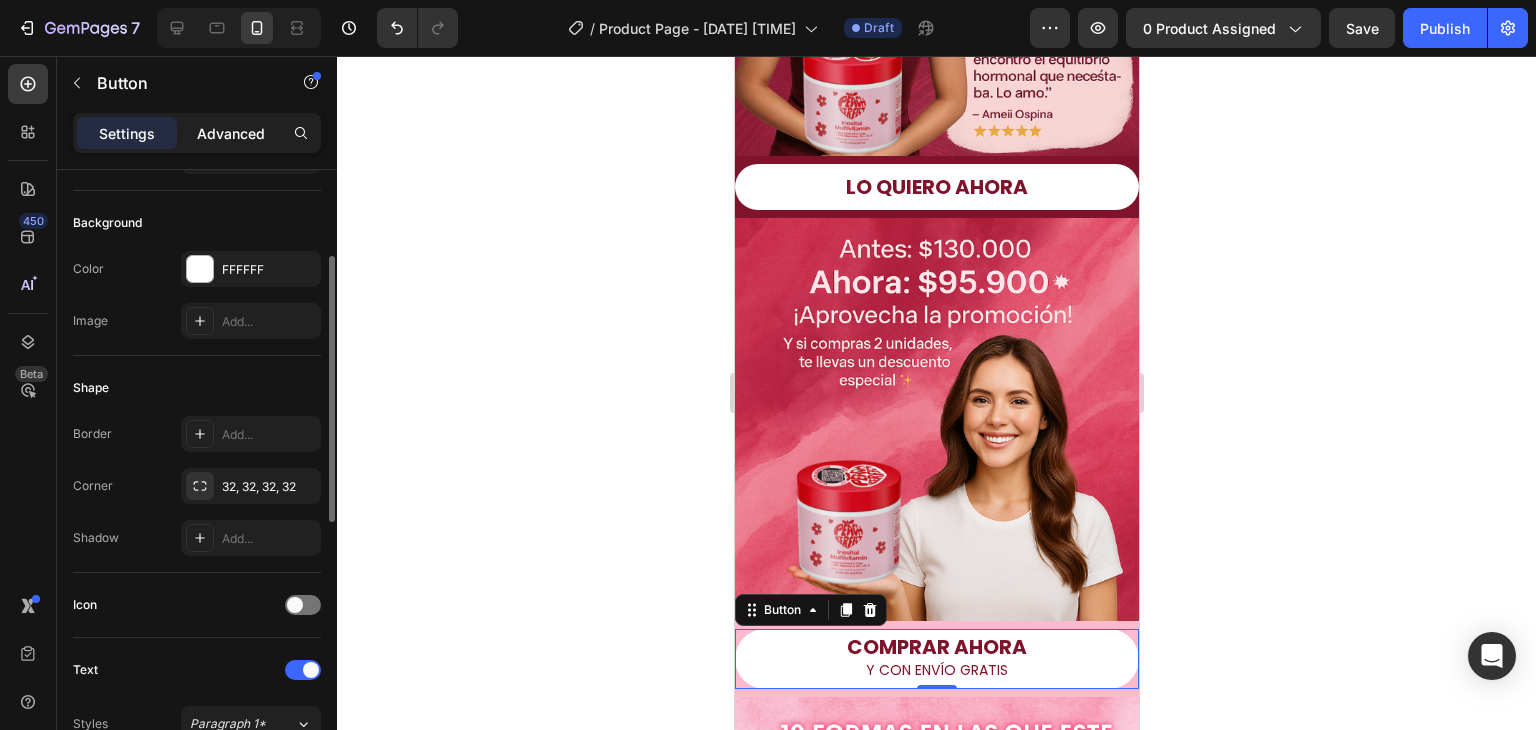 click on "Advanced" at bounding box center [231, 133] 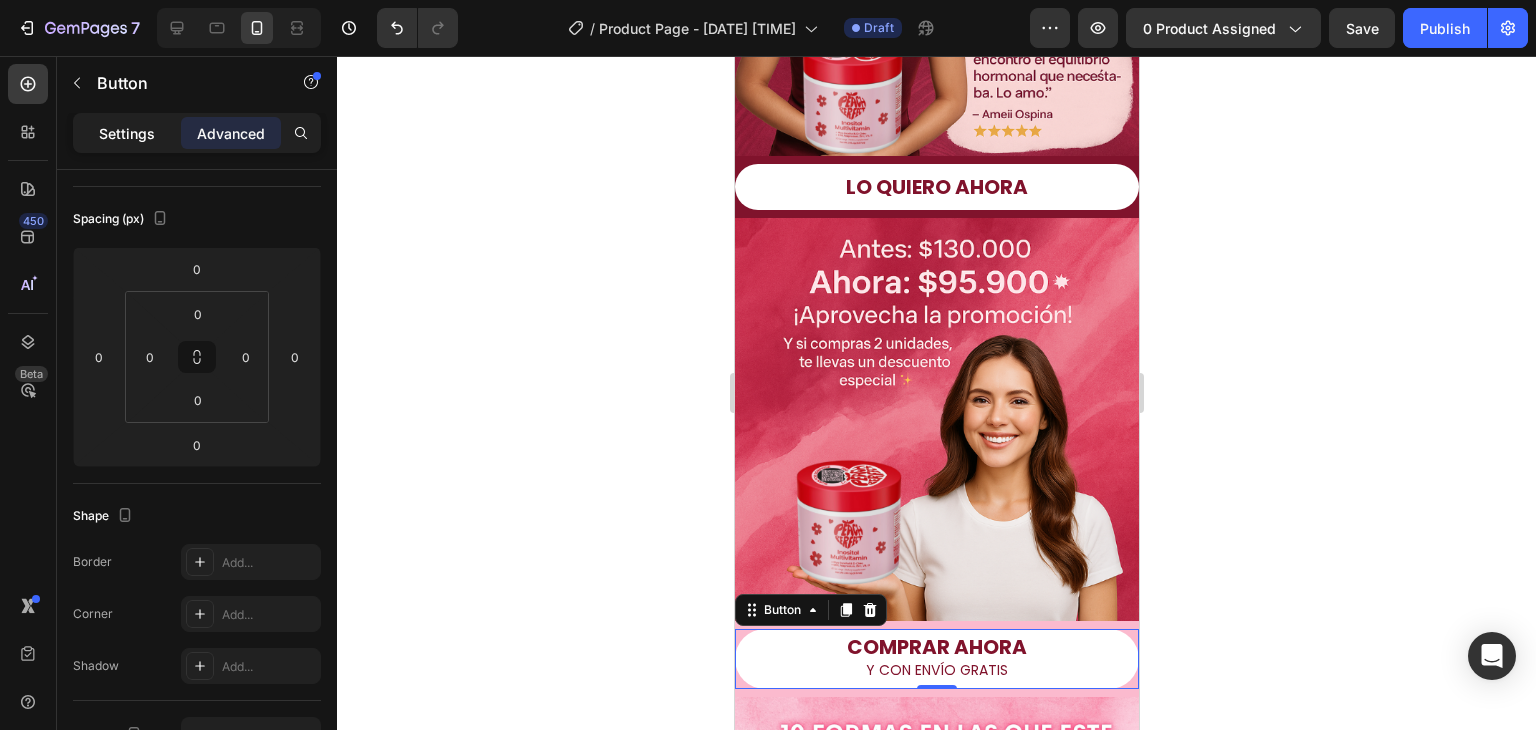 click on "Settings" 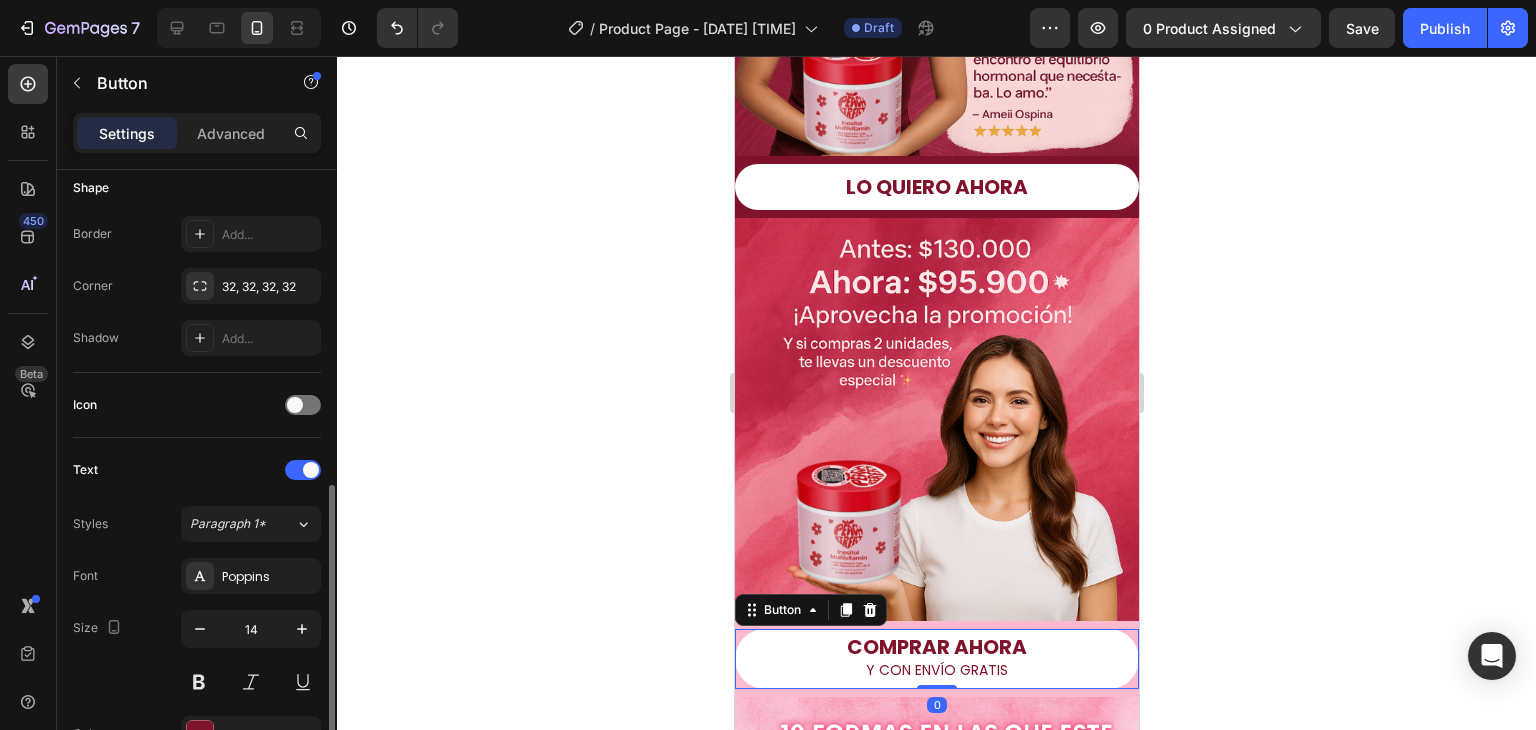 scroll, scrollTop: 600, scrollLeft: 0, axis: vertical 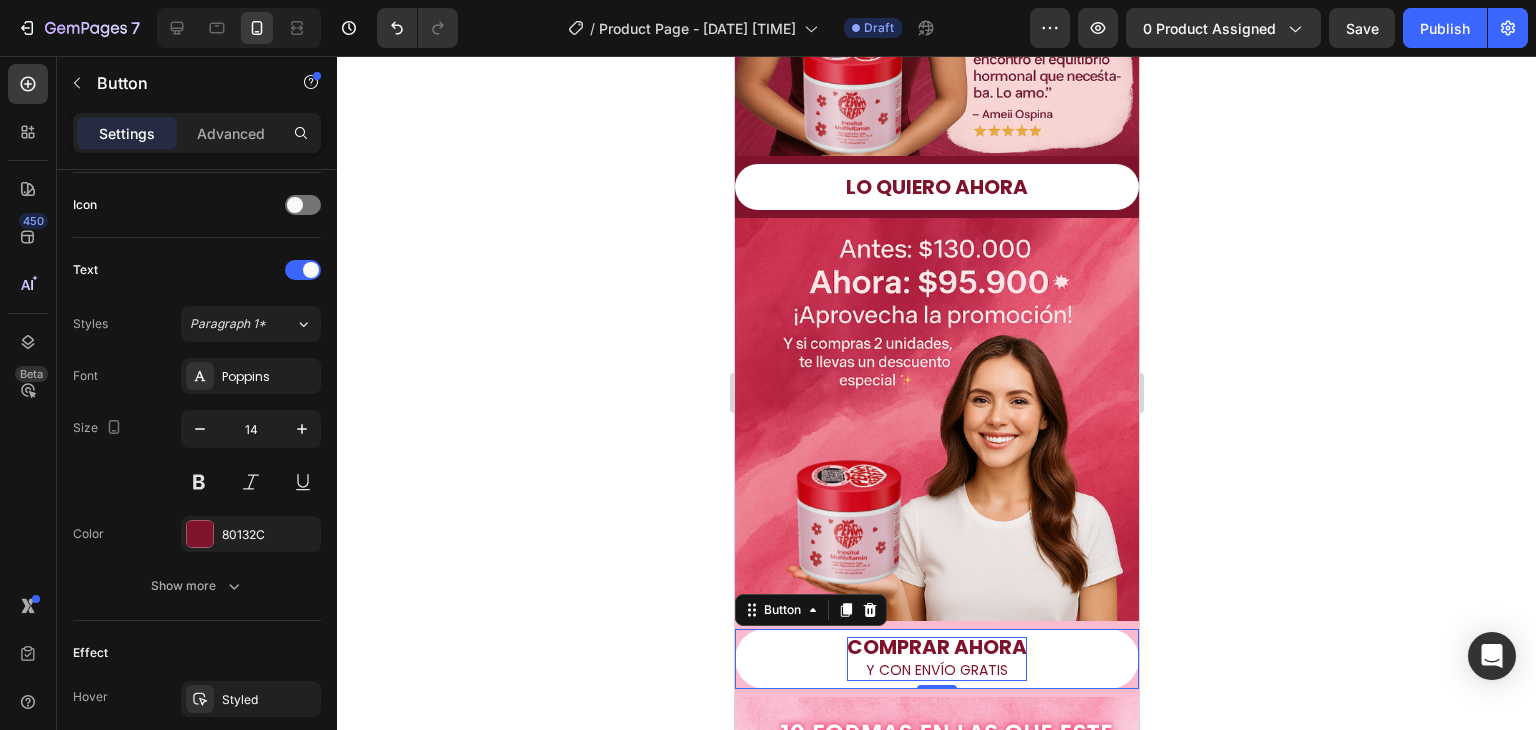 click on "COMPRAR AHORA" at bounding box center (936, 647) 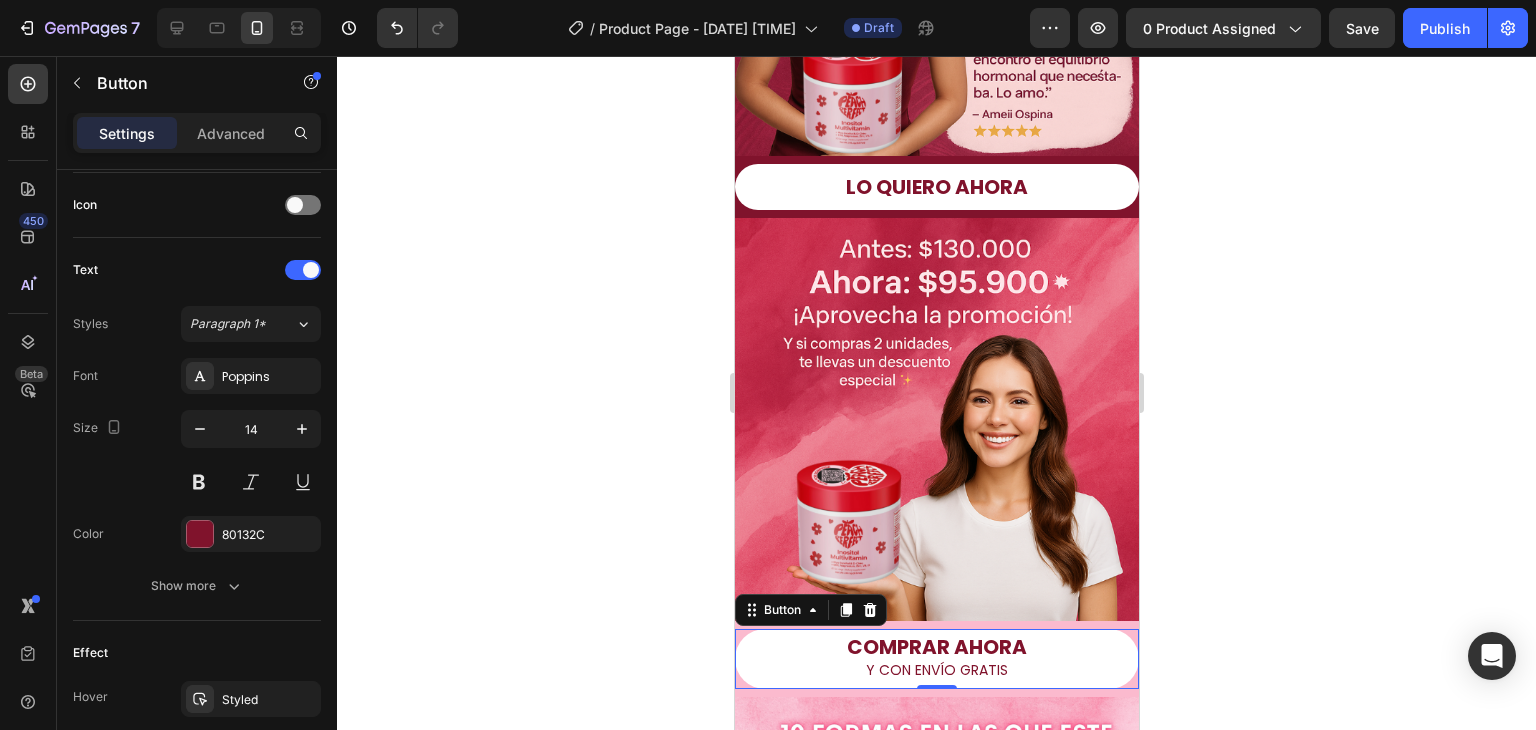 click 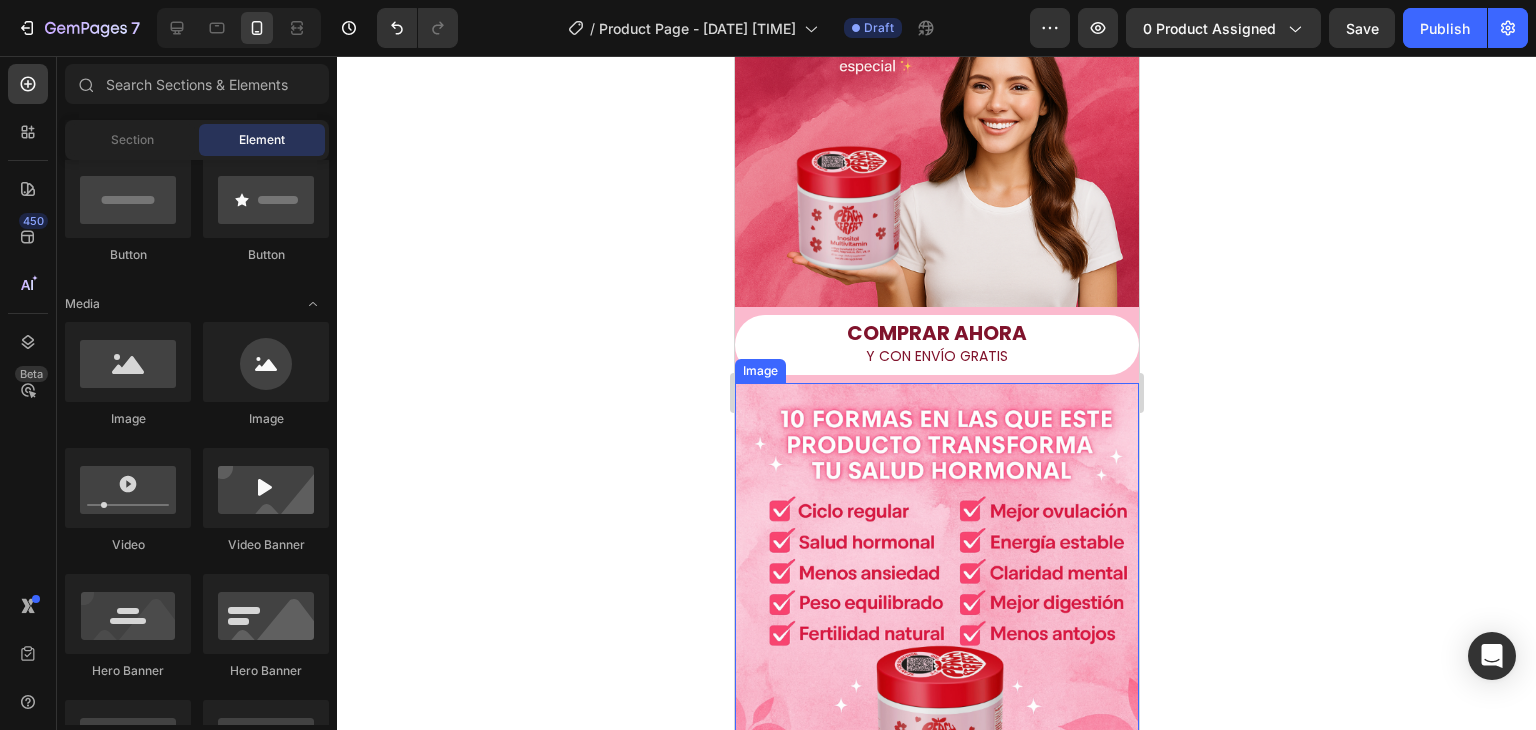 scroll, scrollTop: 1000, scrollLeft: 0, axis: vertical 